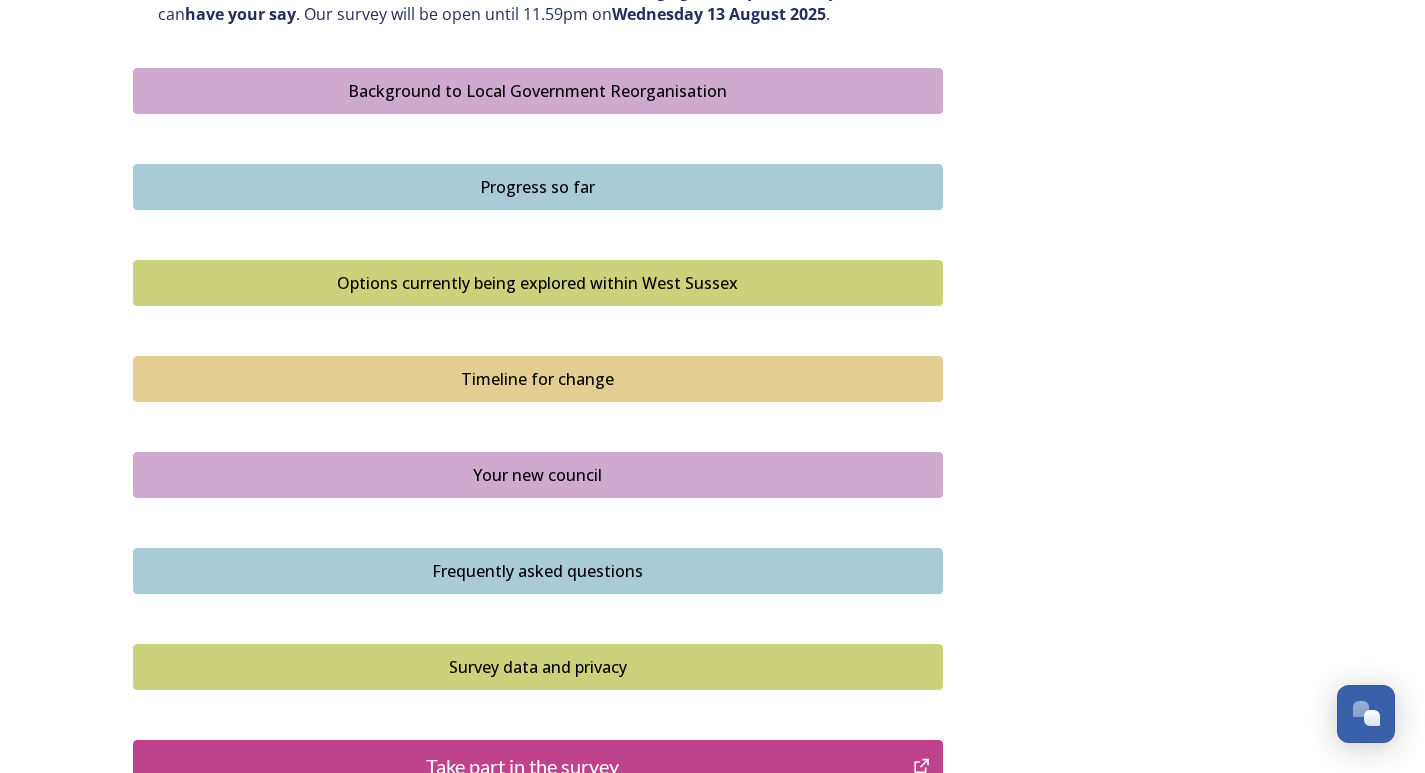 scroll, scrollTop: 1379, scrollLeft: 0, axis: vertical 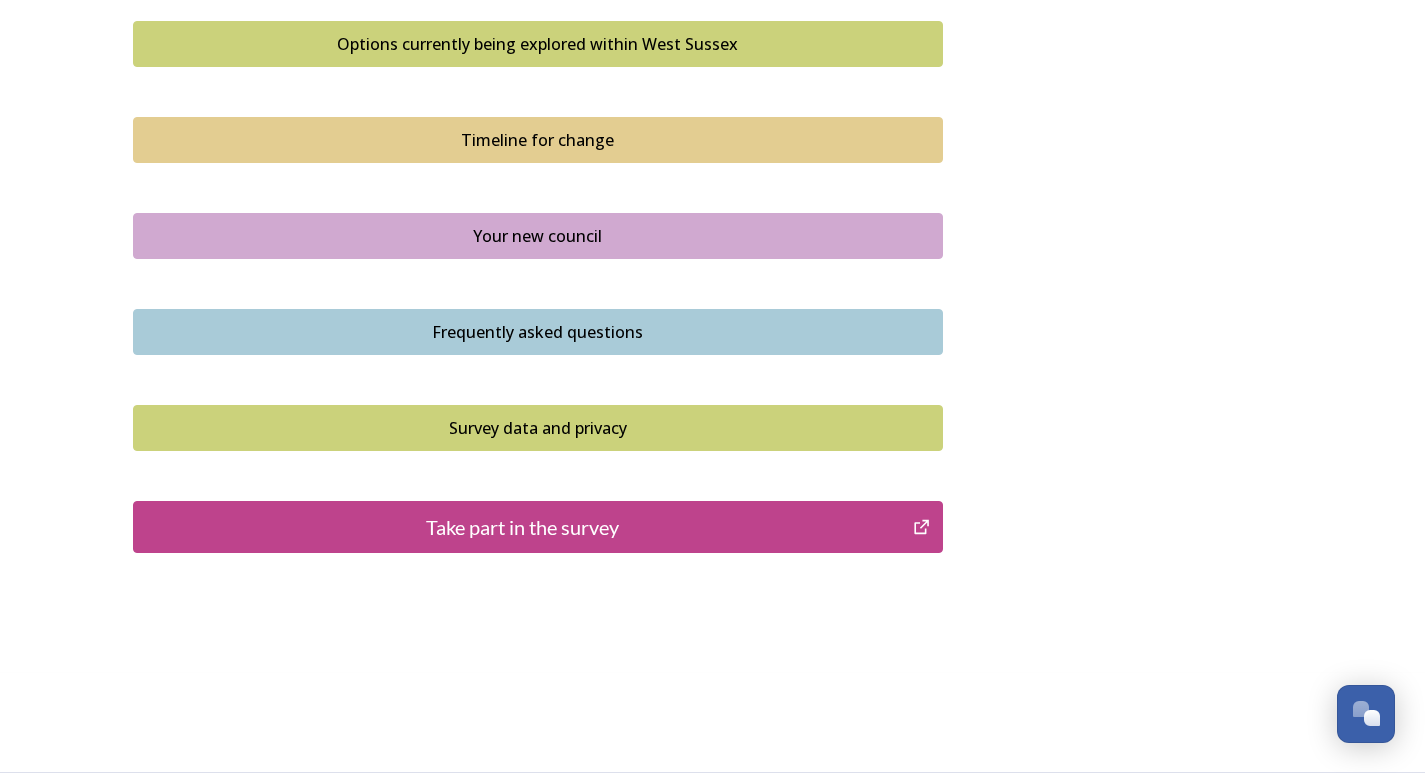 click on "Take part in the survey" at bounding box center (523, 527) 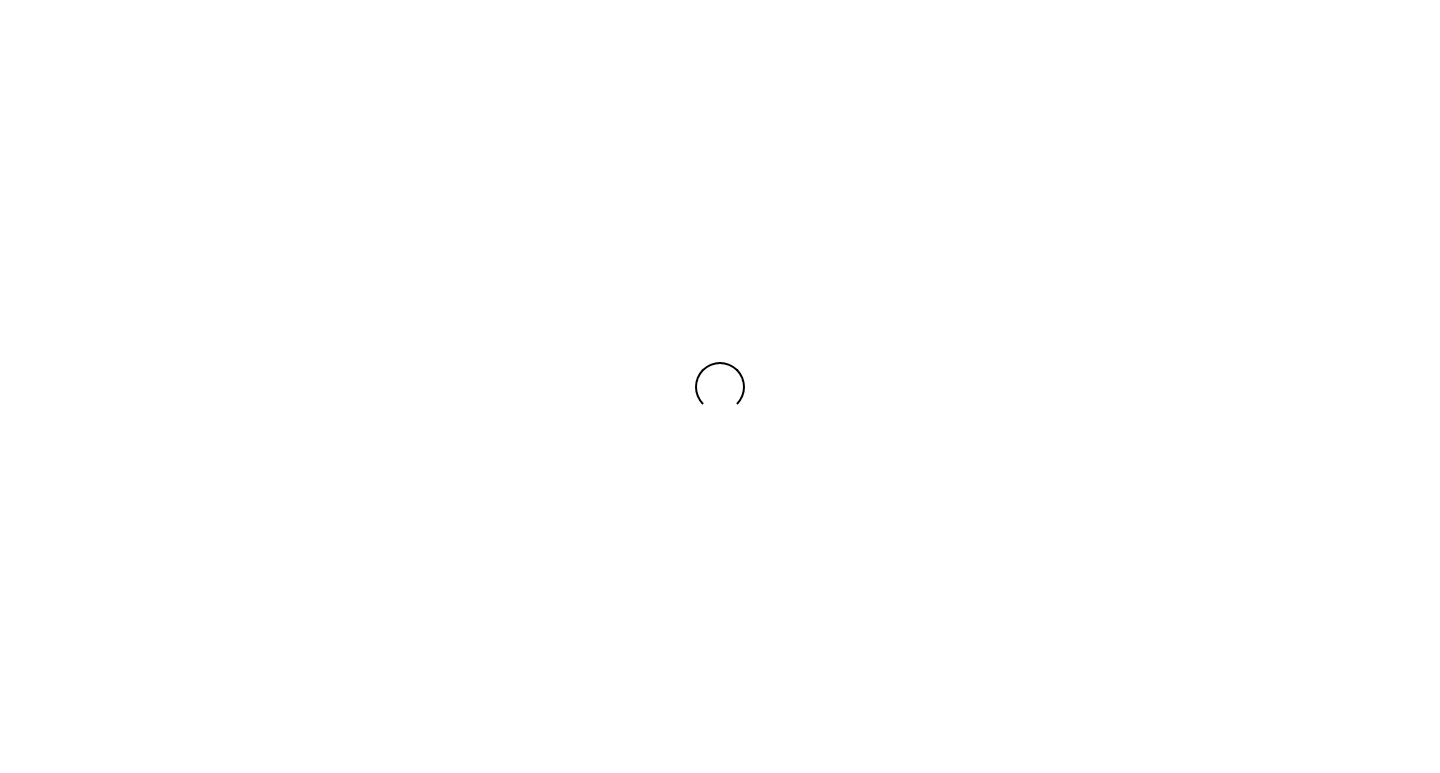 scroll, scrollTop: 0, scrollLeft: 0, axis: both 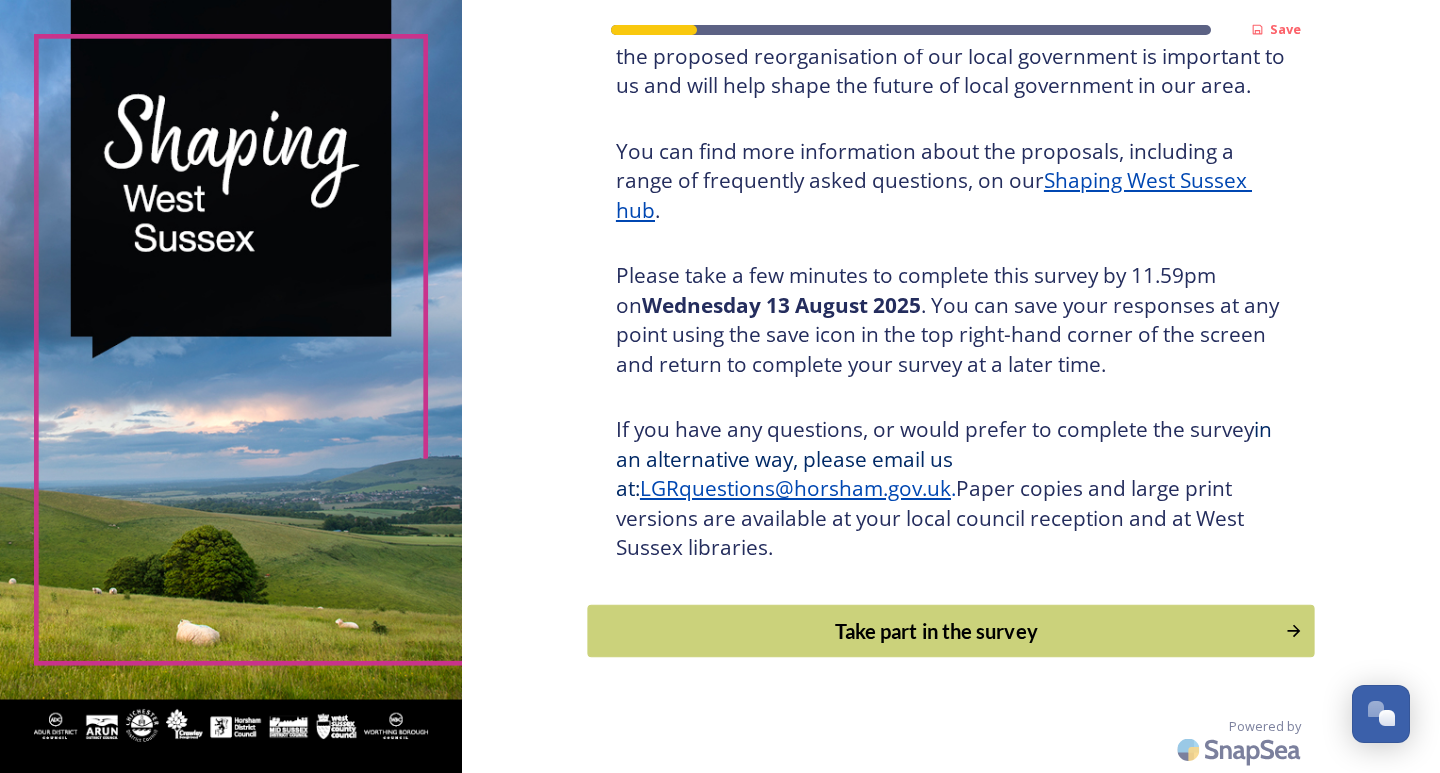 click on "Take part in the survey" at bounding box center (936, 631) 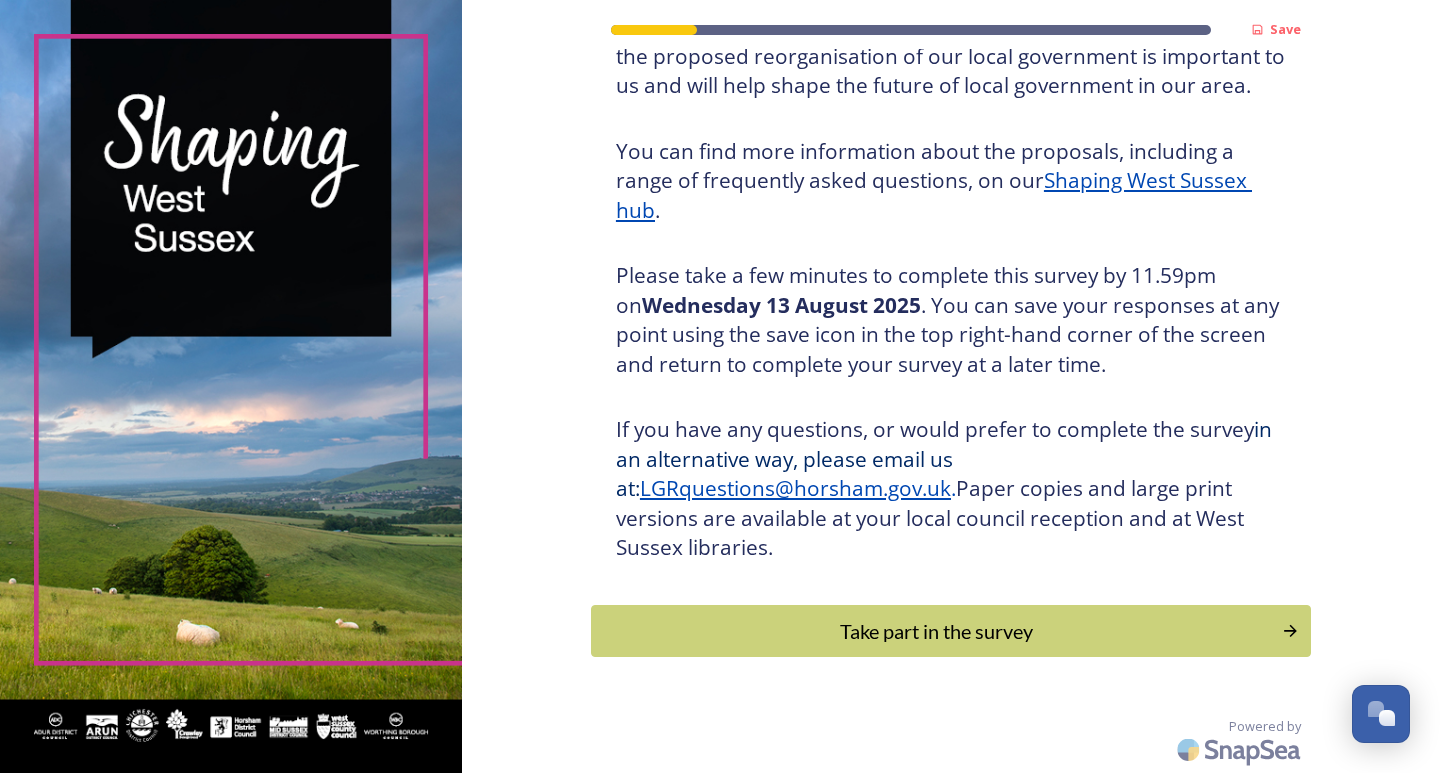 scroll, scrollTop: 0, scrollLeft: 0, axis: both 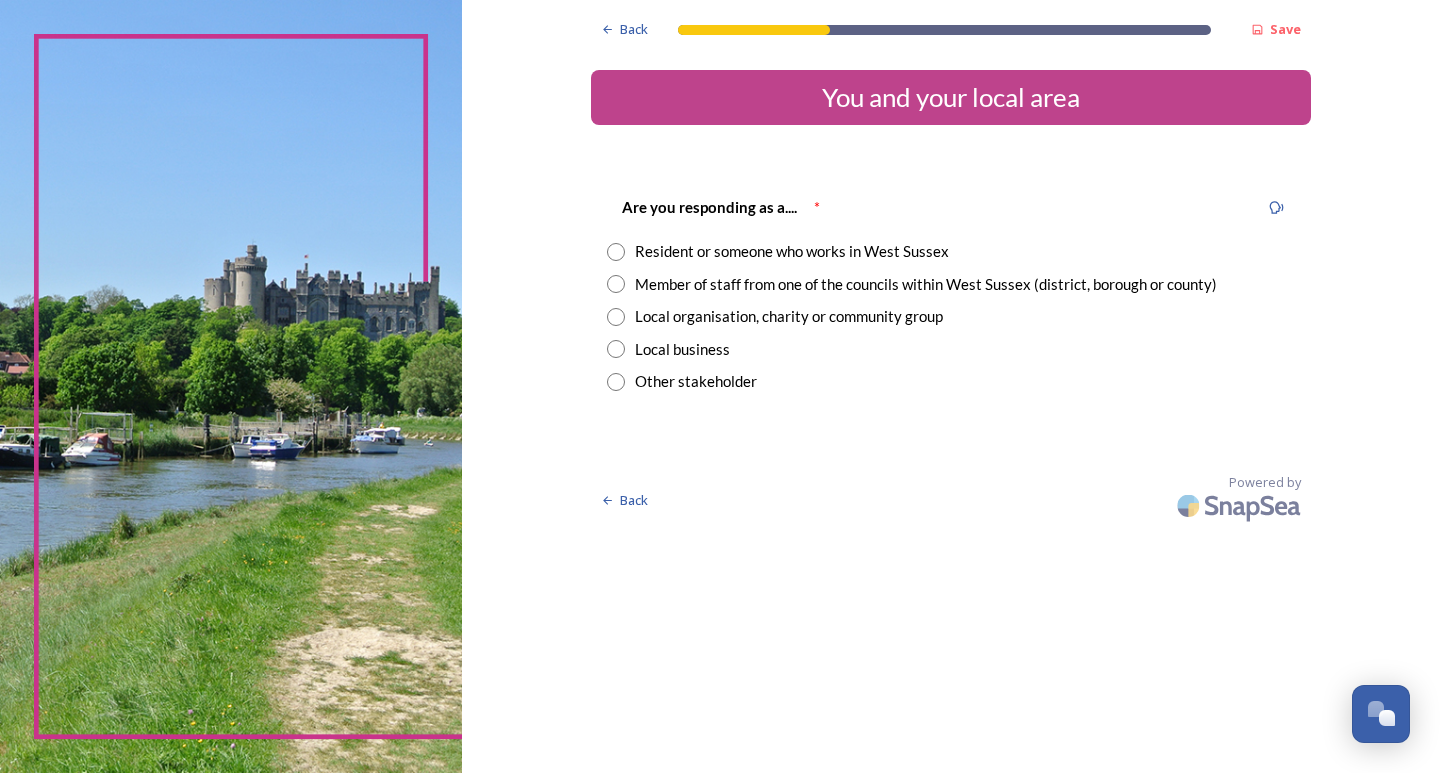 click at bounding box center (616, 252) 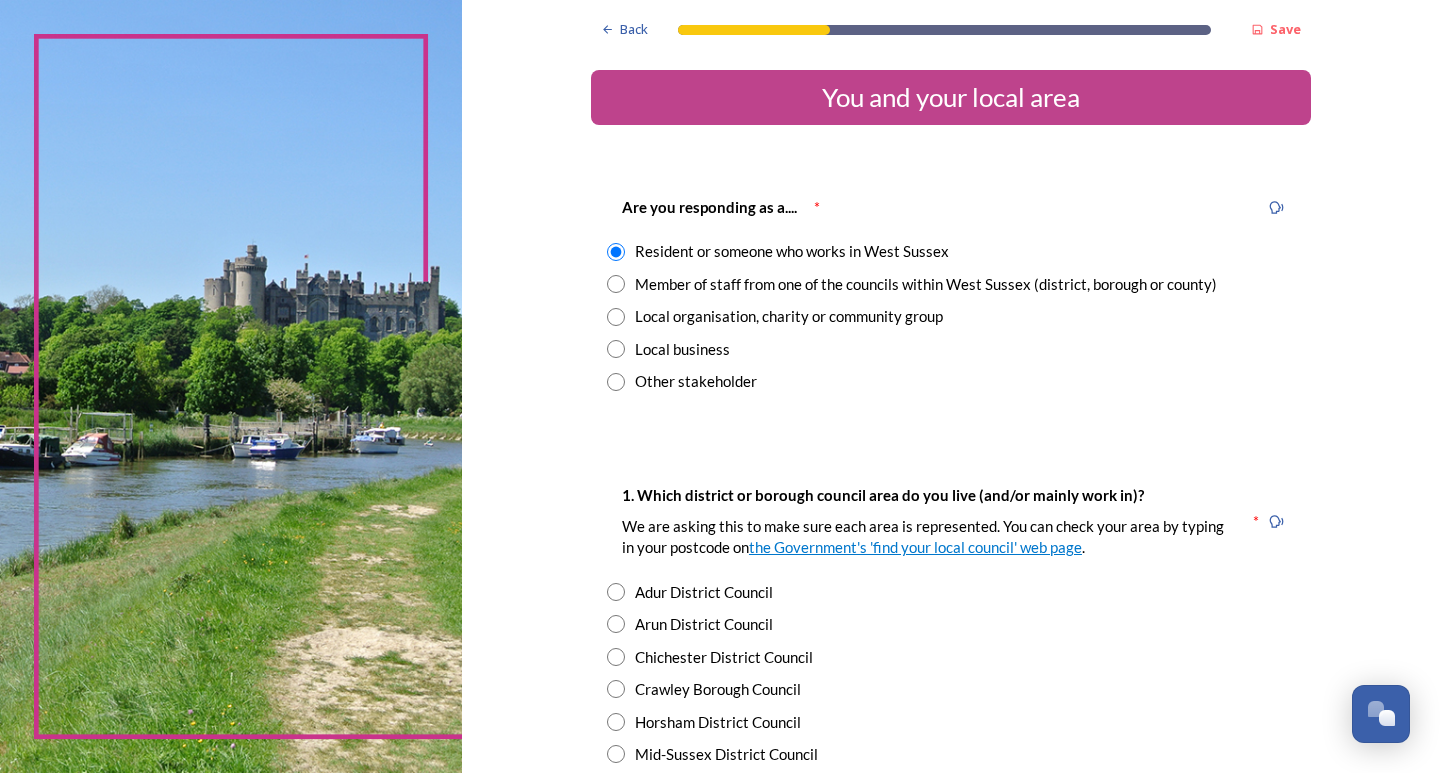 click on "Member of staff from one of the councils within West Sussex (district, borough or county)" at bounding box center (951, 284) 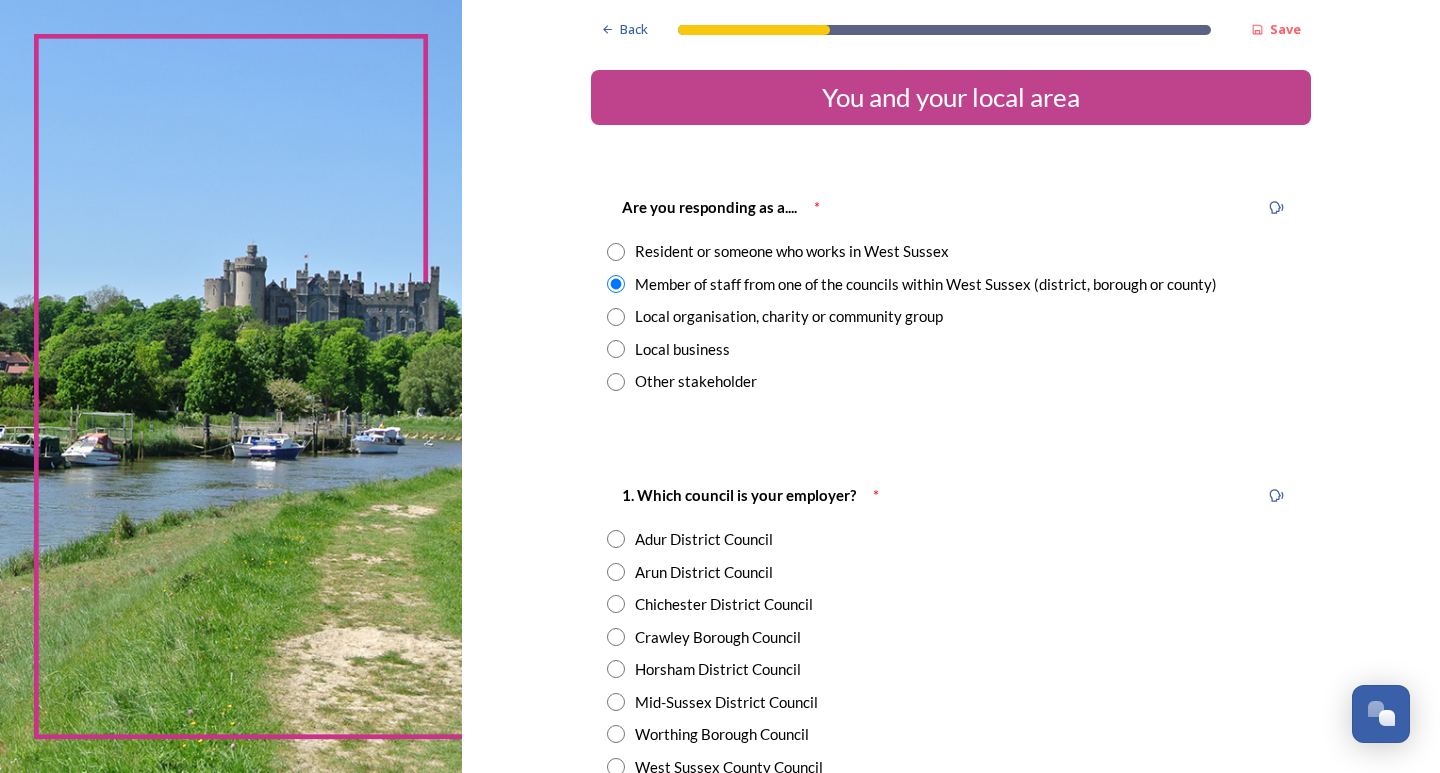 click at bounding box center [616, 284] 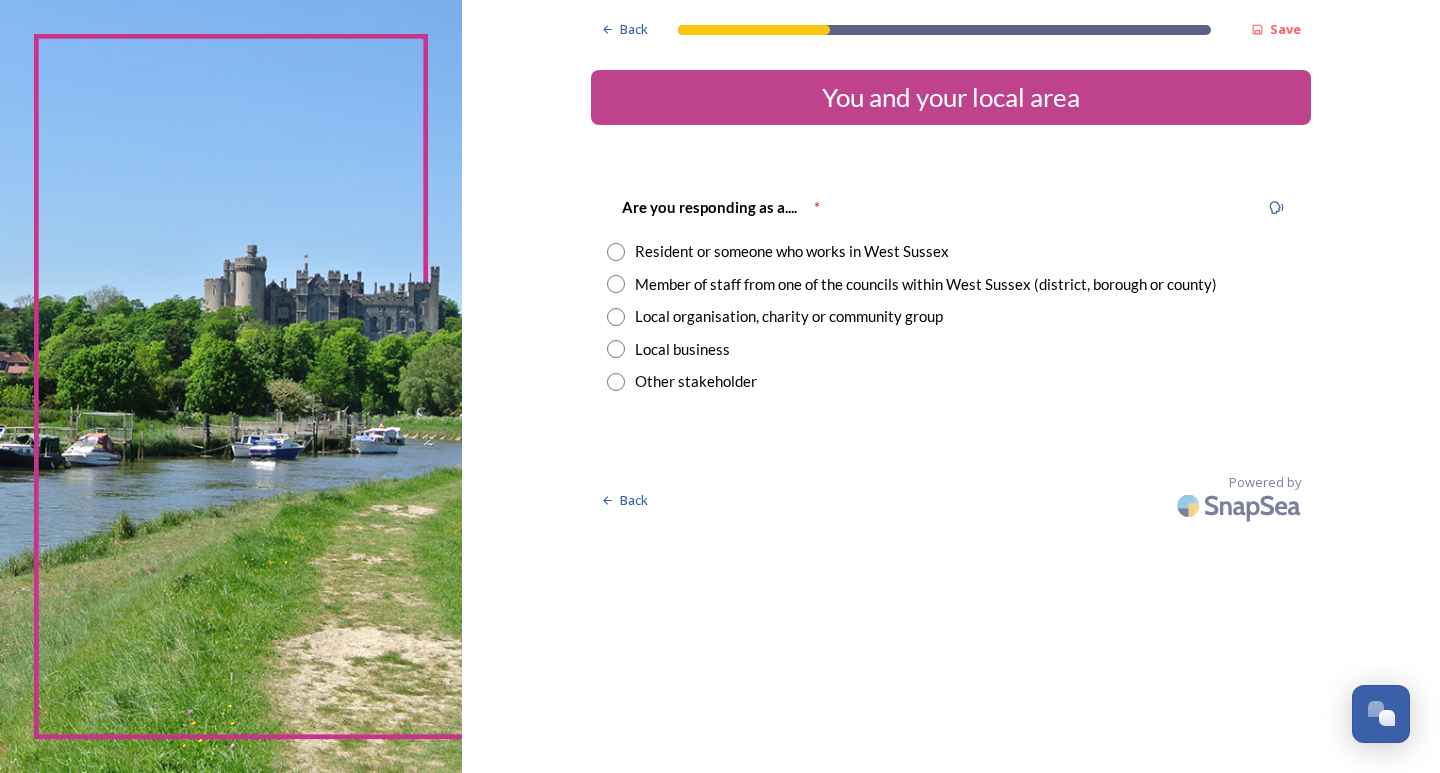 click at bounding box center (616, 284) 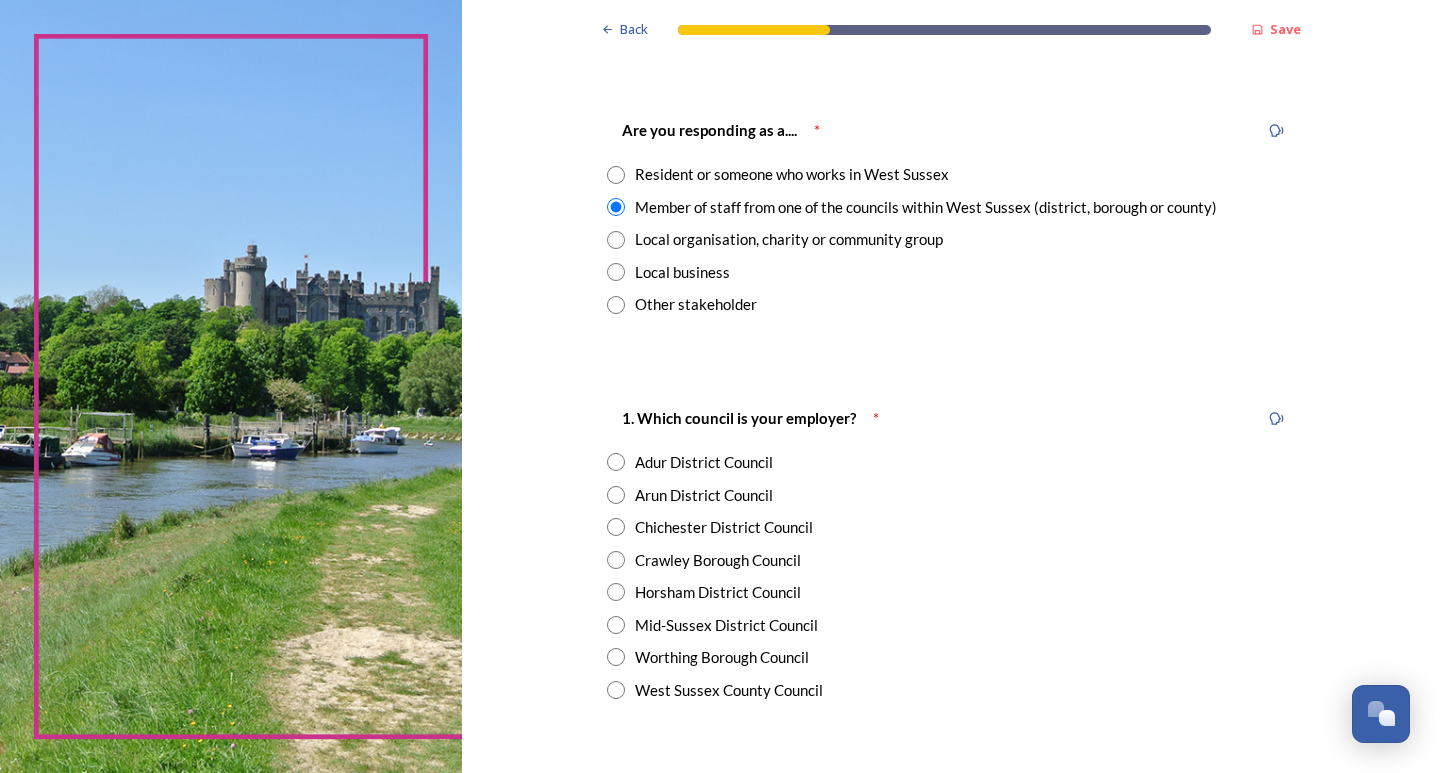 scroll, scrollTop: 200, scrollLeft: 0, axis: vertical 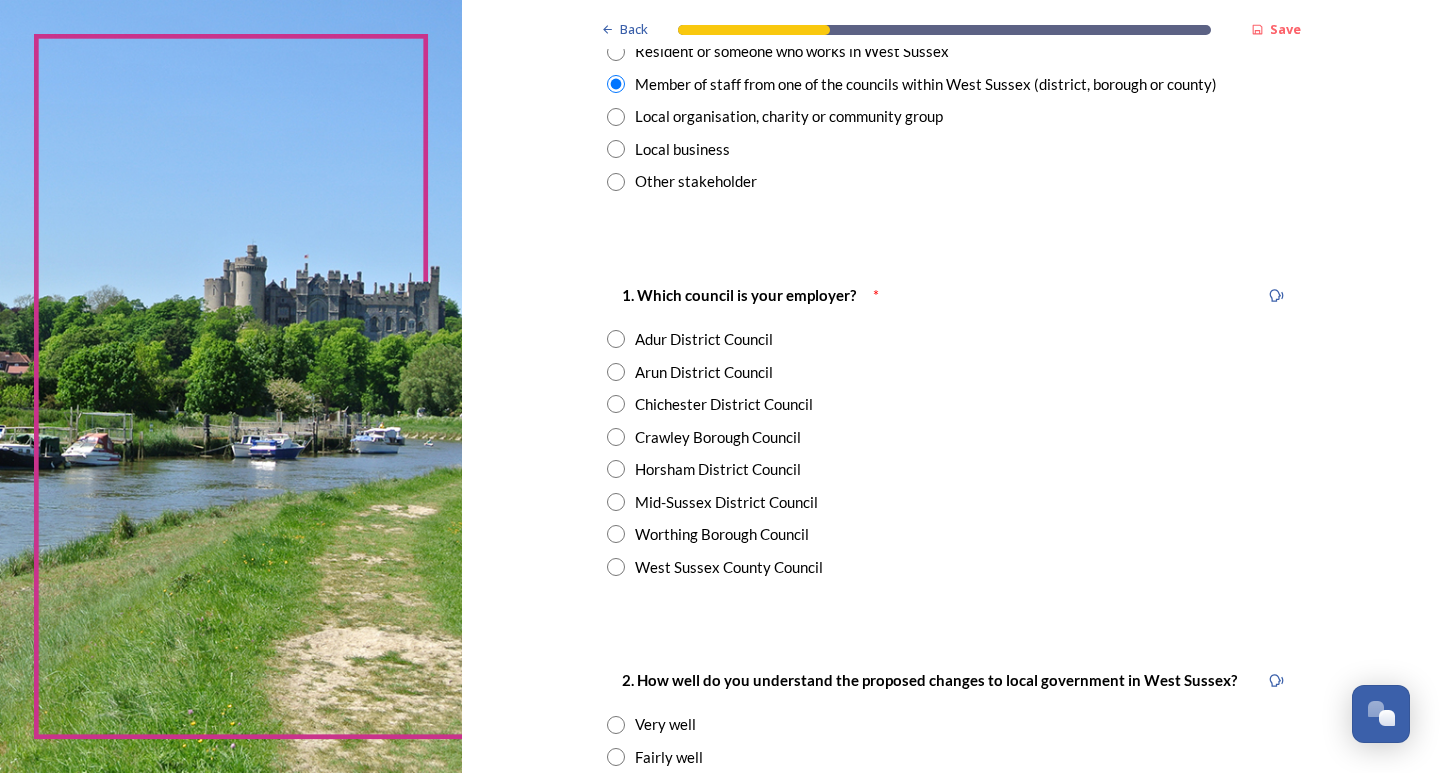 click at bounding box center (616, 339) 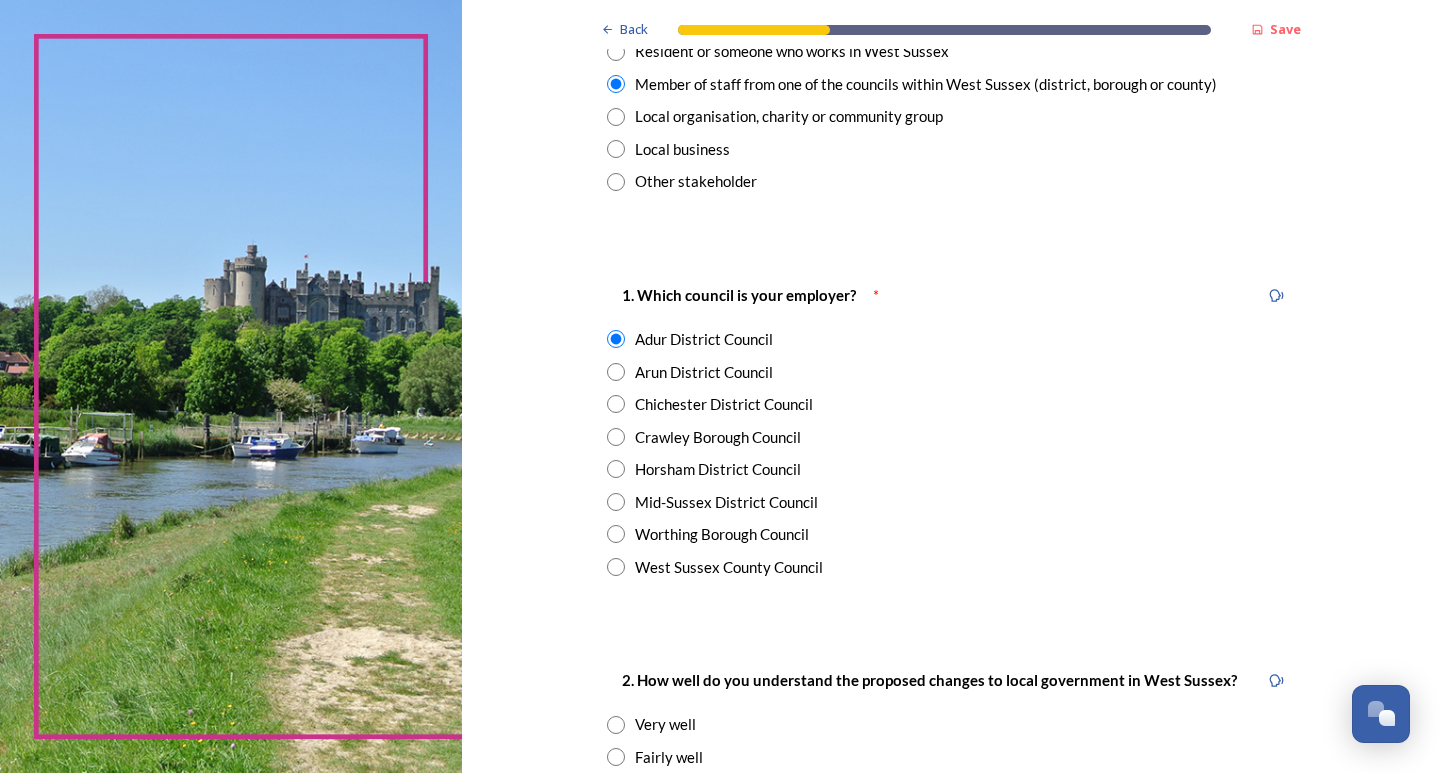 click at bounding box center [616, 534] 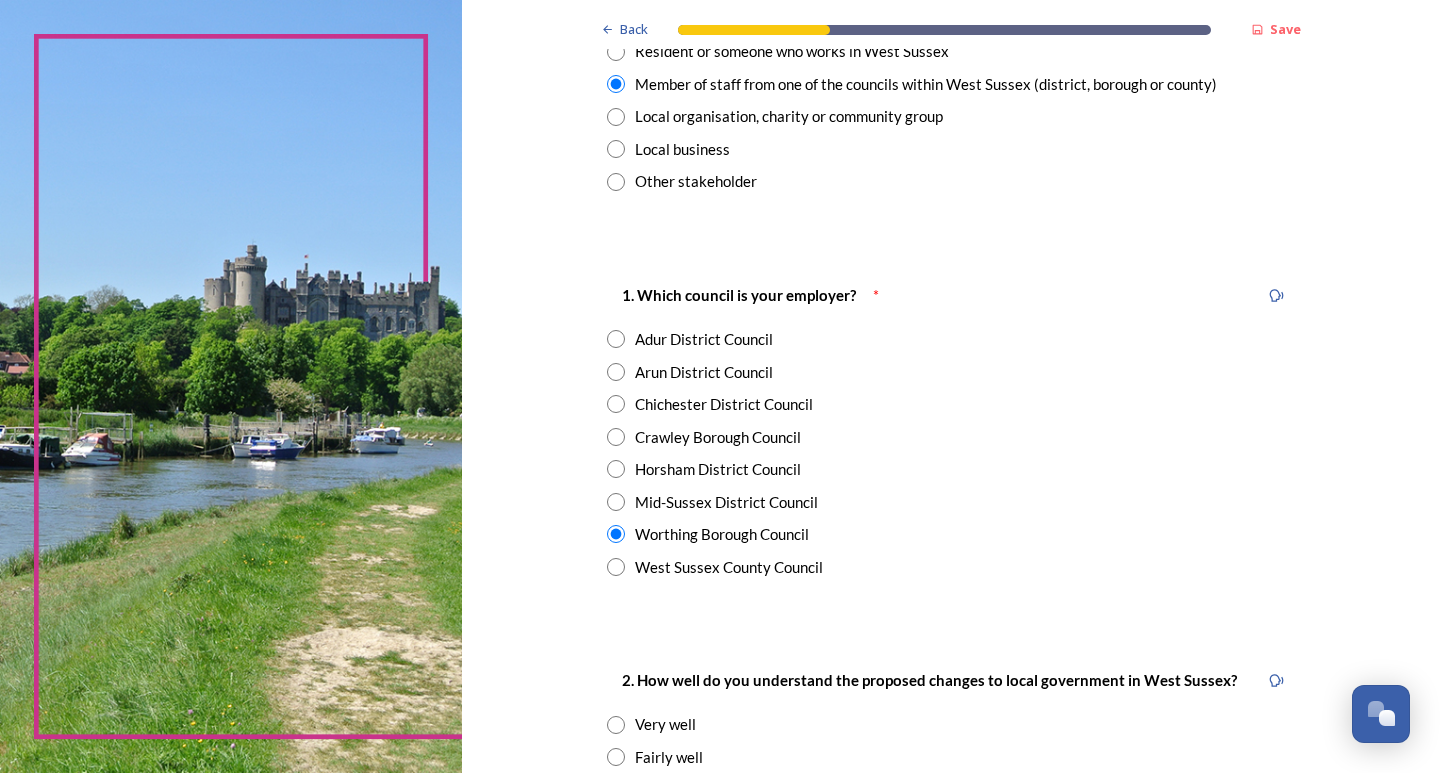 click at bounding box center [616, 339] 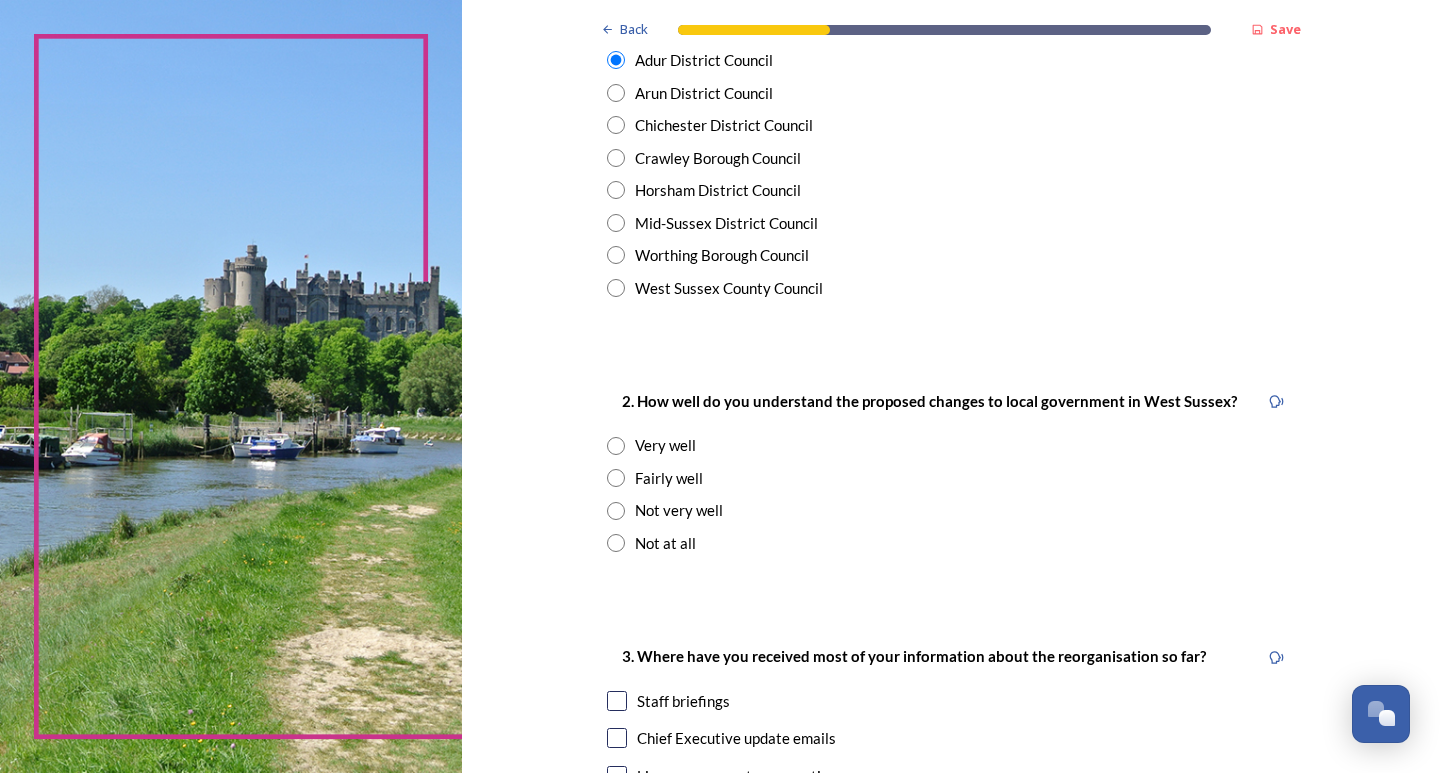 scroll, scrollTop: 500, scrollLeft: 0, axis: vertical 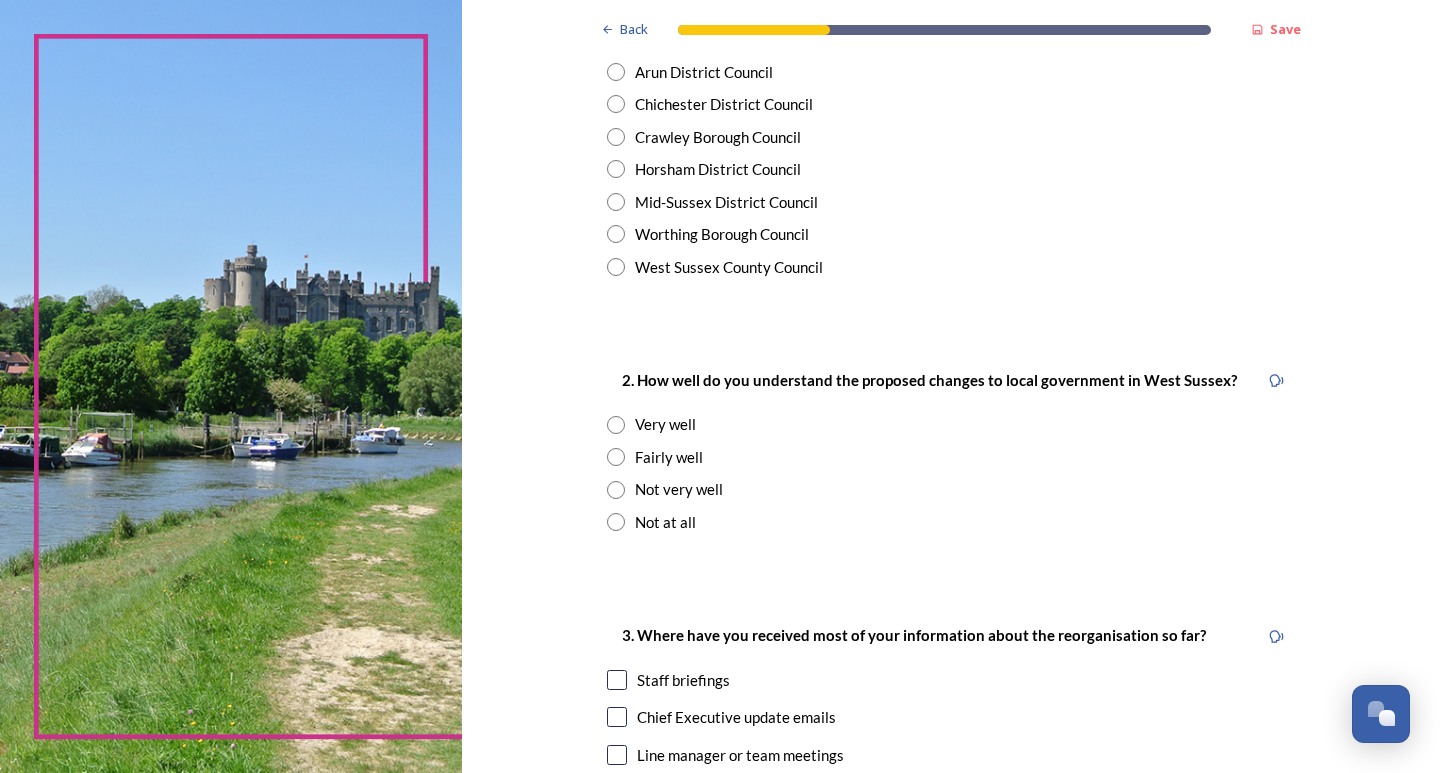 click at bounding box center (616, 457) 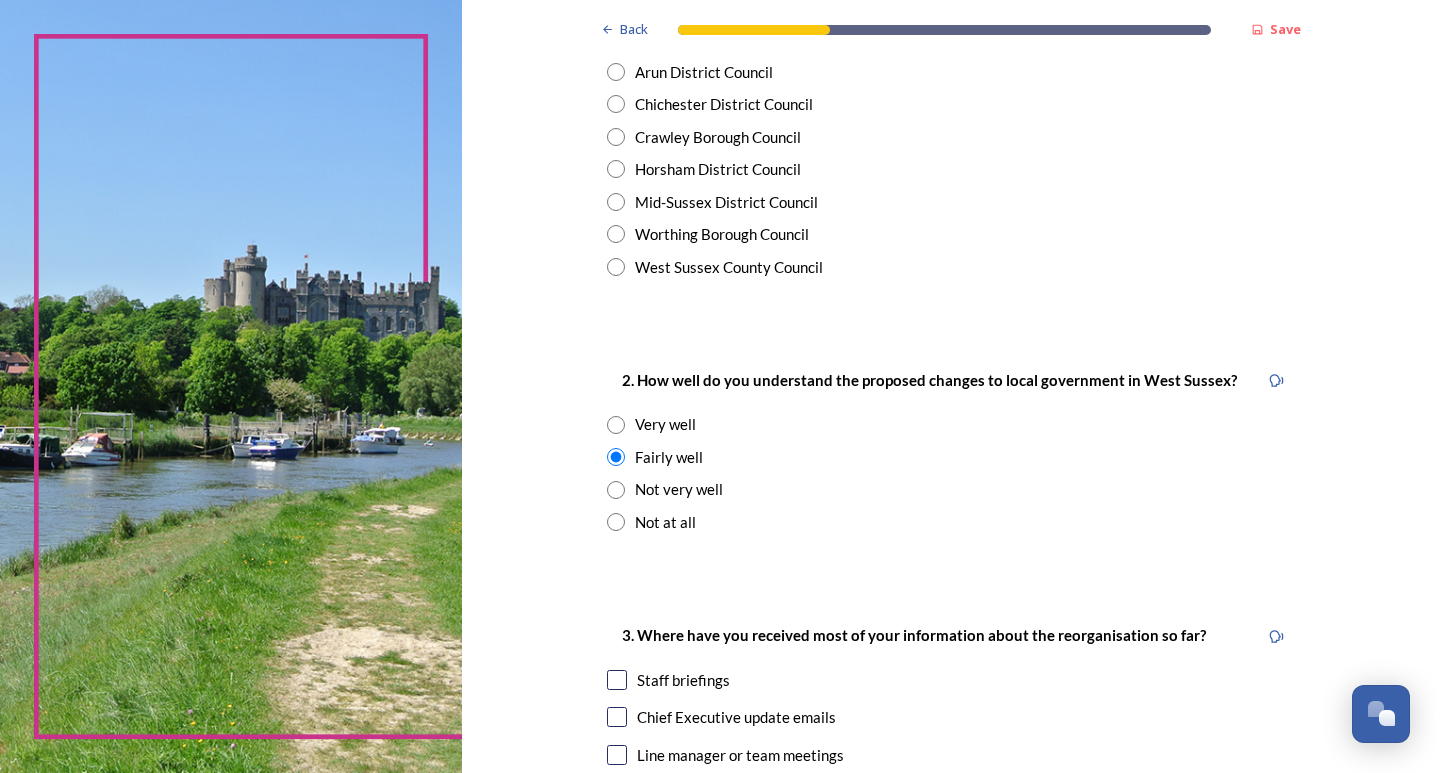 click at bounding box center [616, 425] 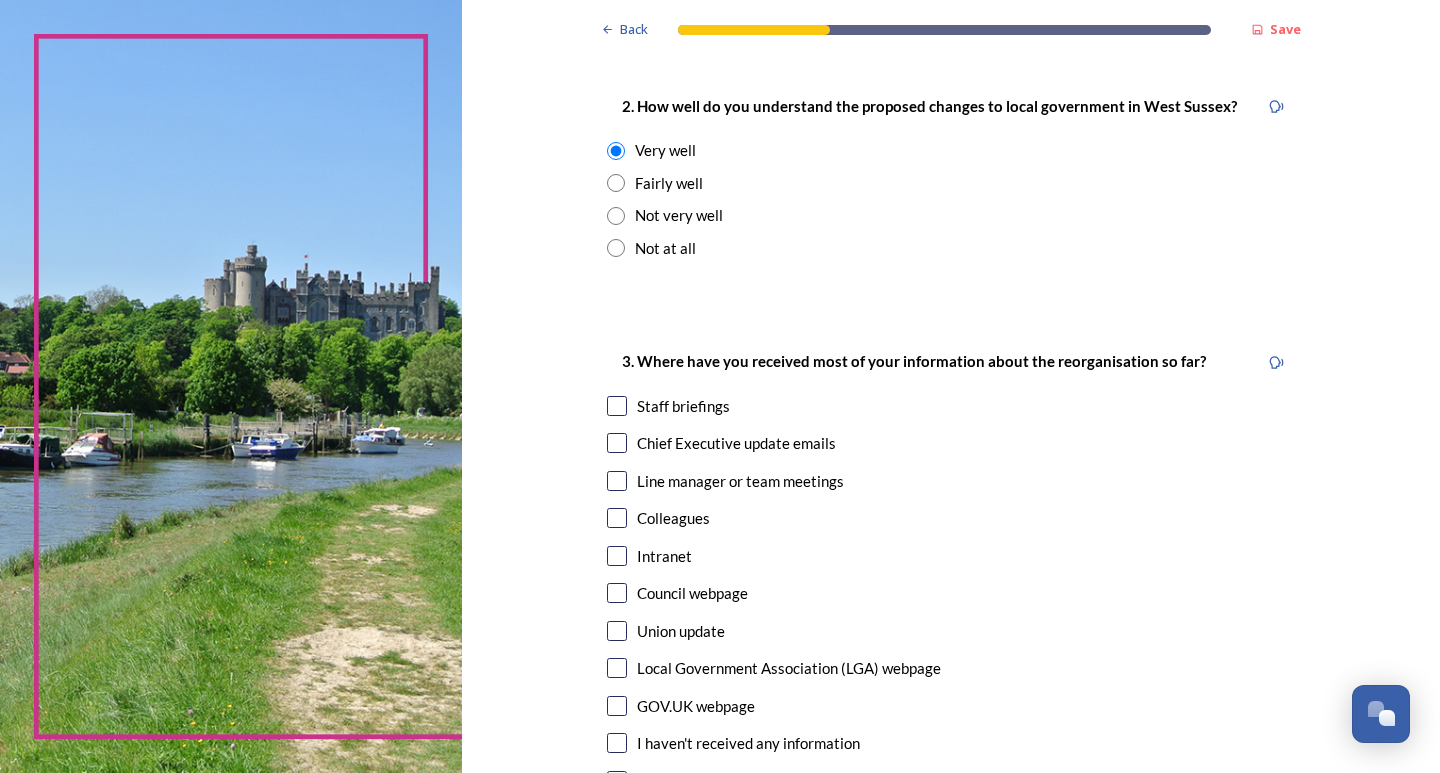 scroll, scrollTop: 800, scrollLeft: 0, axis: vertical 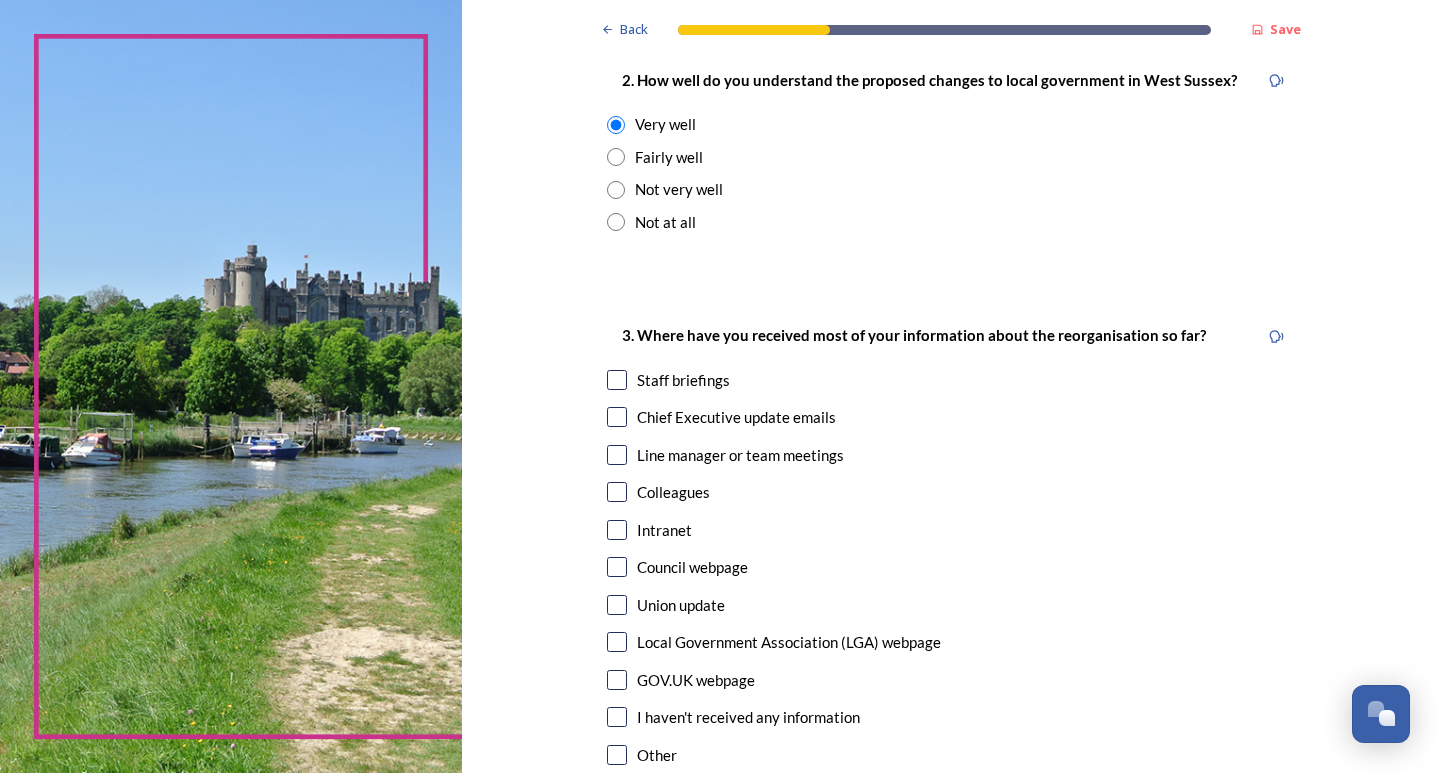 click at bounding box center [617, 380] 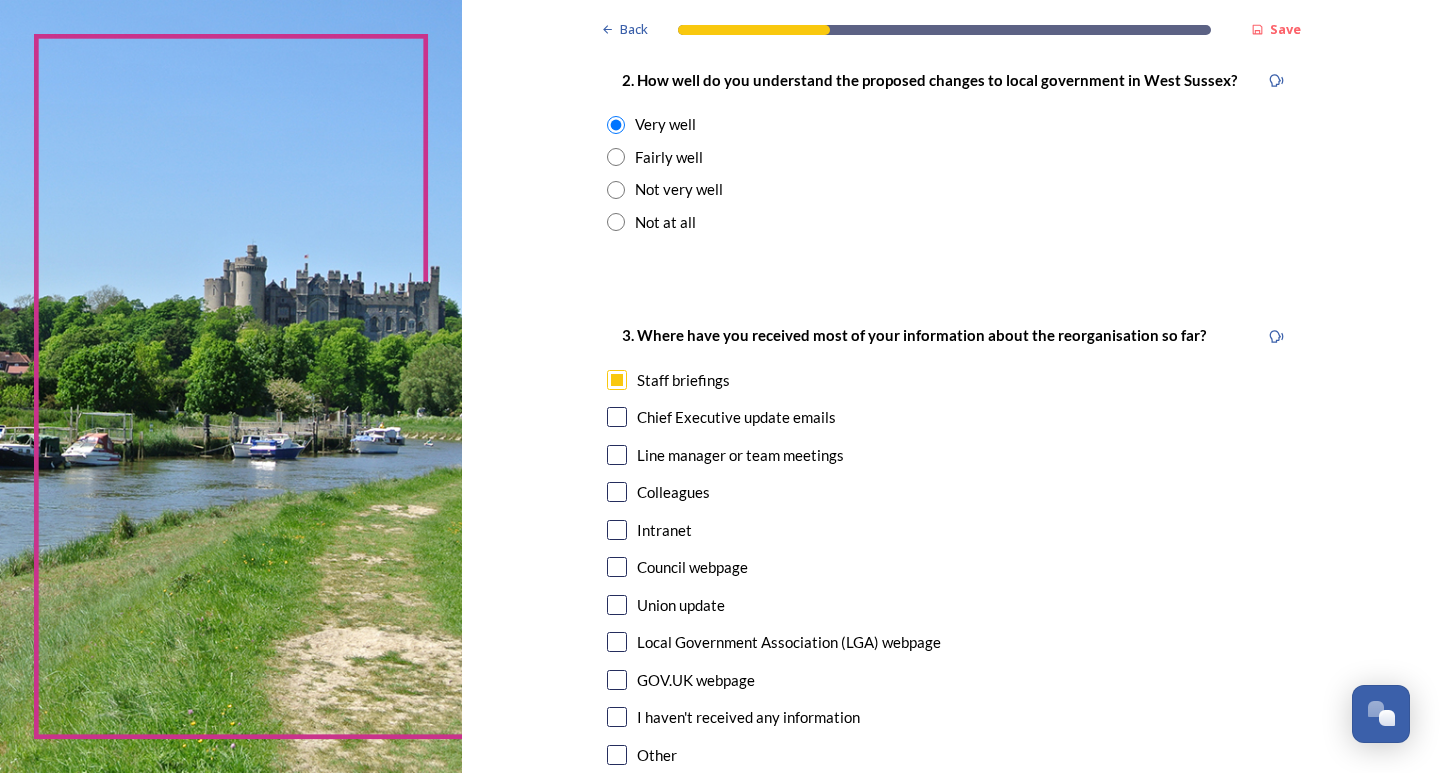 scroll, scrollTop: 900, scrollLeft: 0, axis: vertical 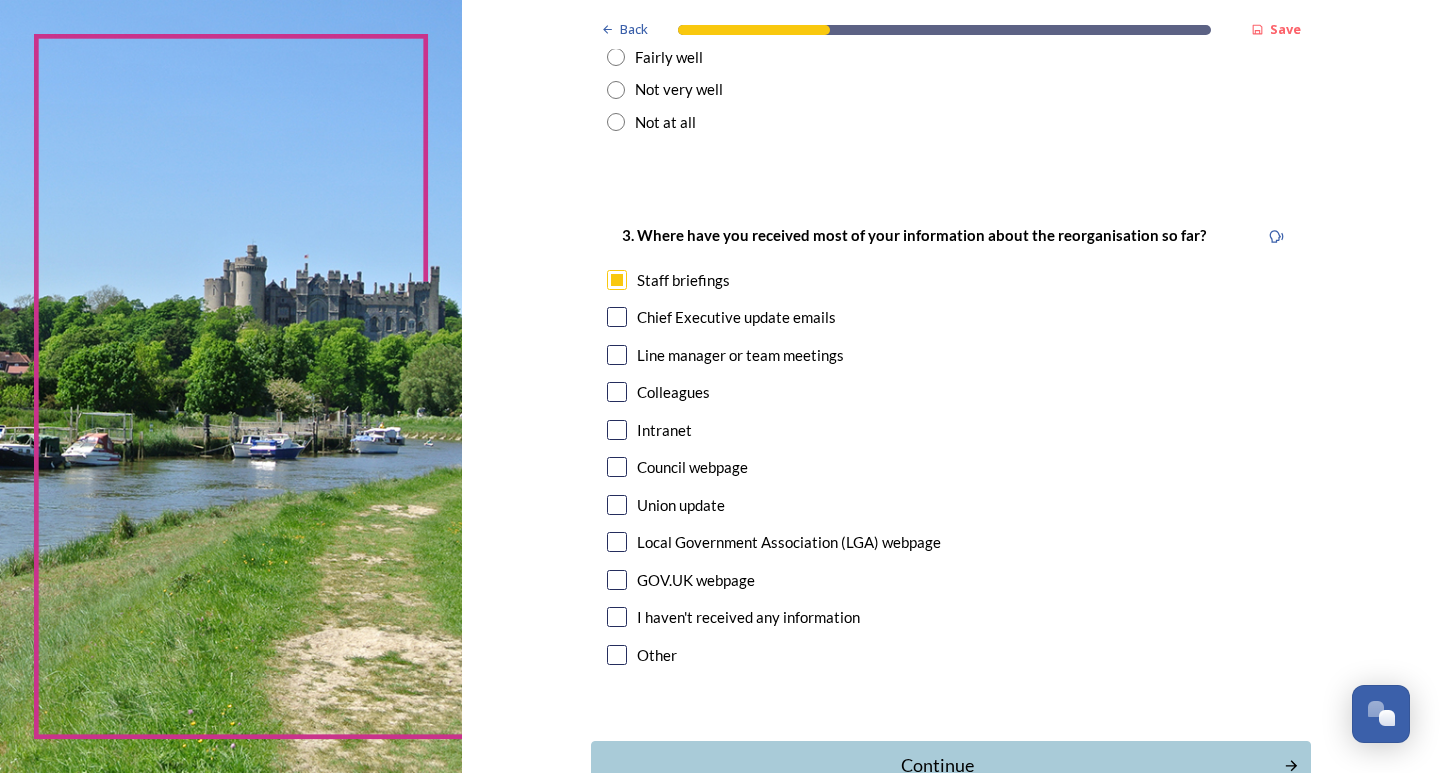 click at bounding box center [617, 317] 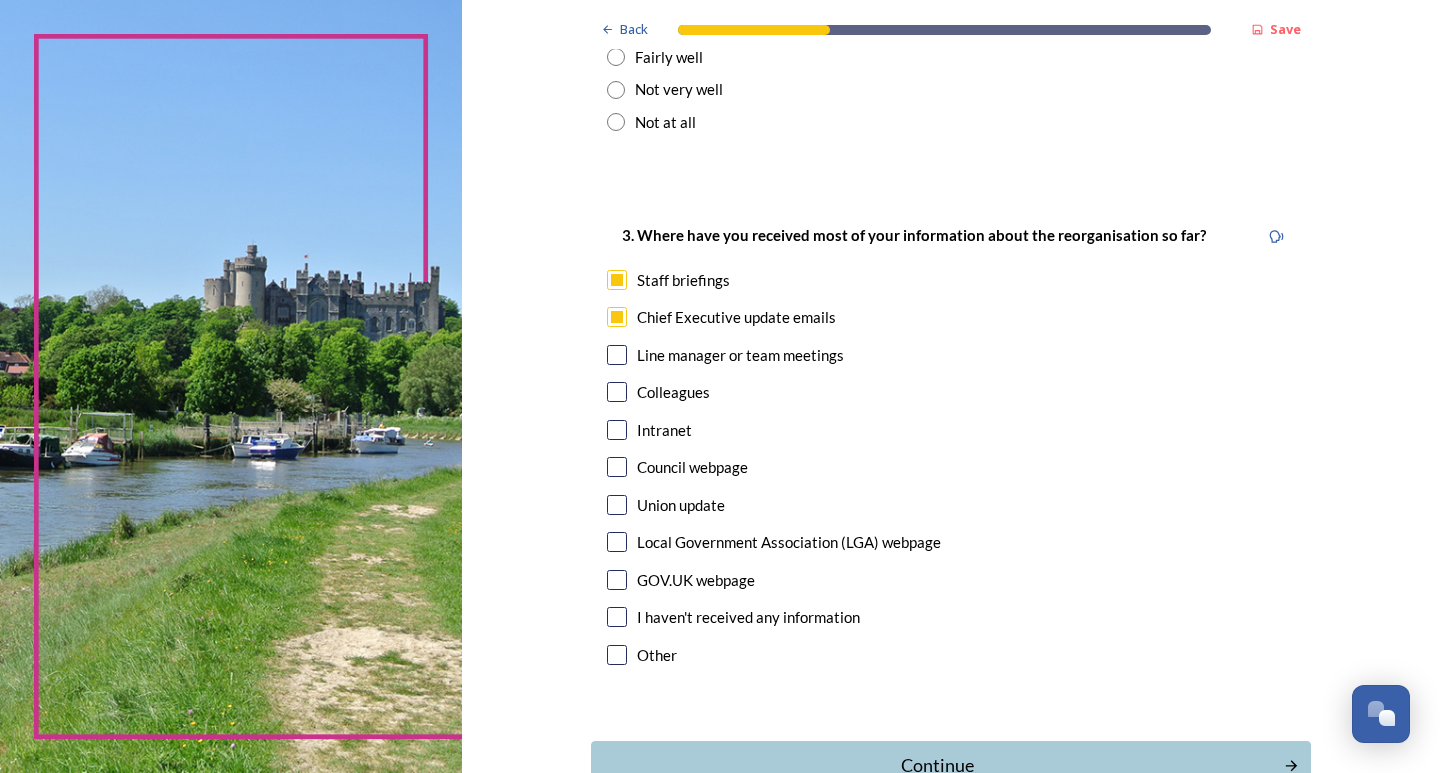 click at bounding box center [617, 580] 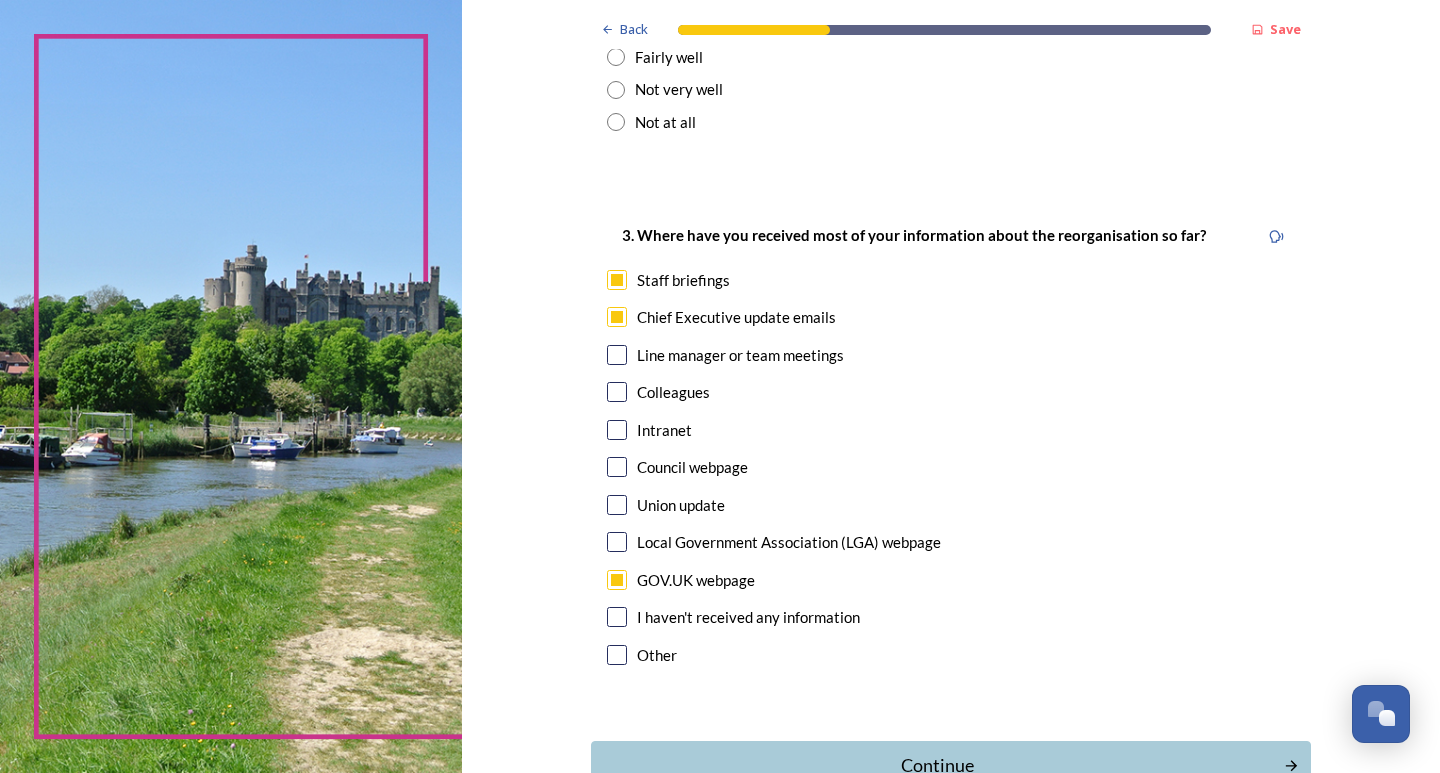 click at bounding box center [617, 392] 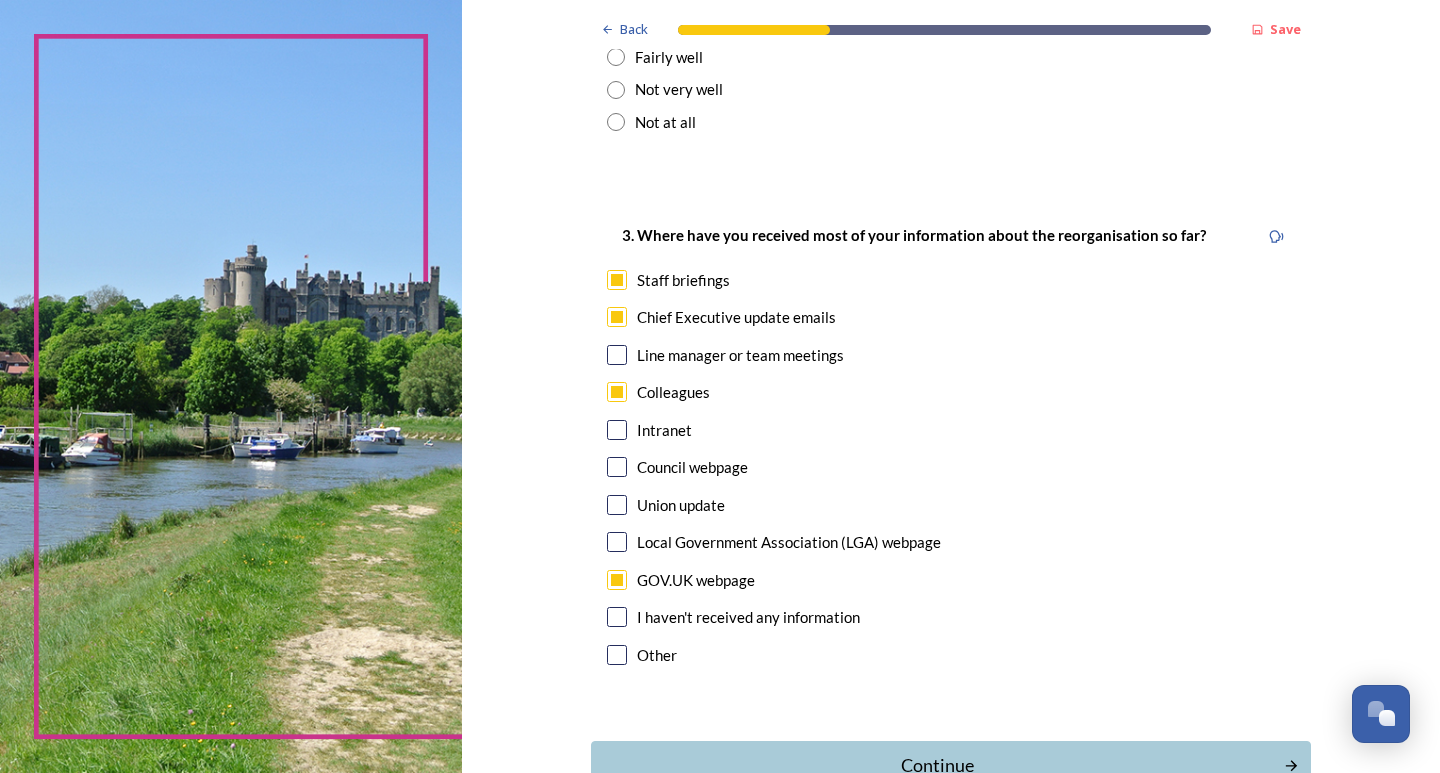click at bounding box center (617, 355) 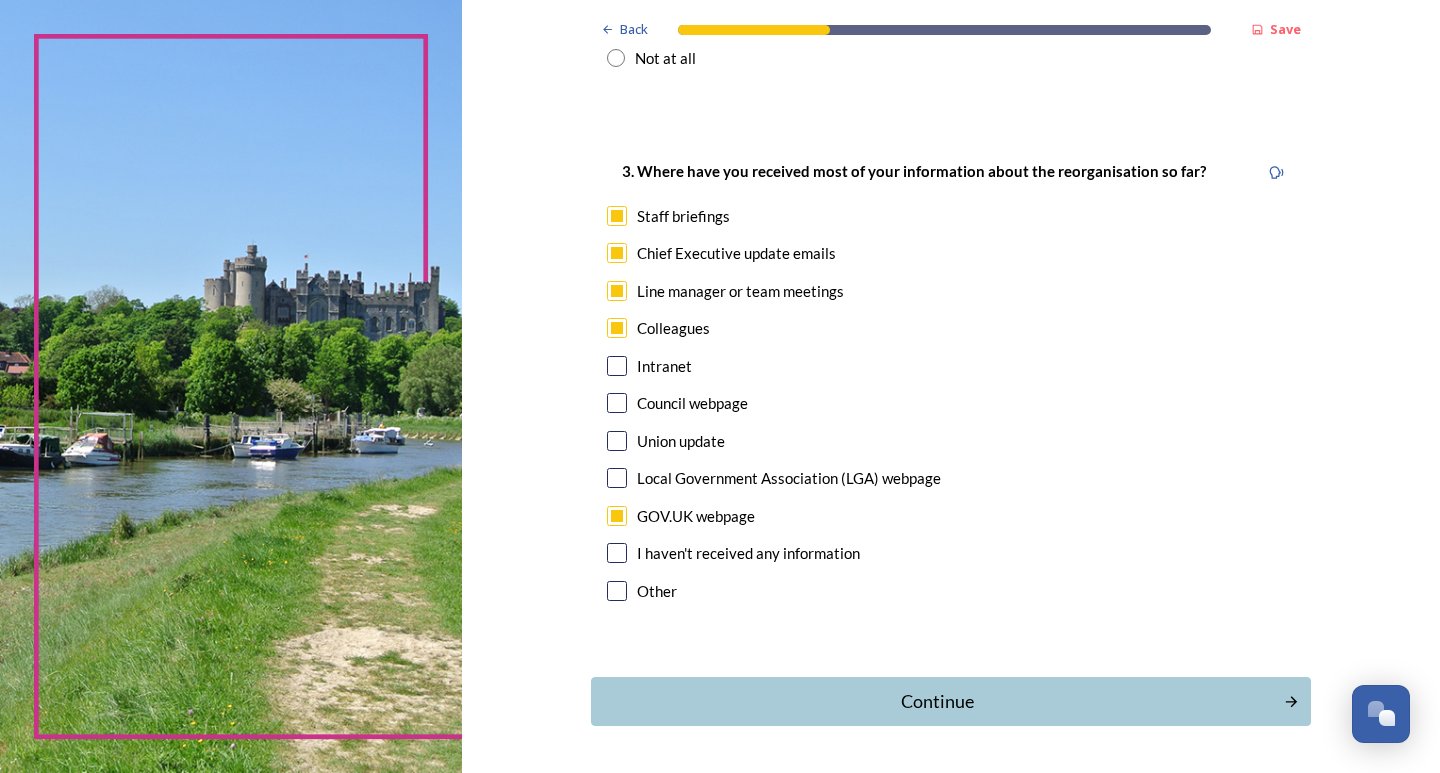 scroll, scrollTop: 1033, scrollLeft: 0, axis: vertical 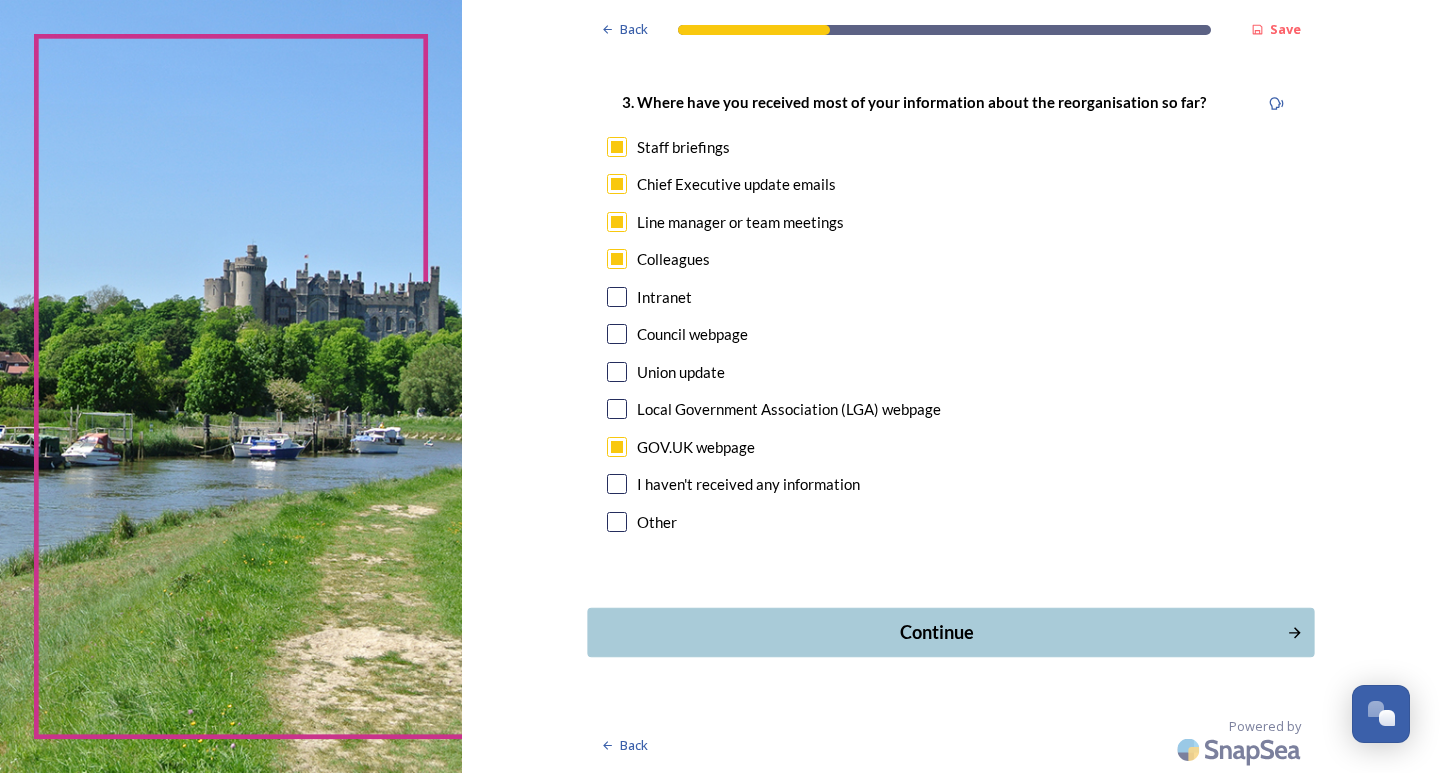 click on "Continue" at bounding box center (936, 632) 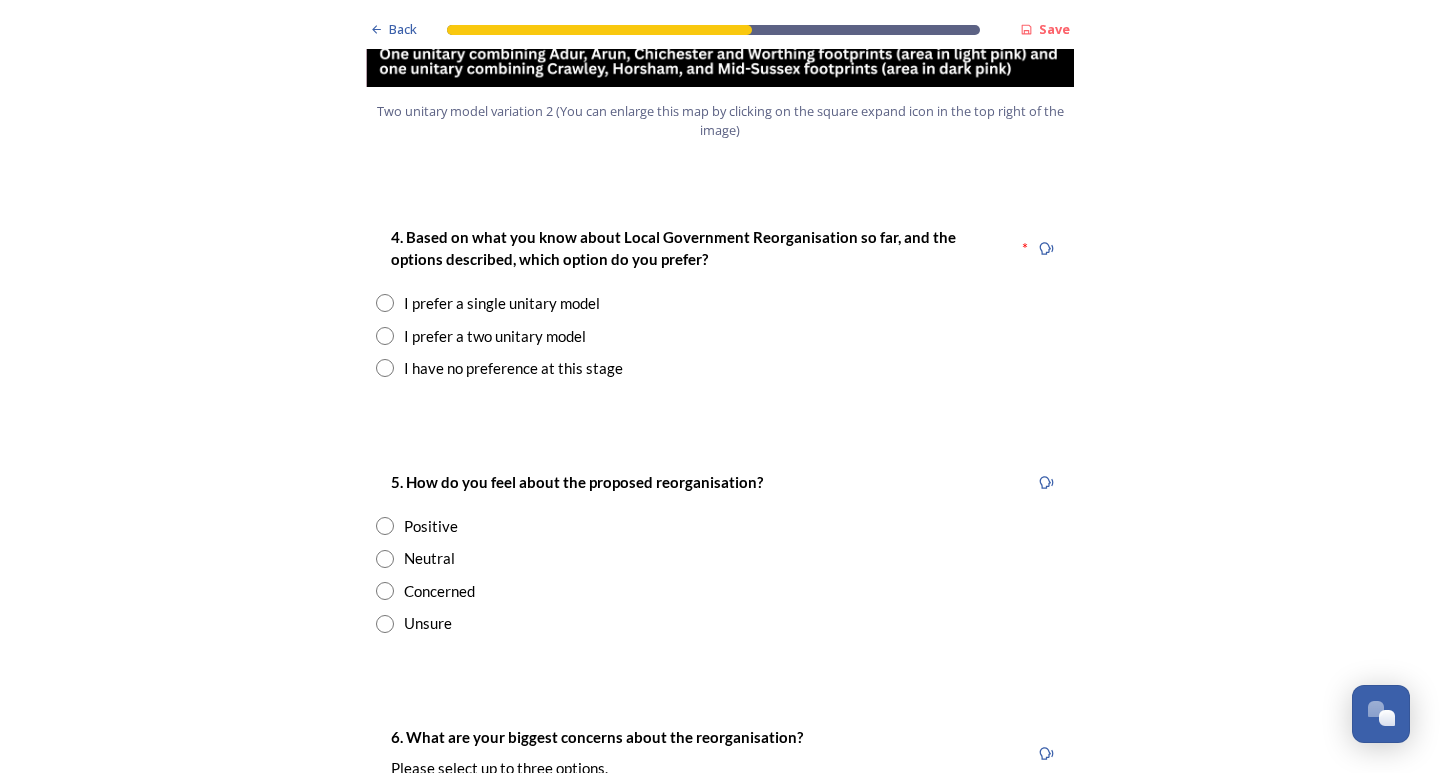 scroll, scrollTop: 2500, scrollLeft: 0, axis: vertical 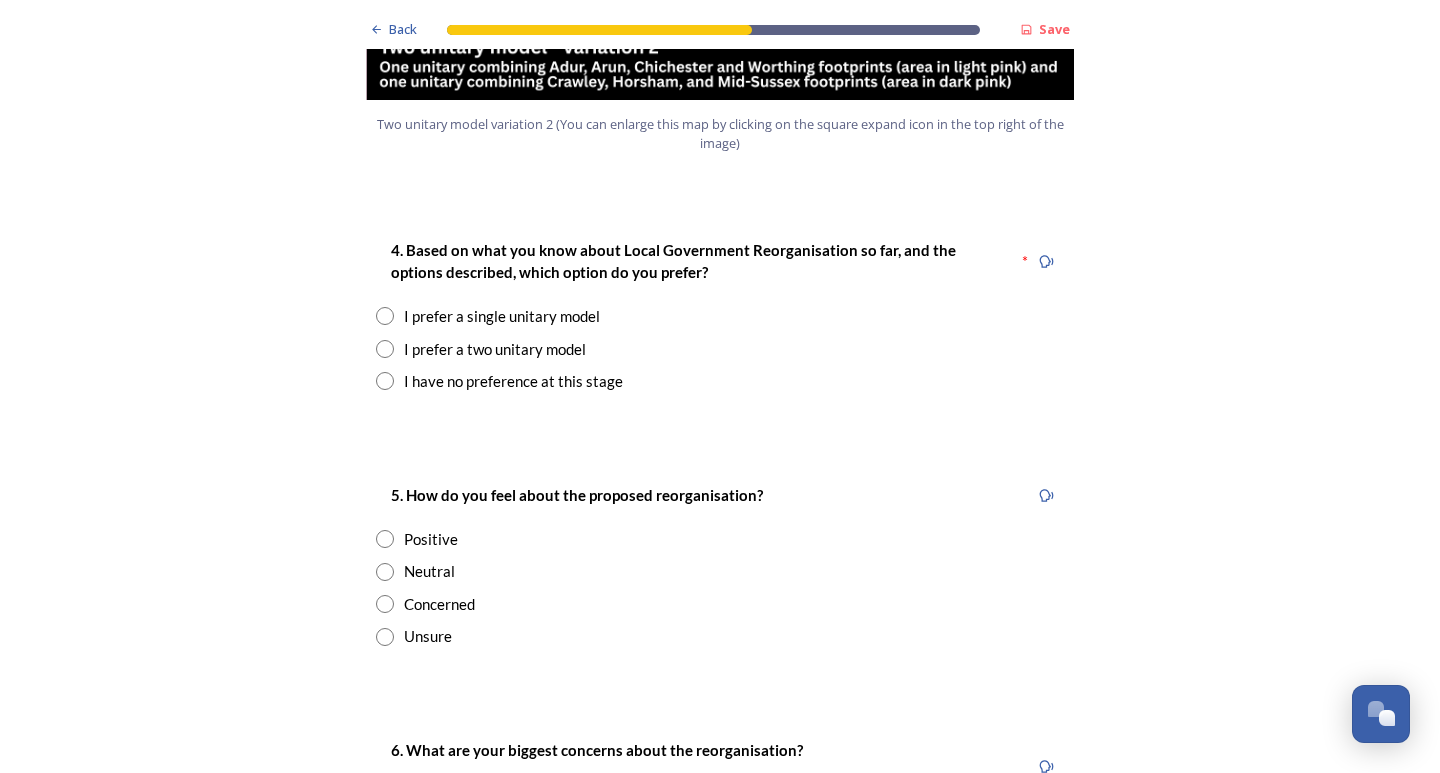 click on "I prefer a two unitary model" at bounding box center (495, 349) 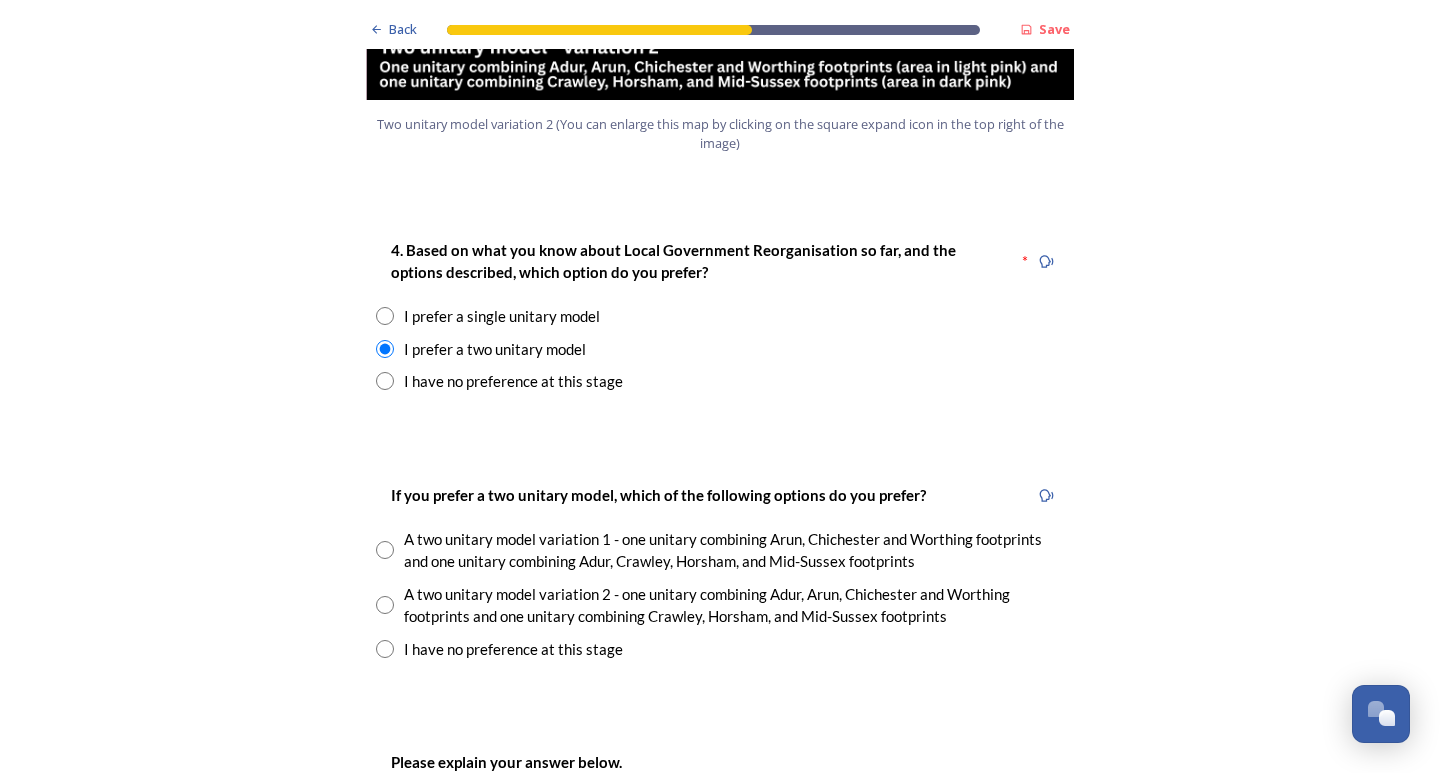 scroll, scrollTop: 2600, scrollLeft: 0, axis: vertical 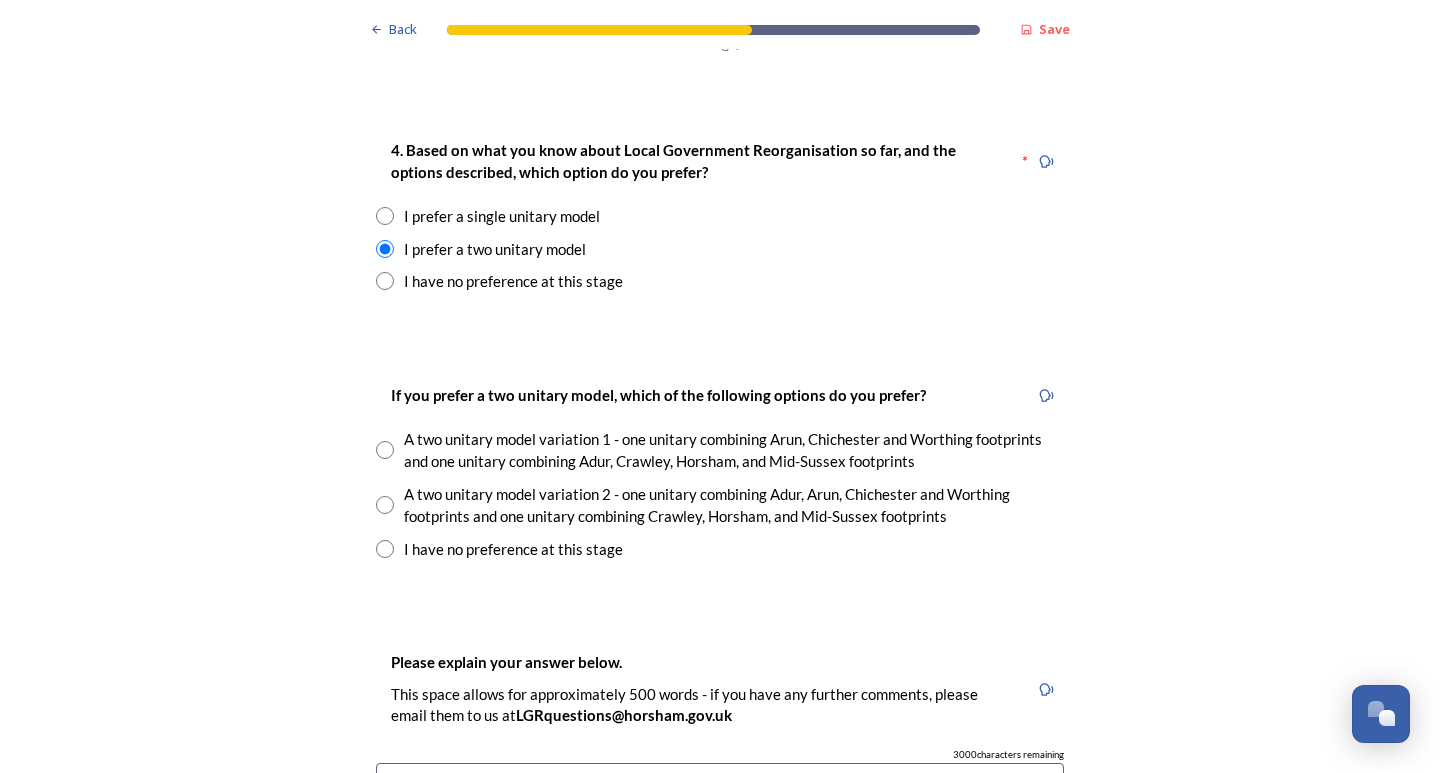 click at bounding box center [385, 505] 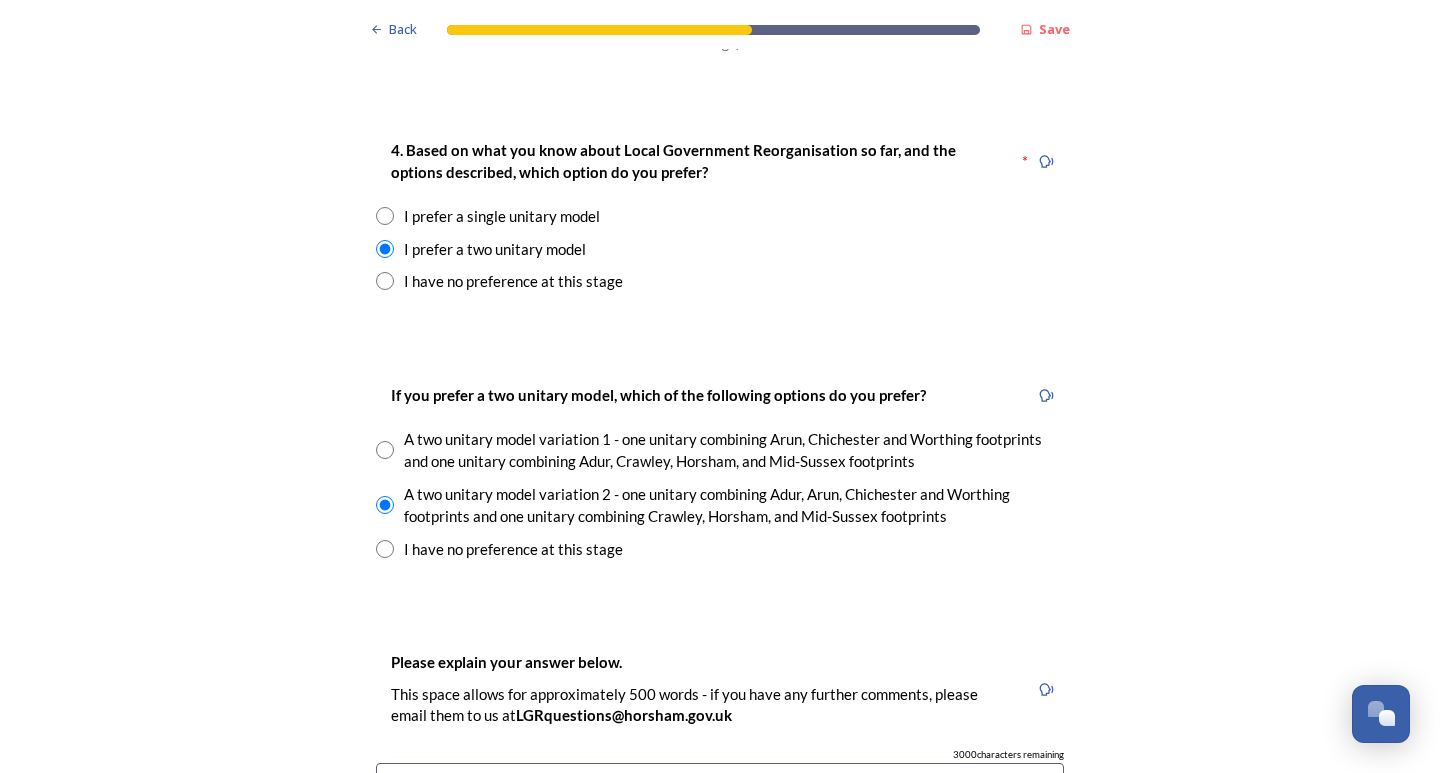 click at bounding box center [385, 505] 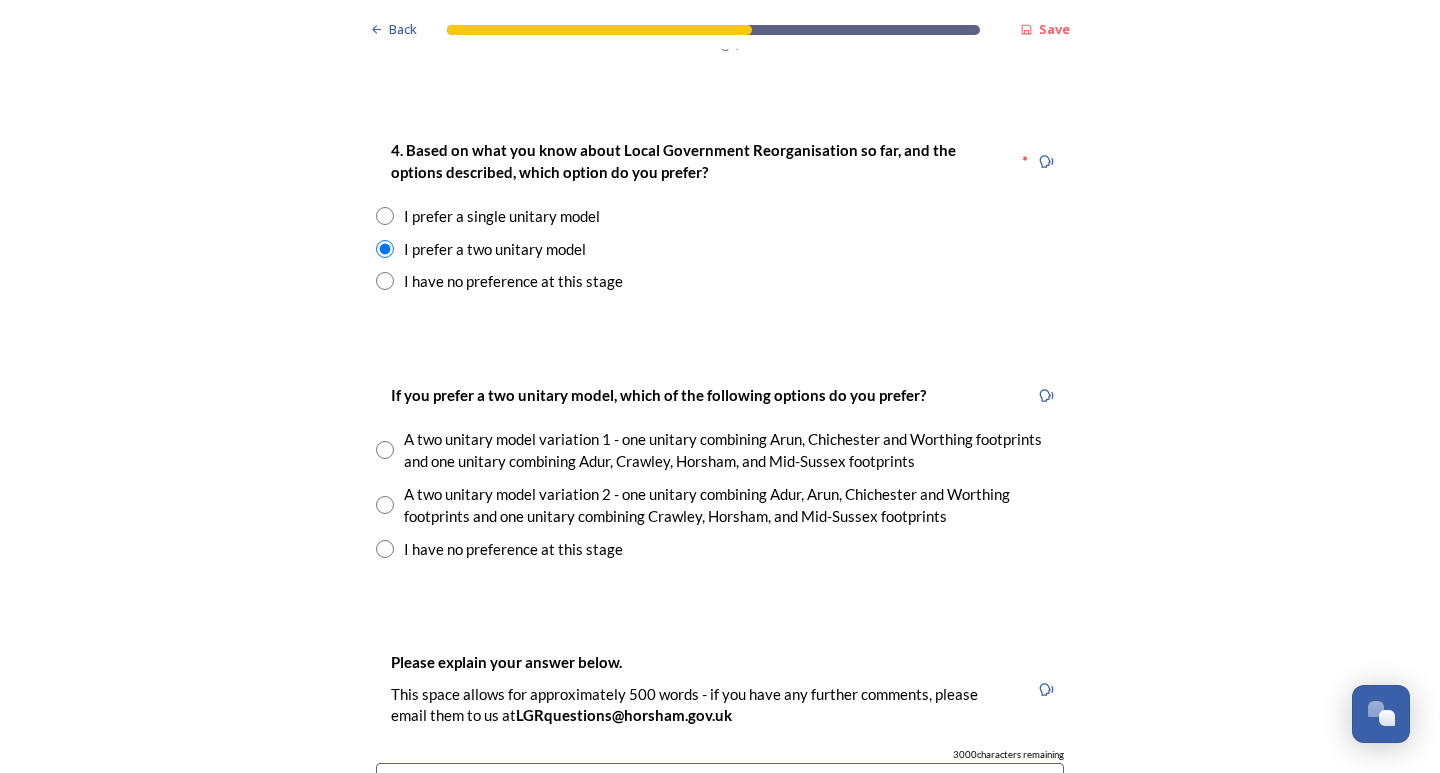 click at bounding box center [385, 450] 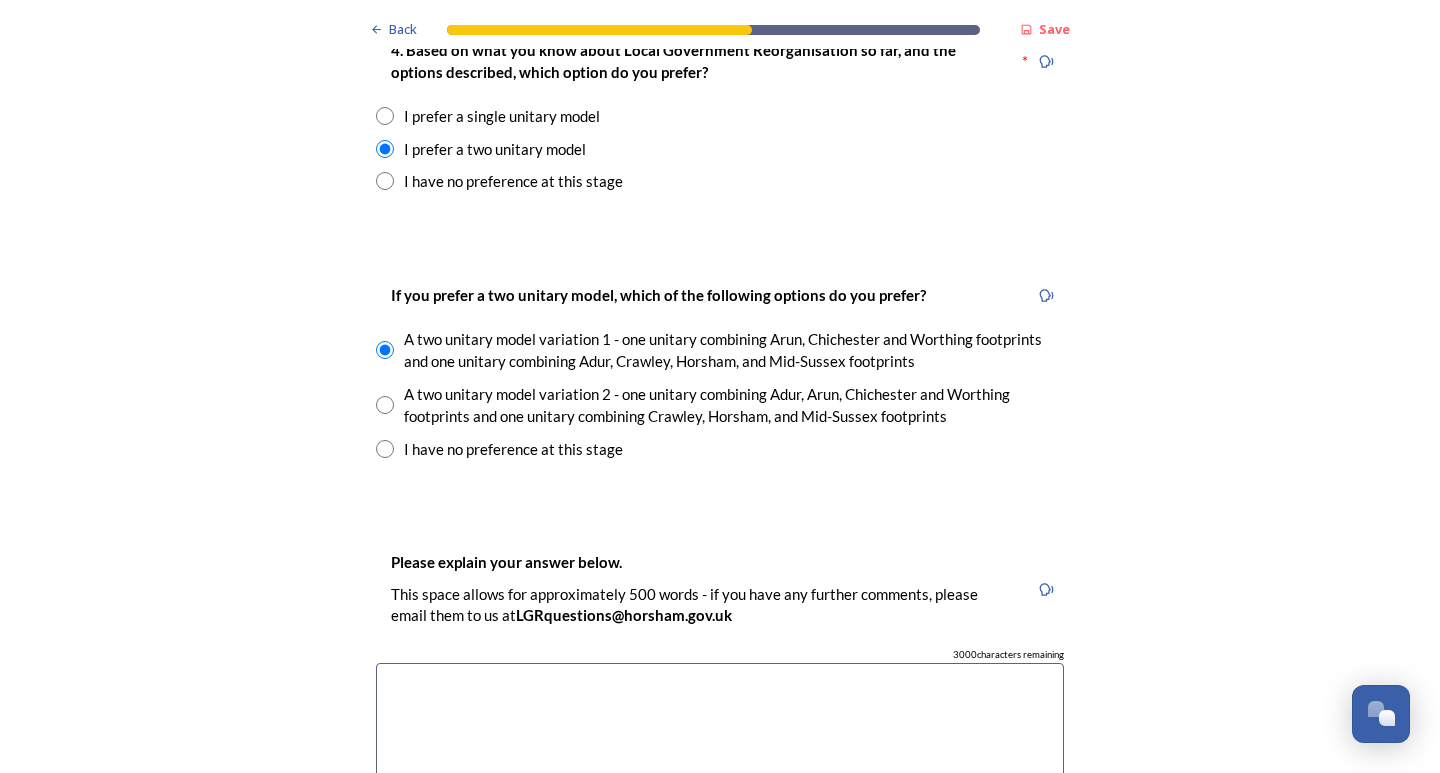scroll, scrollTop: 3200, scrollLeft: 0, axis: vertical 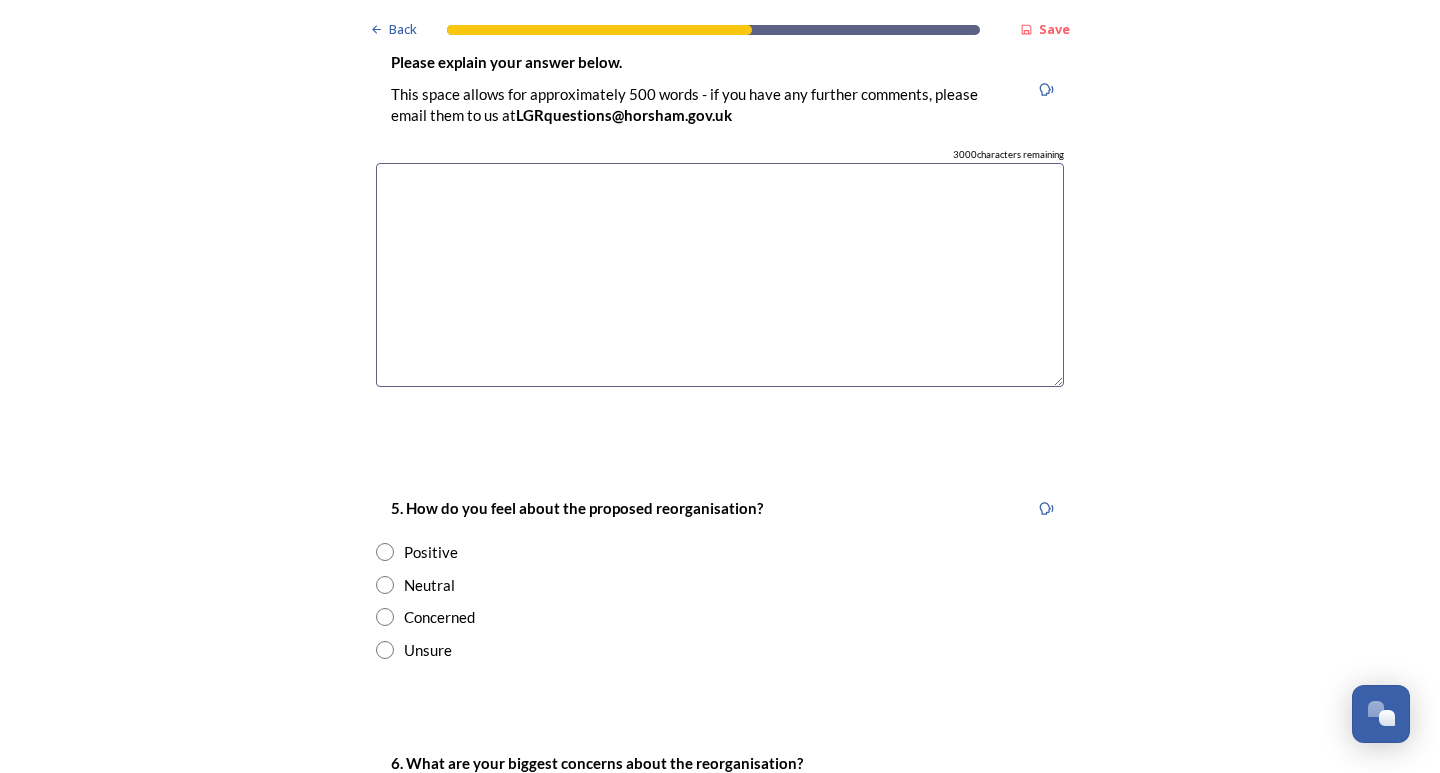 click at bounding box center [720, 275] 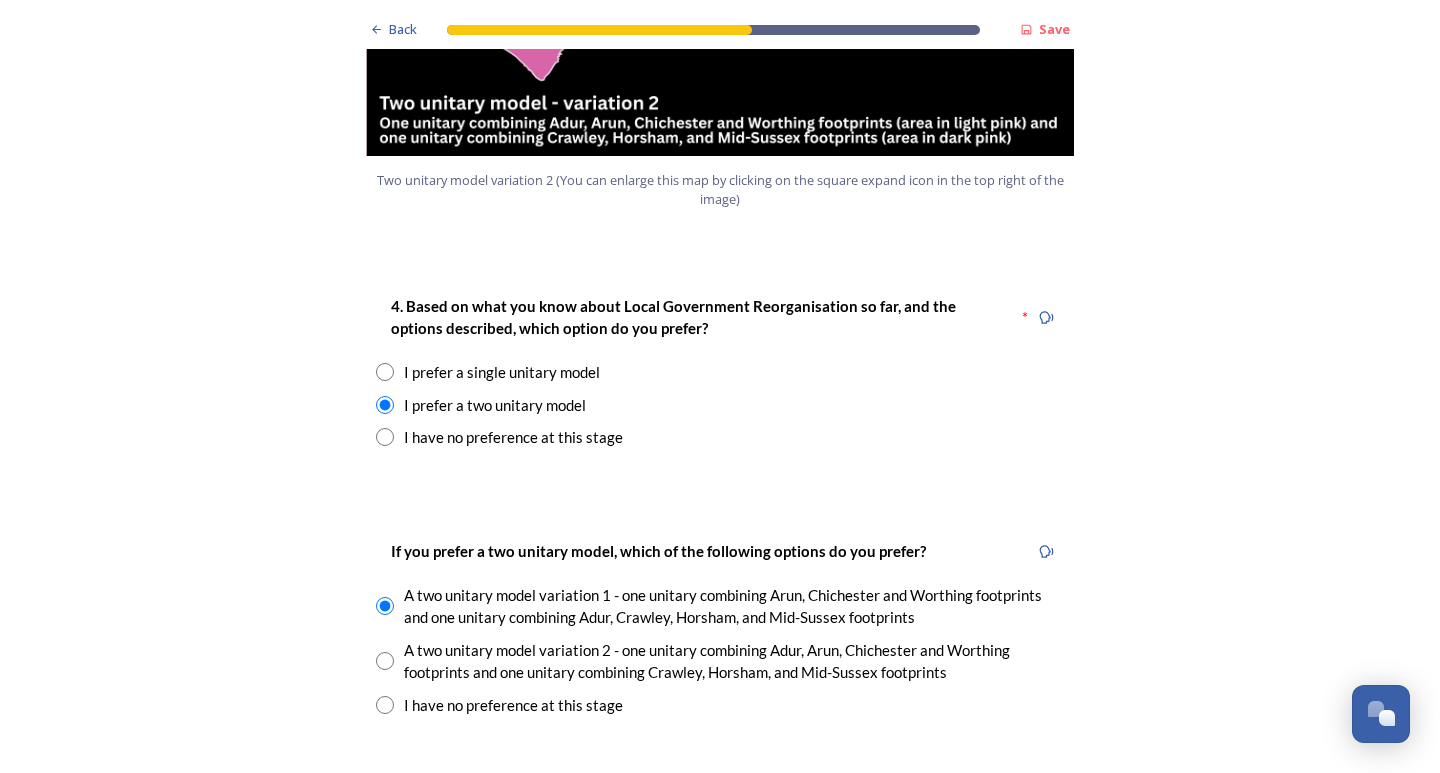scroll, scrollTop: 2700, scrollLeft: 0, axis: vertical 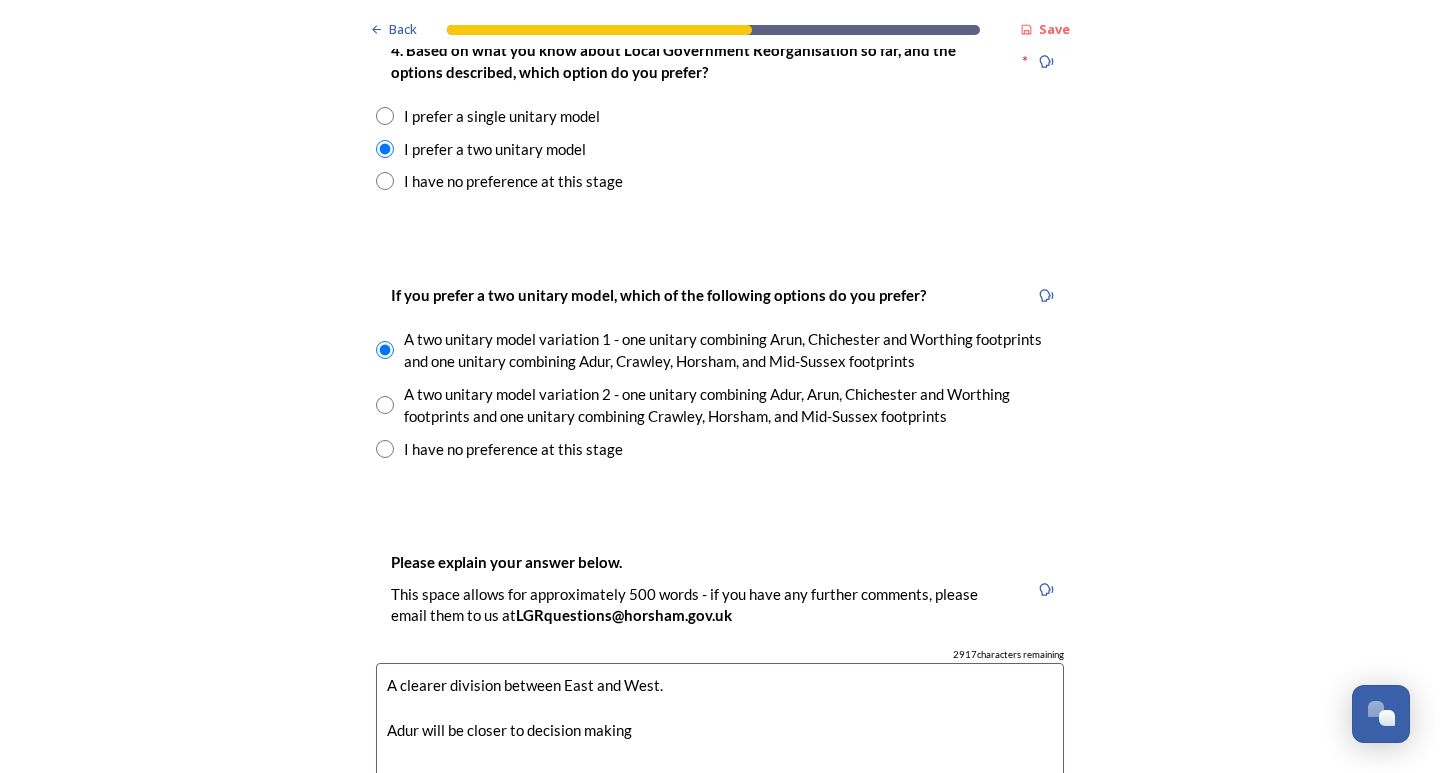 type on "A clearer division between East and West.
Adur will be closer to decision making" 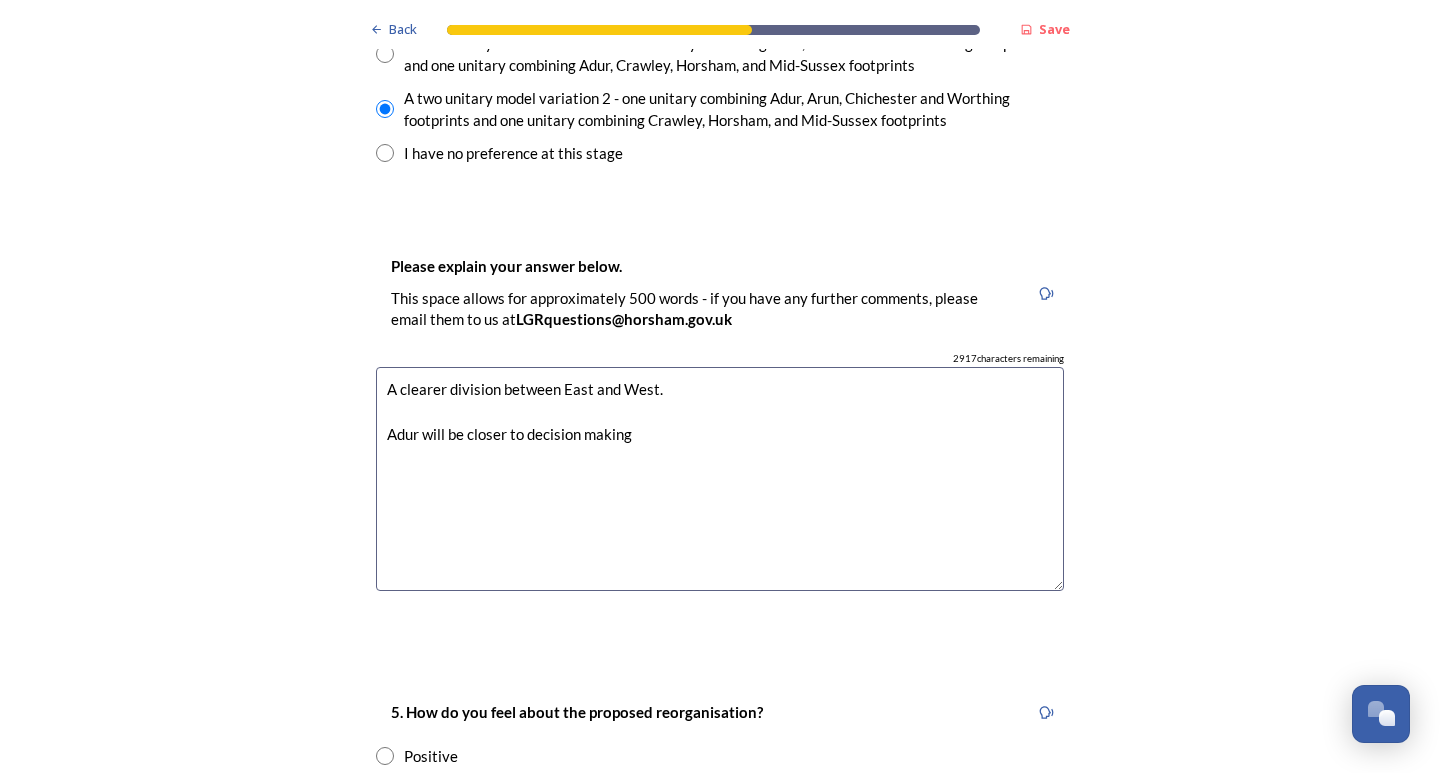 scroll, scrollTop: 3200, scrollLeft: 0, axis: vertical 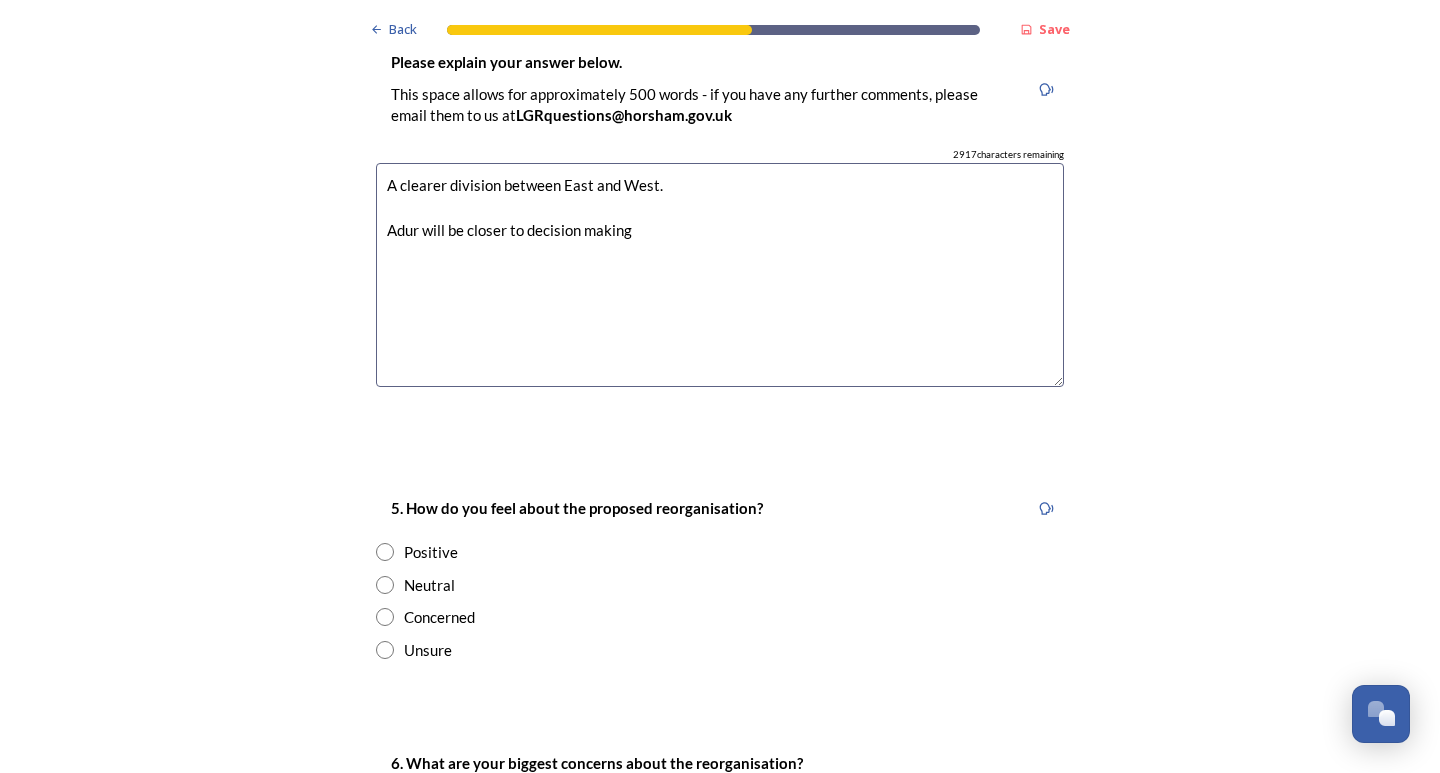 drag, startPoint x: 643, startPoint y: 225, endPoint x: 378, endPoint y: 179, distance: 268.96283 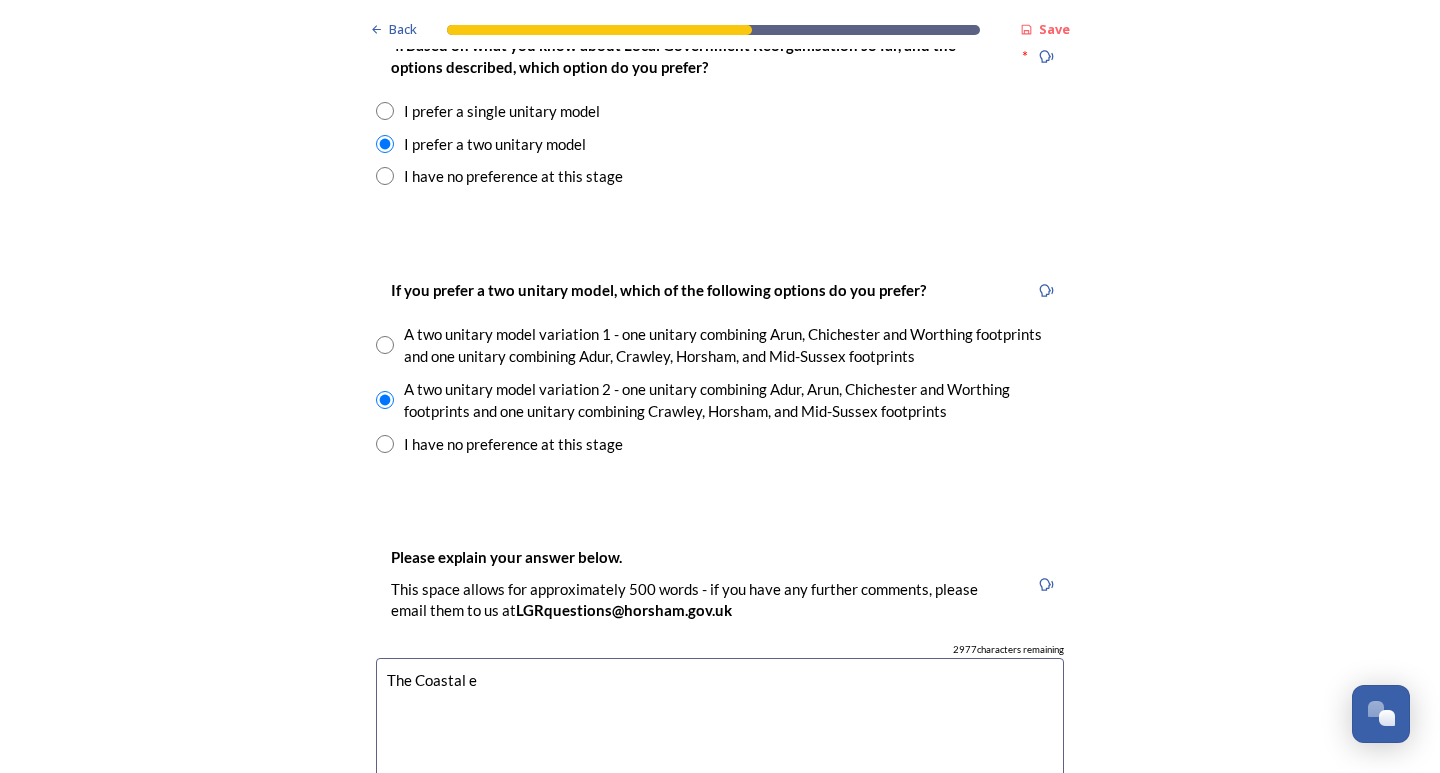 scroll, scrollTop: 2700, scrollLeft: 0, axis: vertical 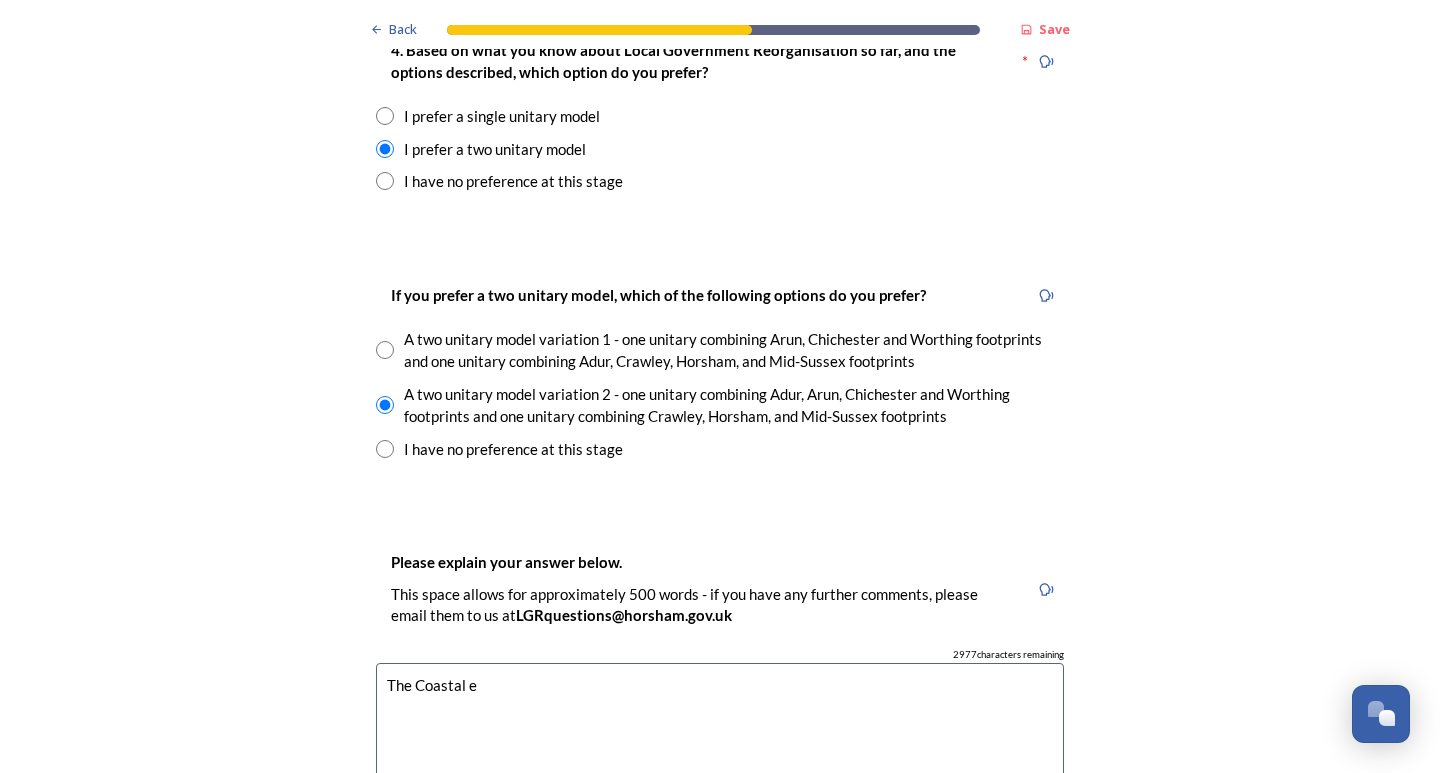 type on "The Coastal e" 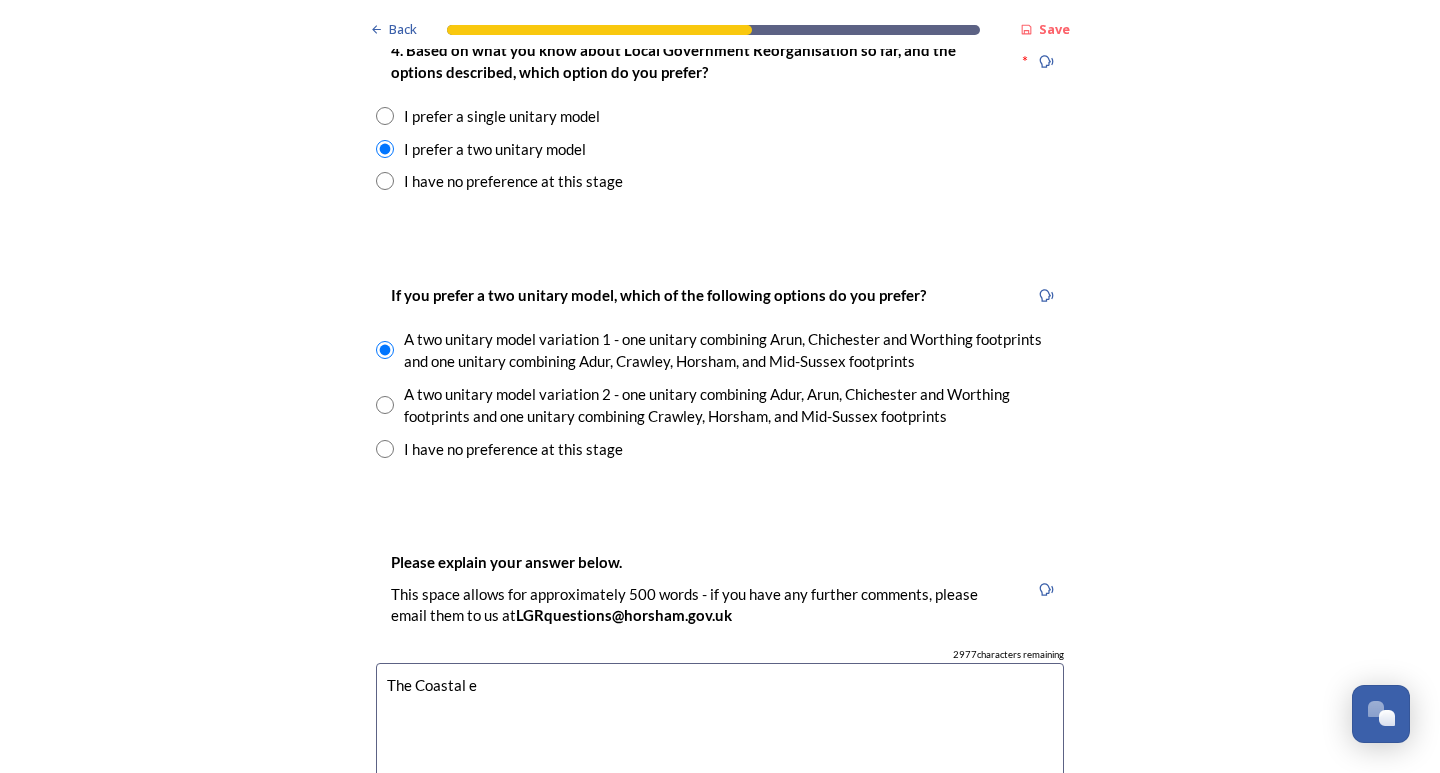 scroll, scrollTop: 2900, scrollLeft: 0, axis: vertical 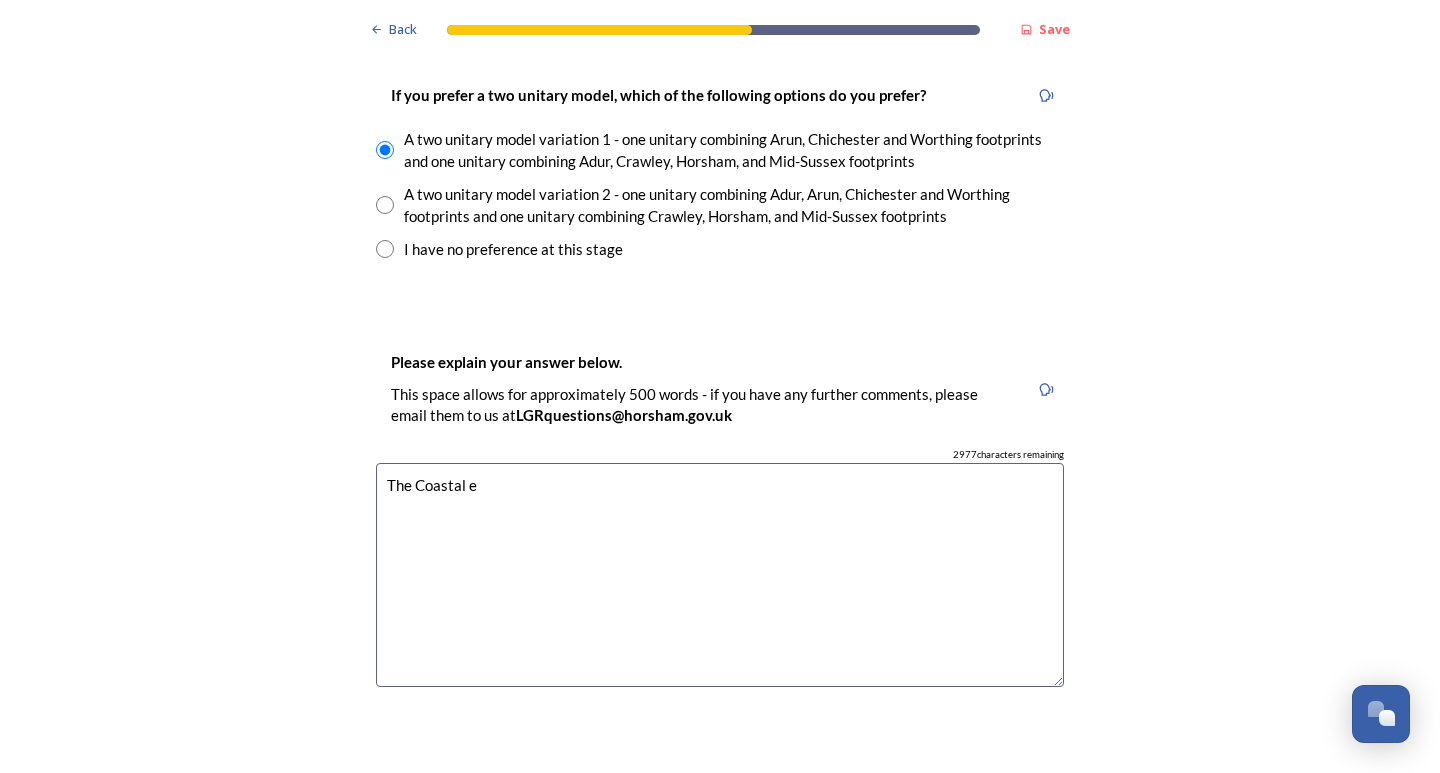 drag, startPoint x: 536, startPoint y: 493, endPoint x: 620, endPoint y: 508, distance: 85.32877 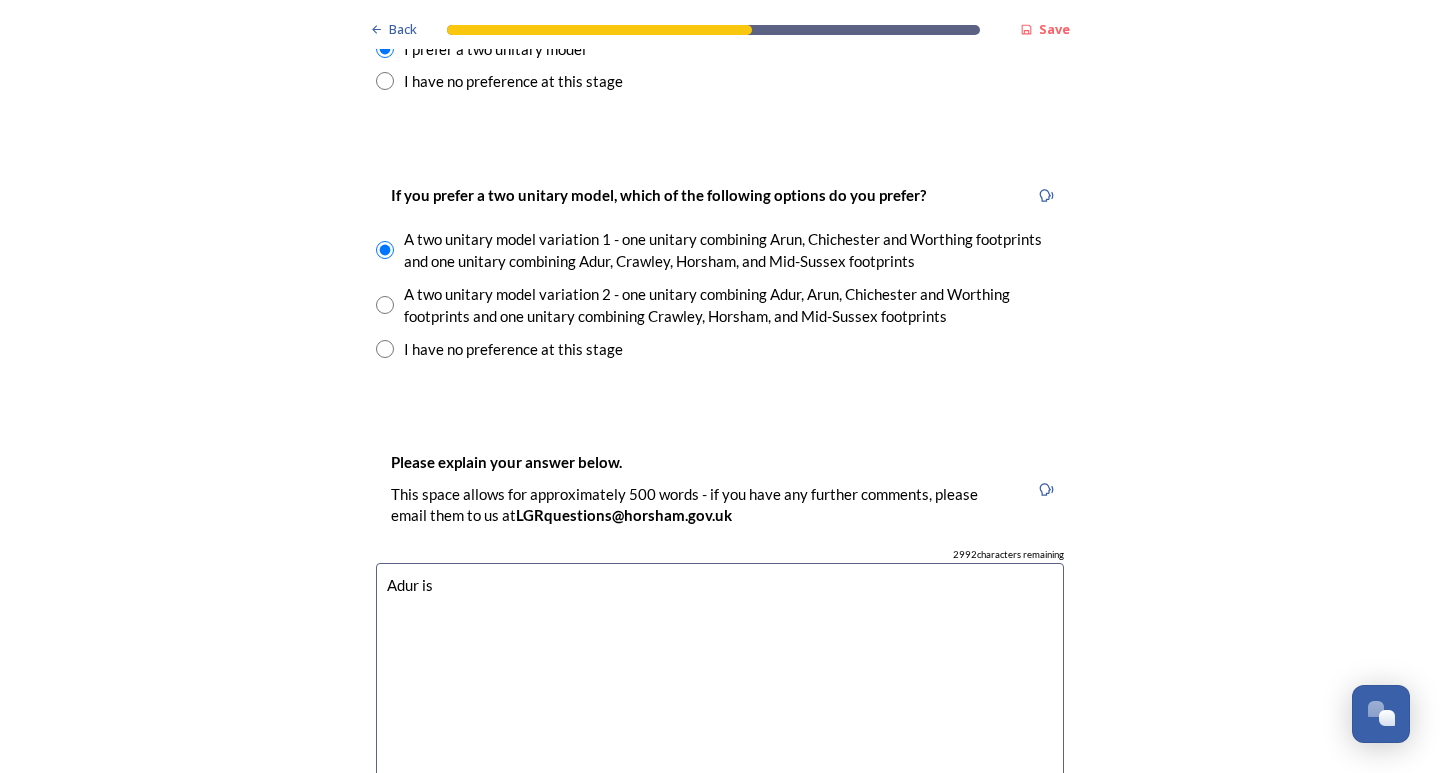 scroll, scrollTop: 2900, scrollLeft: 0, axis: vertical 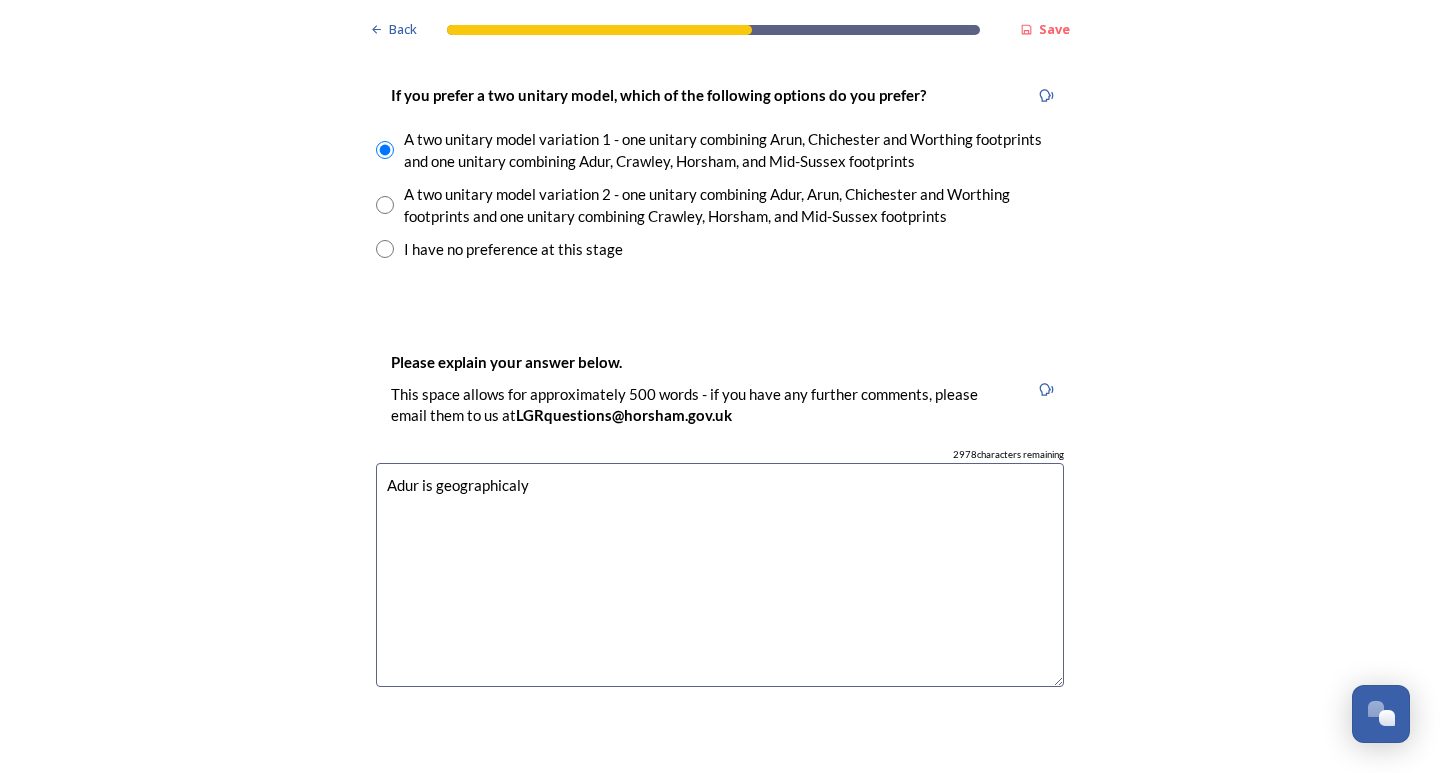 drag, startPoint x: 464, startPoint y: 490, endPoint x: 524, endPoint y: 45, distance: 449.02673 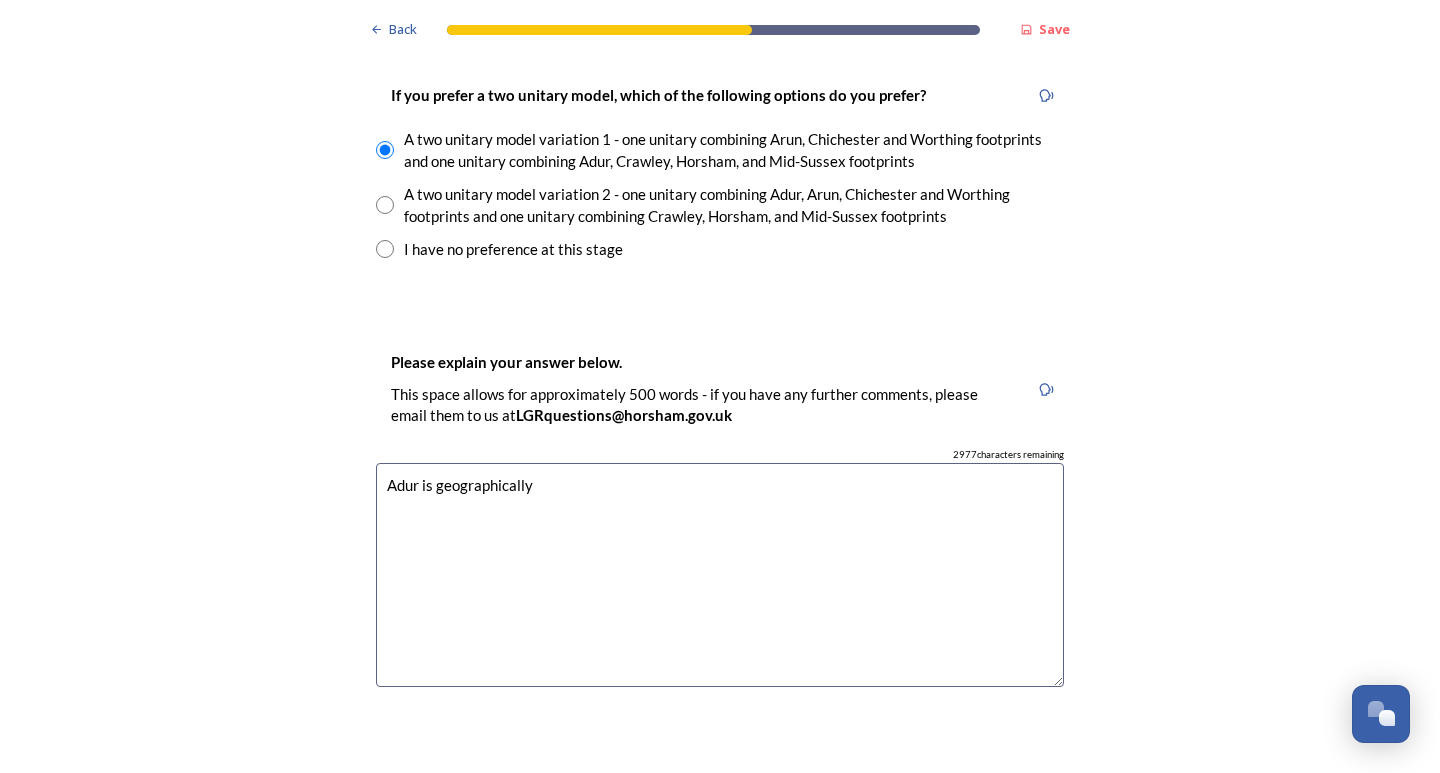 click on "Adur is geographically" at bounding box center (720, 575) 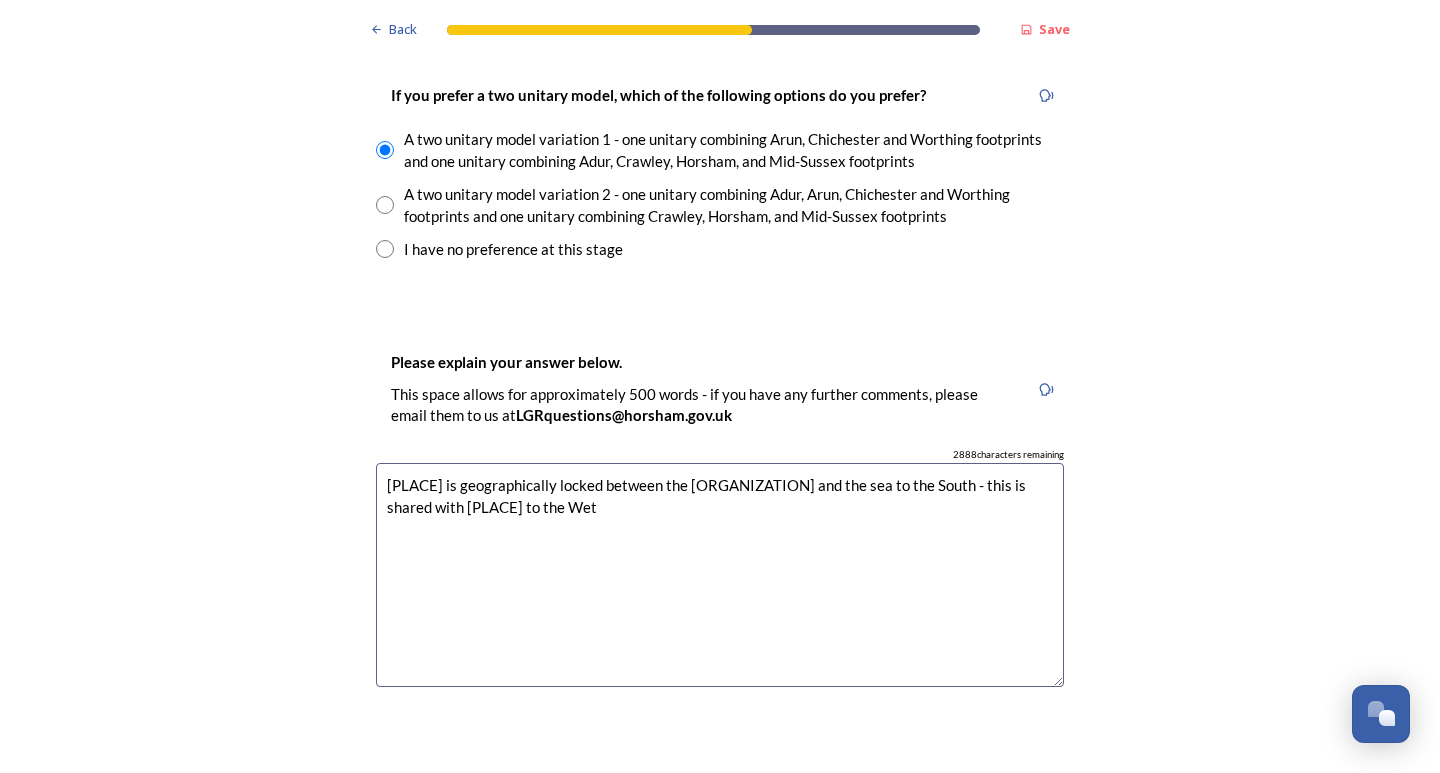 type on "[PLACE] is geographically locked between the [ORGANIZATION] and the sea to the South - this is shared with [PLACE] to the Wet" 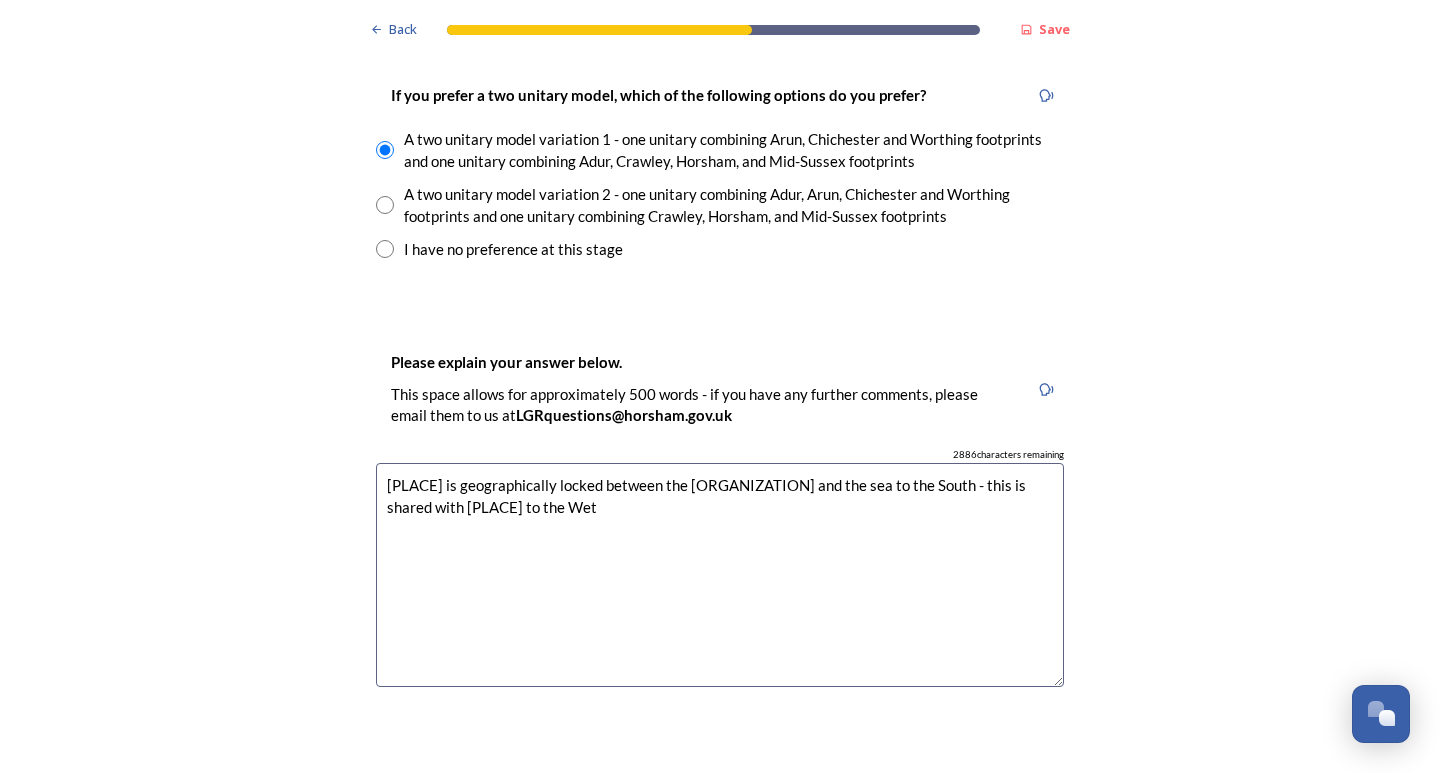 drag, startPoint x: 519, startPoint y: 506, endPoint x: 386, endPoint y: 502, distance: 133.06013 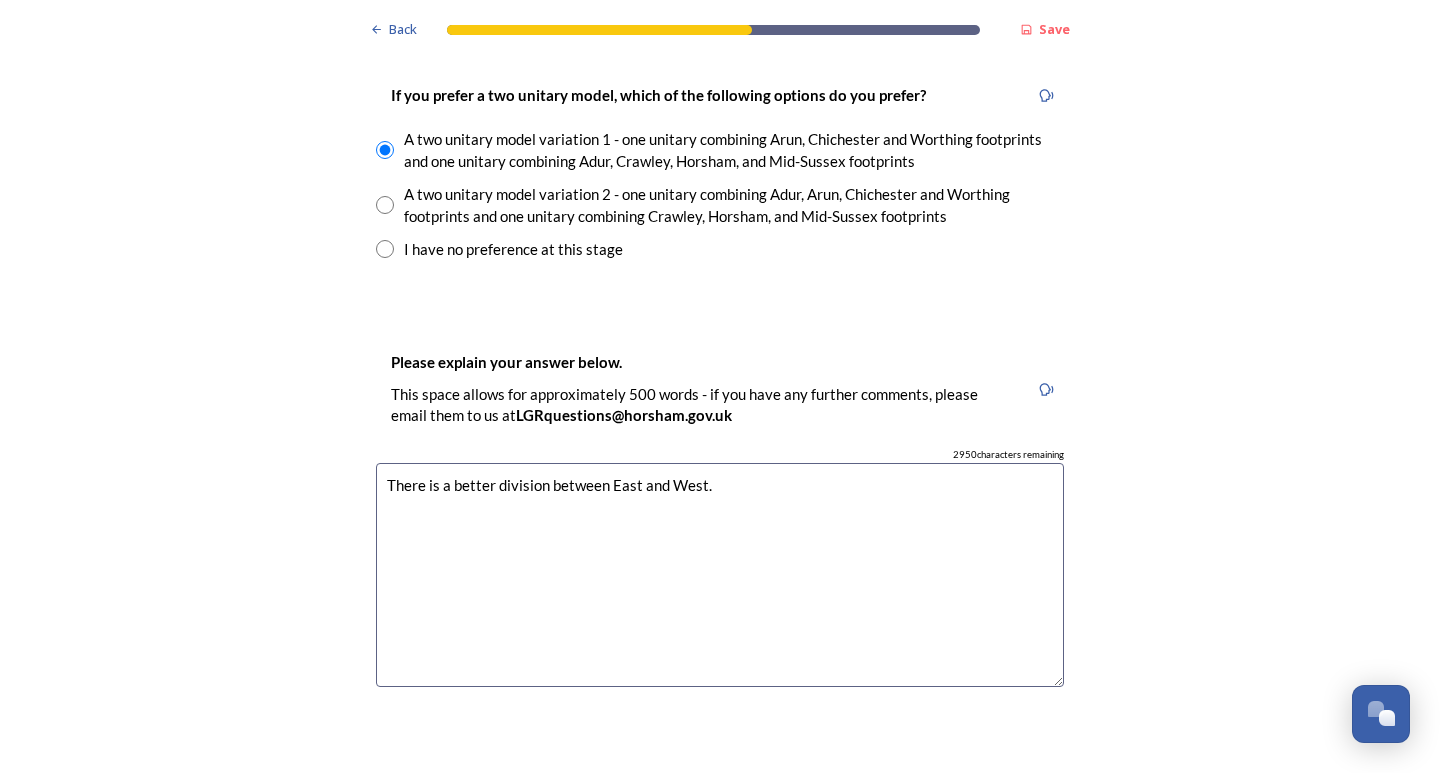 scroll, scrollTop: 3500, scrollLeft: 0, axis: vertical 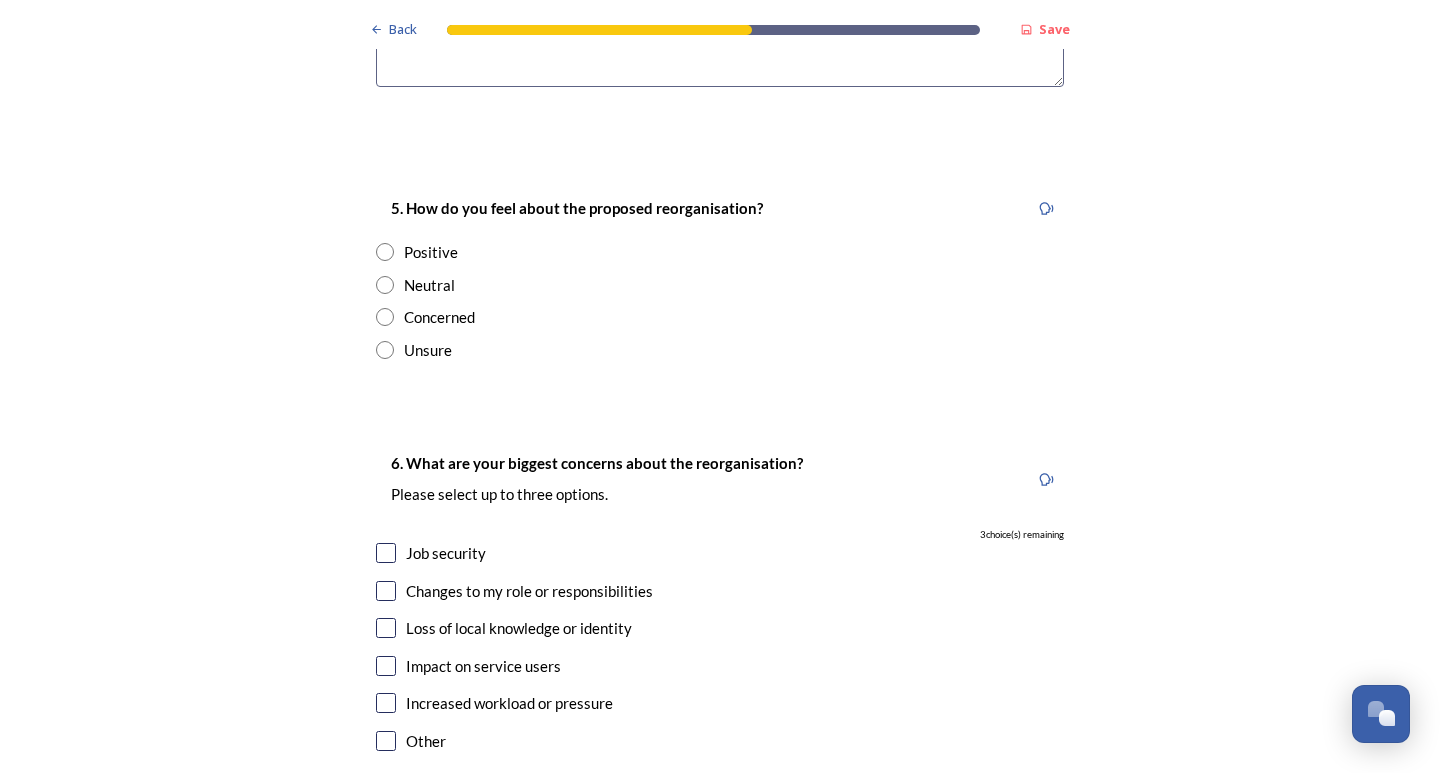 type on "There is a better division between East and West." 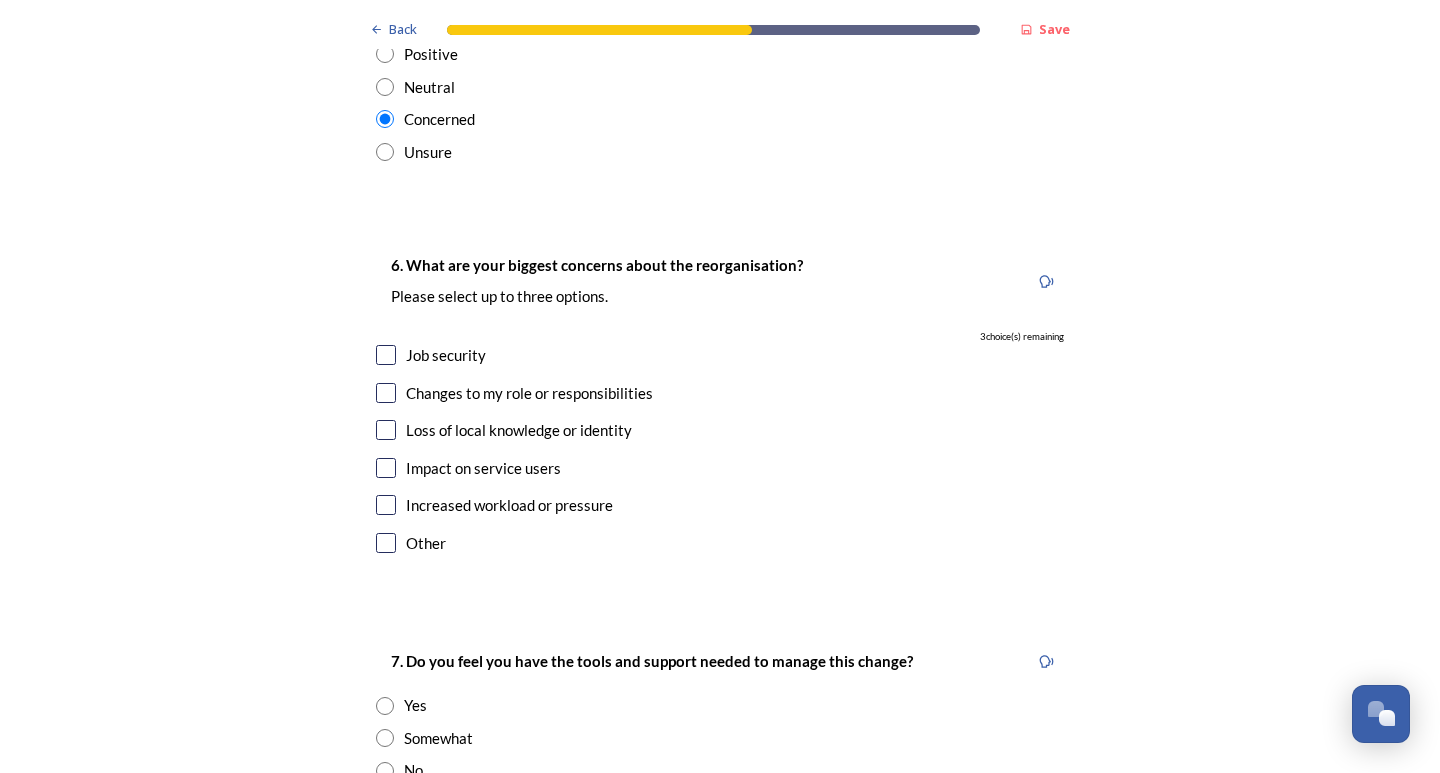 scroll, scrollTop: 3700, scrollLeft: 0, axis: vertical 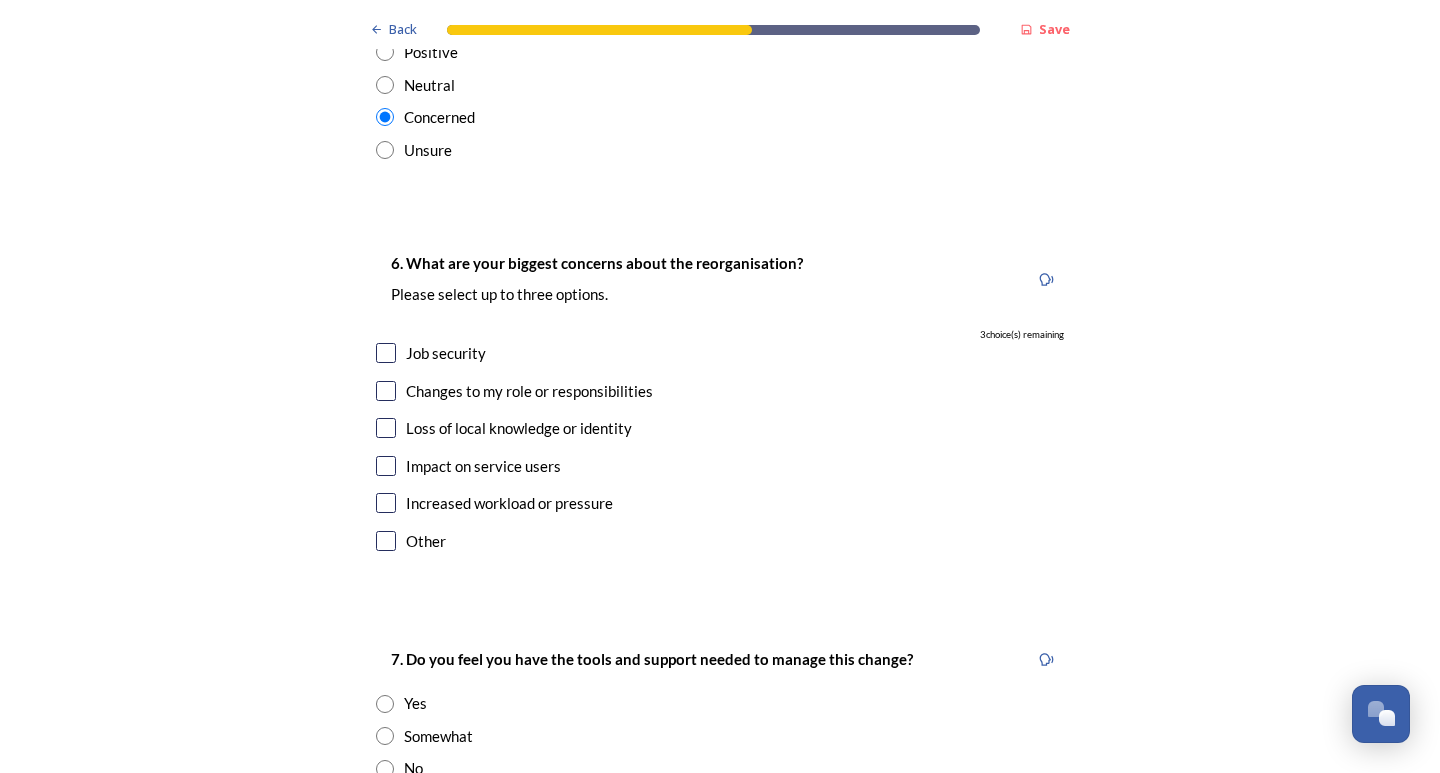 click at bounding box center (386, 353) 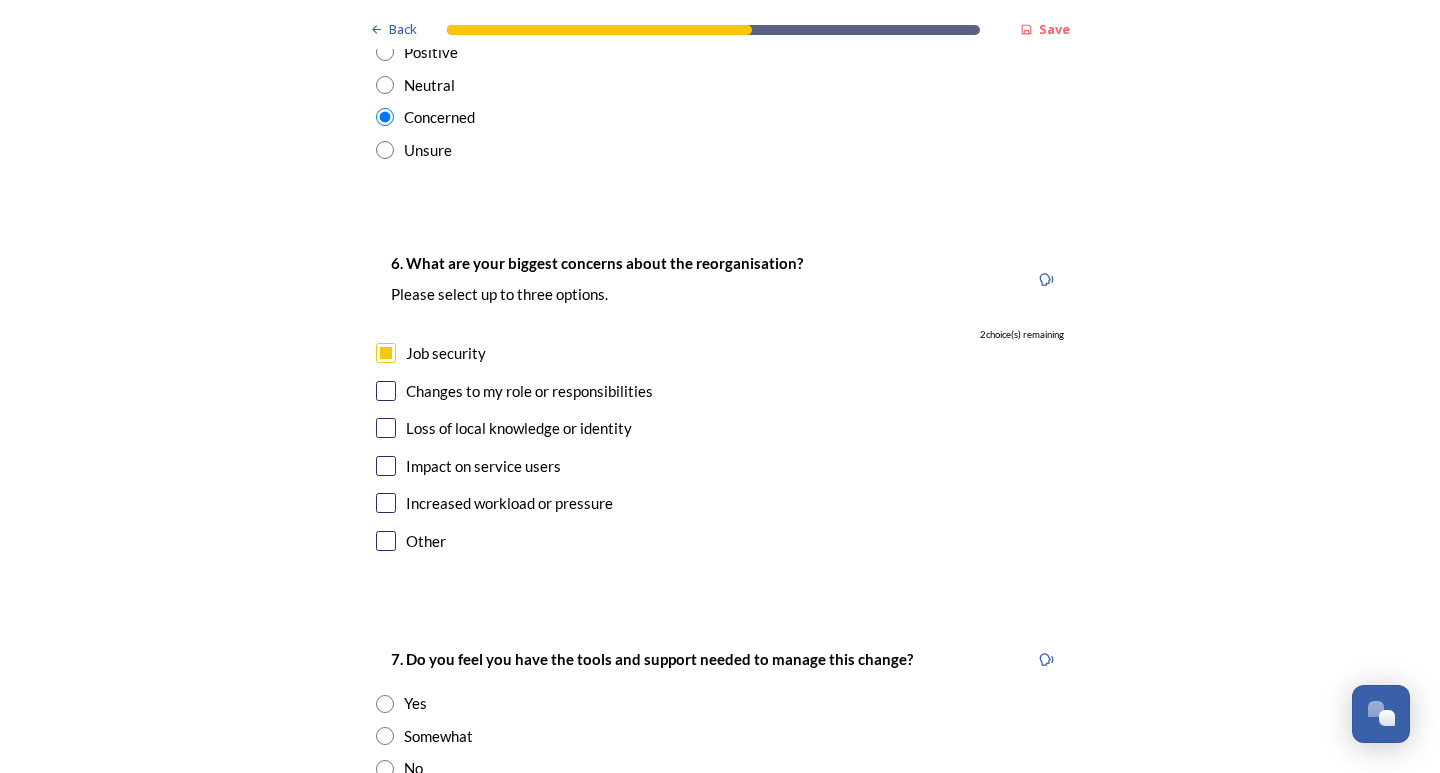 click at bounding box center (386, 391) 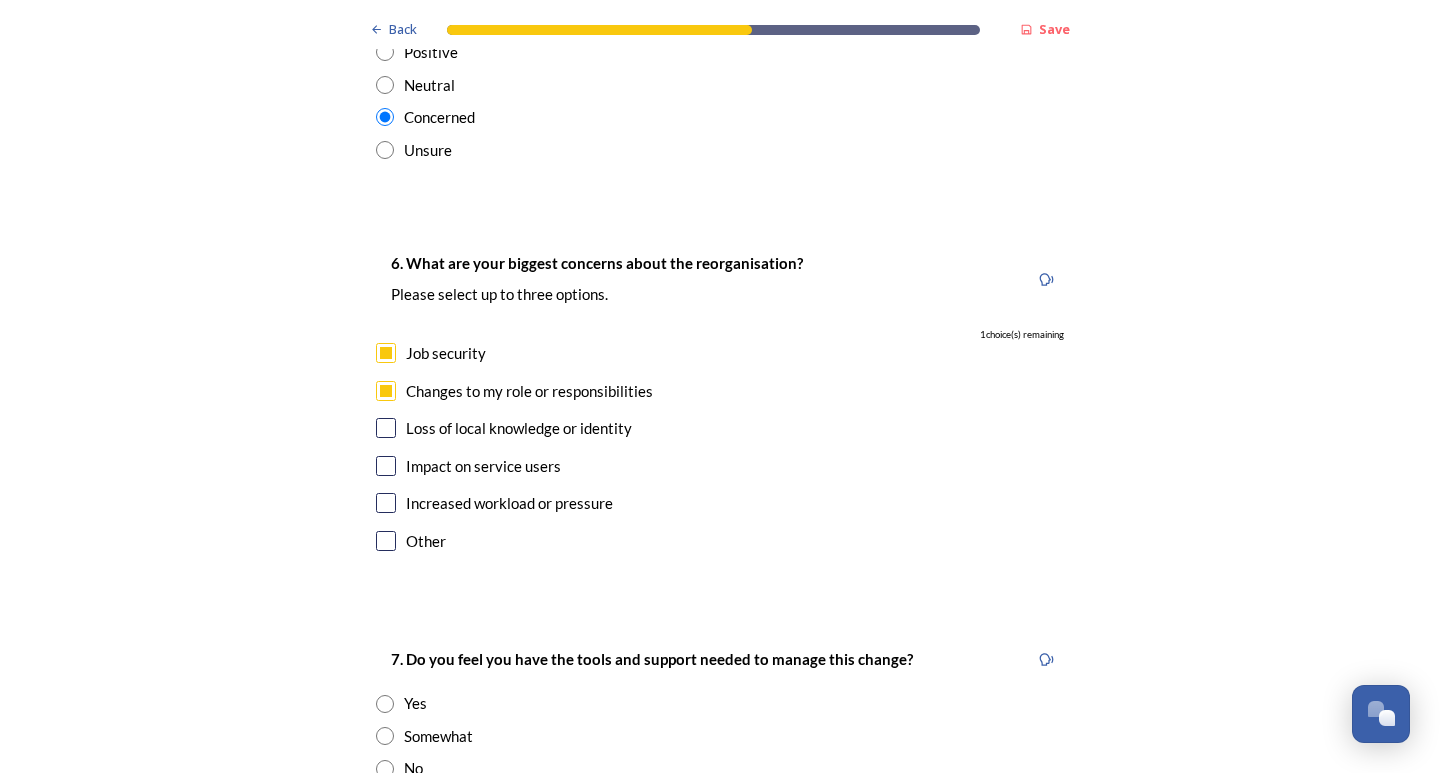 click at bounding box center (386, 428) 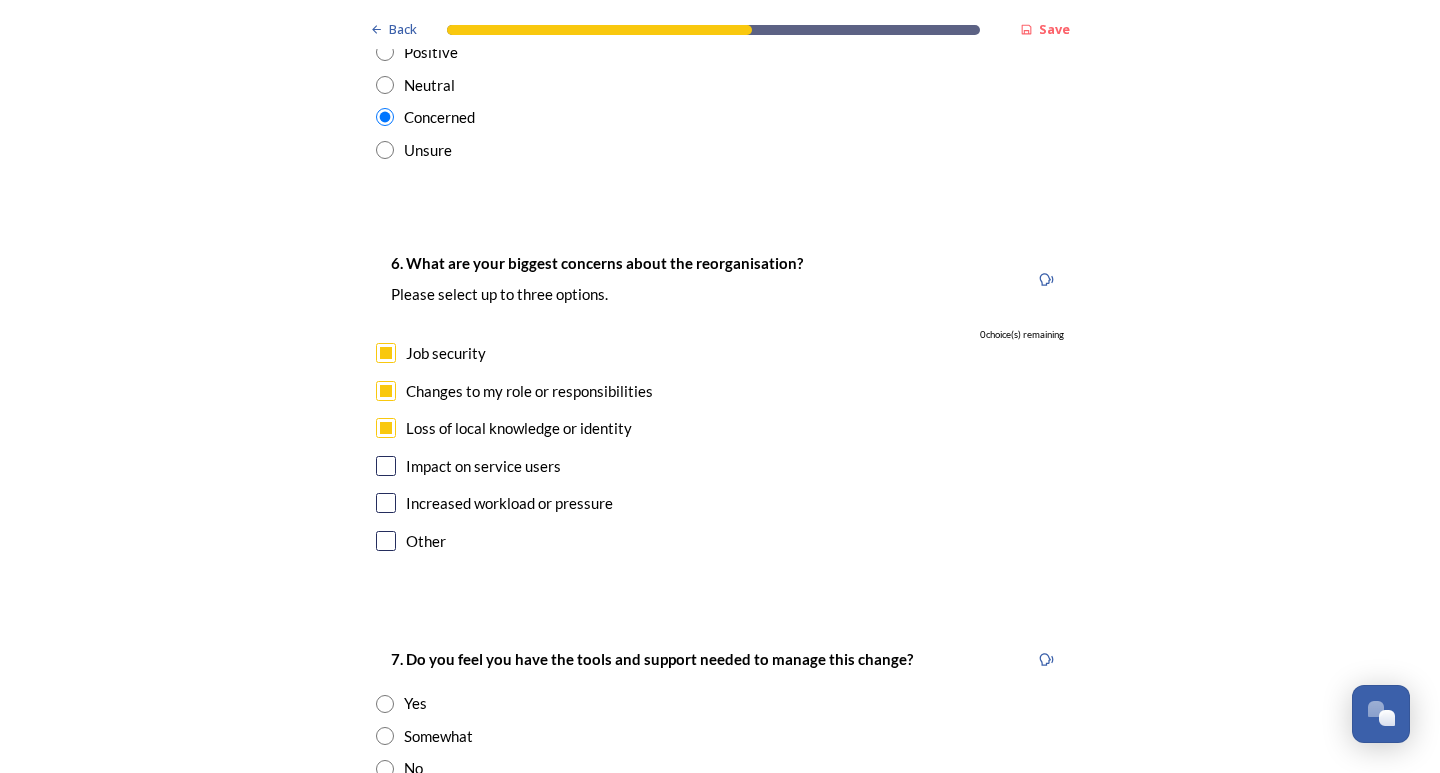 scroll, scrollTop: 3800, scrollLeft: 0, axis: vertical 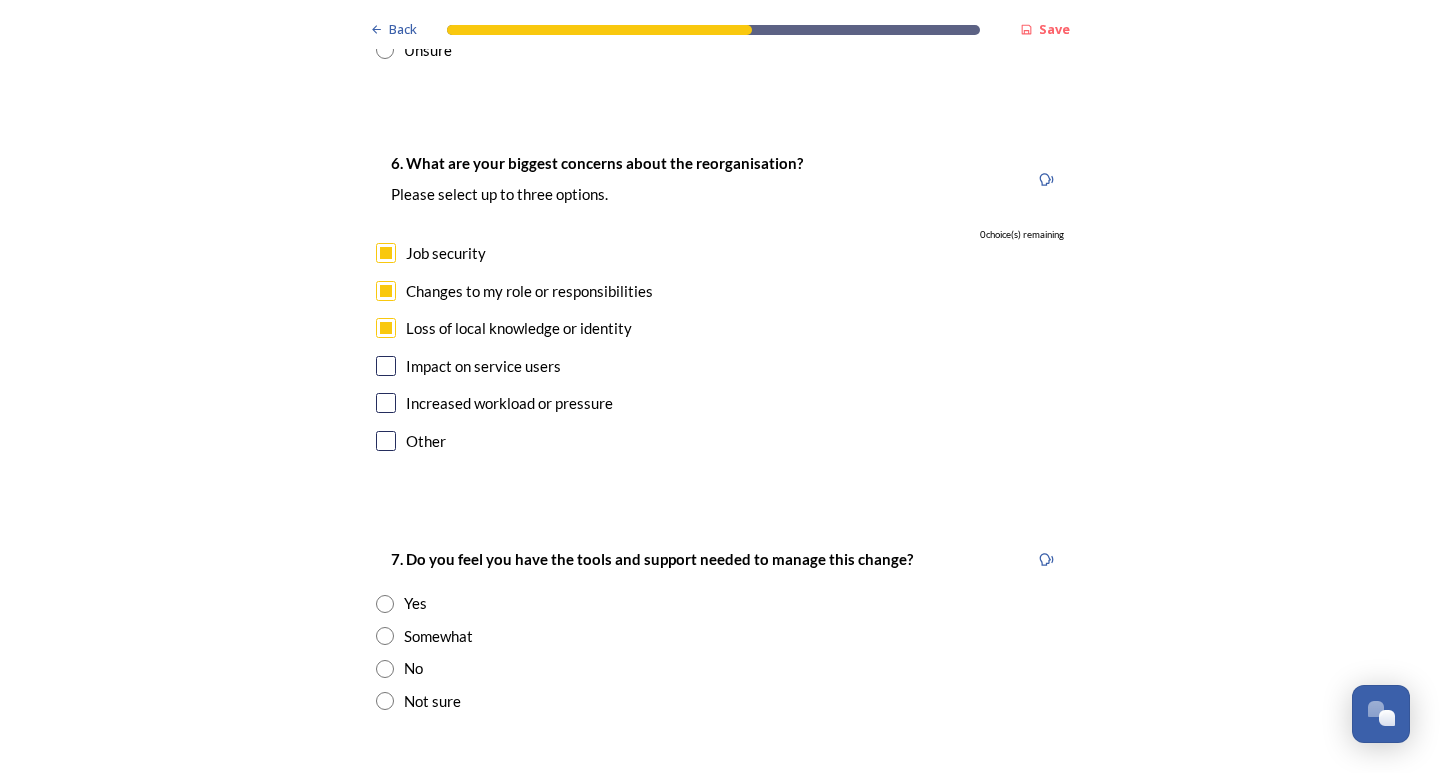 click at bounding box center (386, 366) 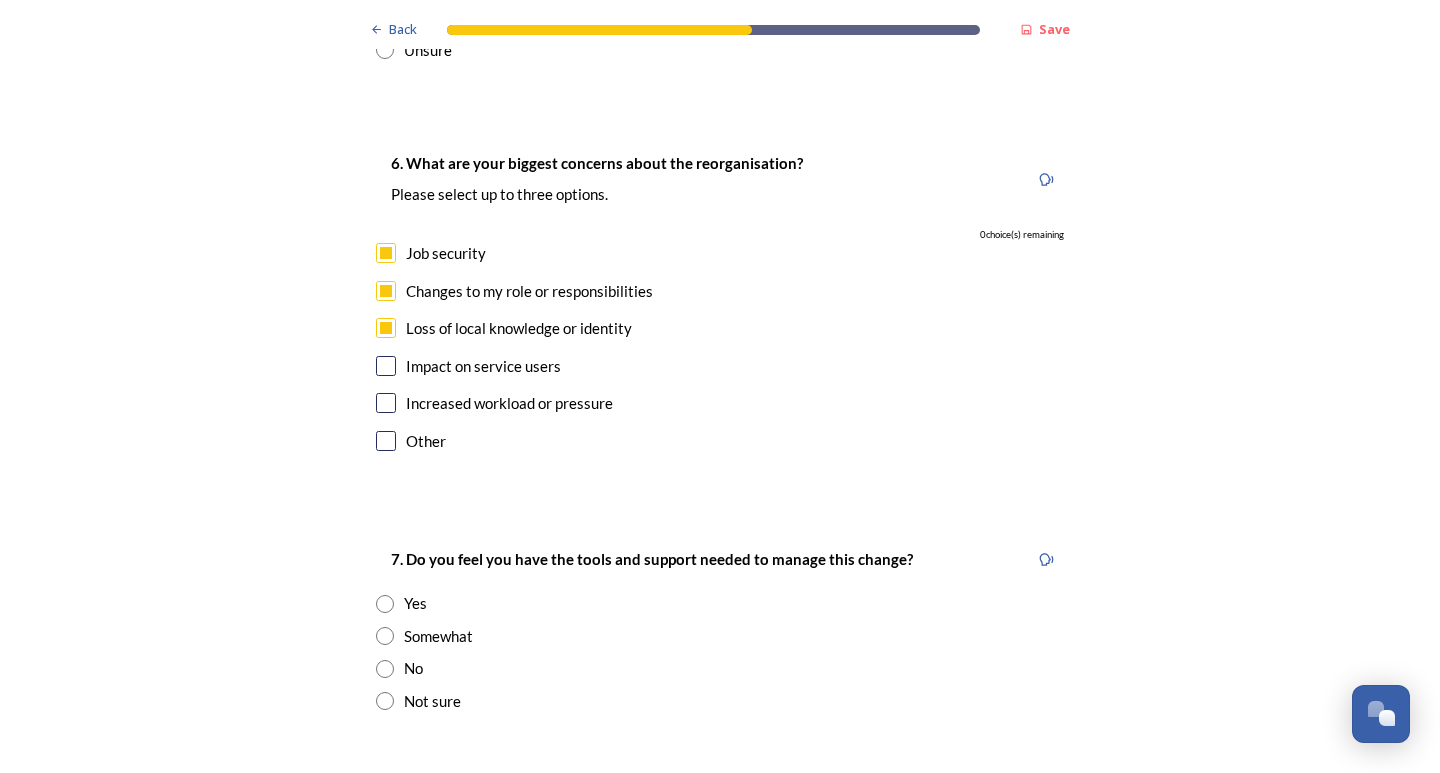 click on "Changes to my role or responsibilities" at bounding box center [720, 291] 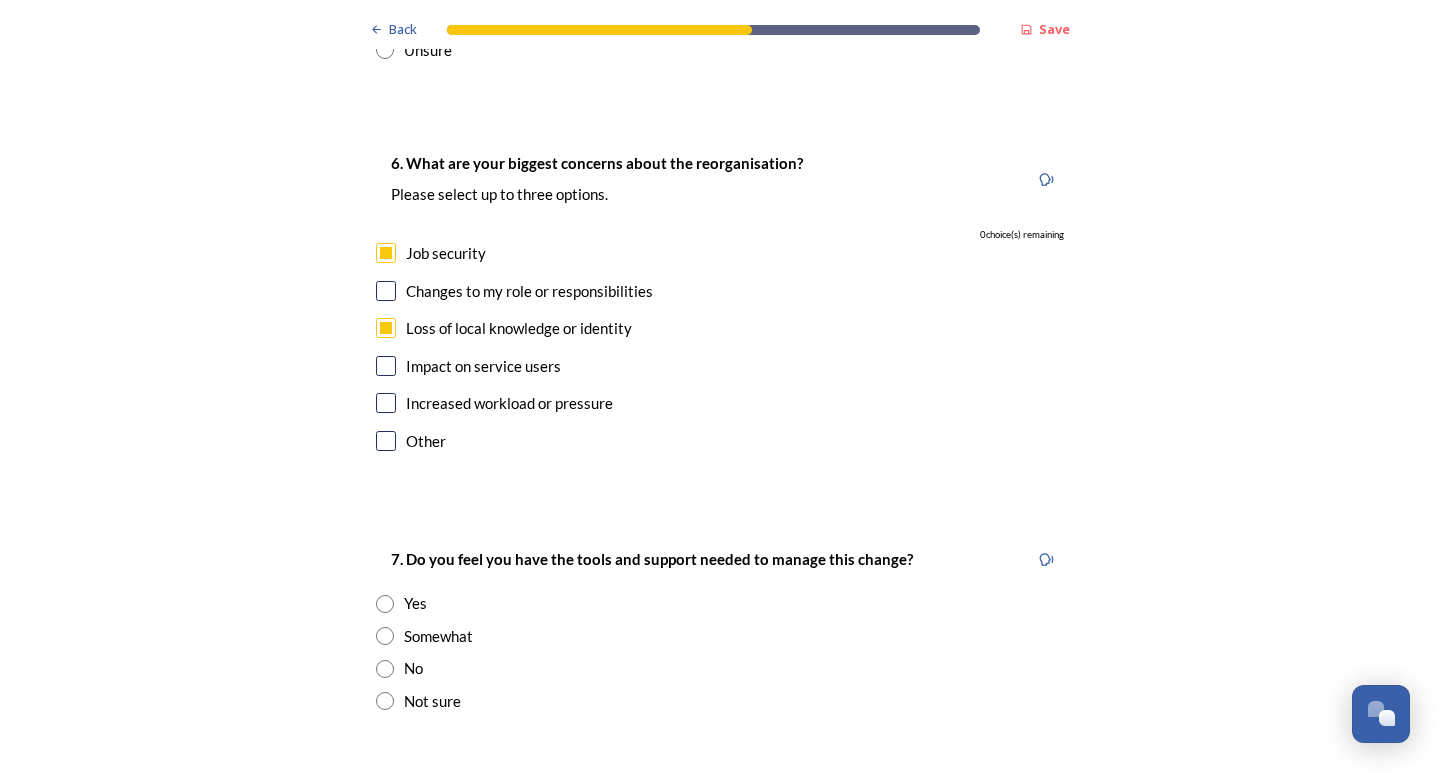 checkbox on "false" 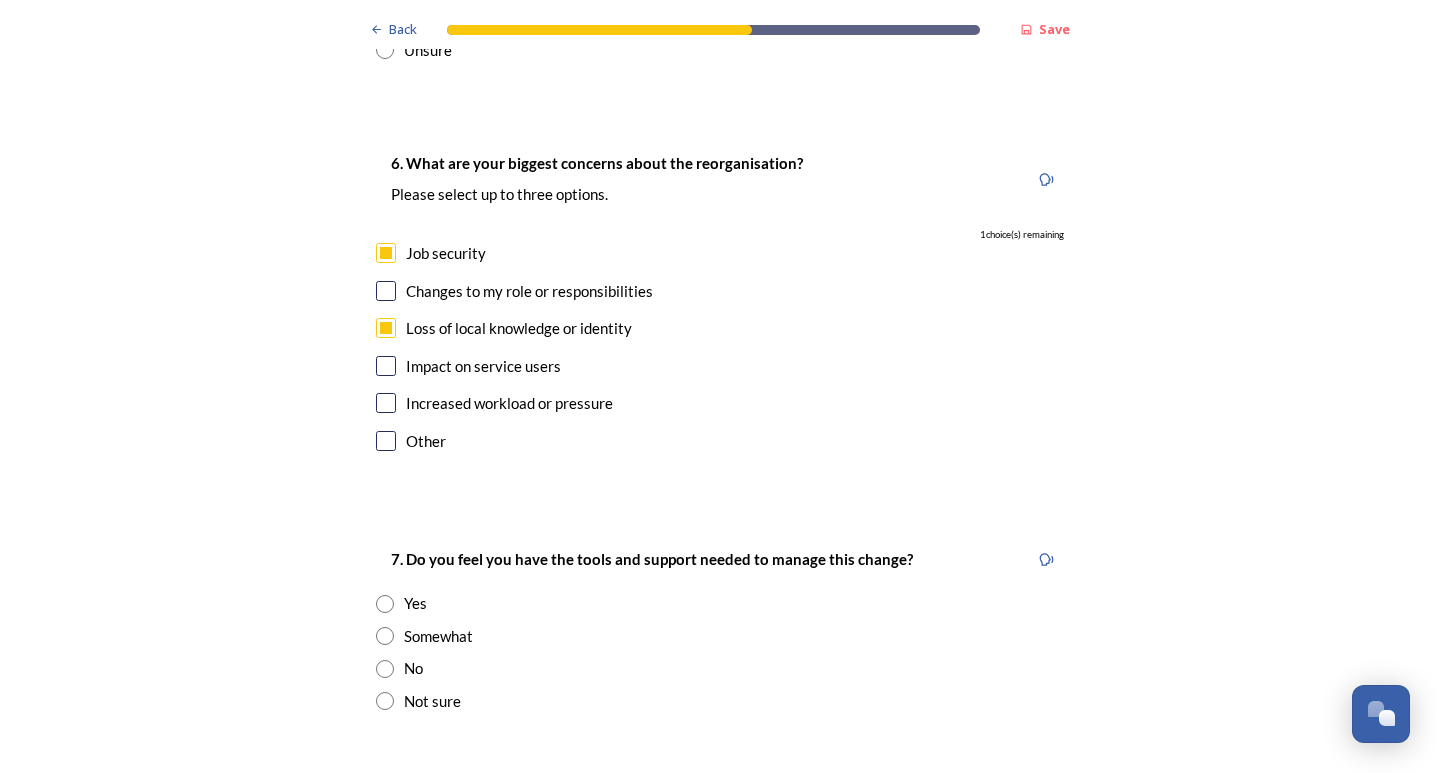 click at bounding box center [386, 366] 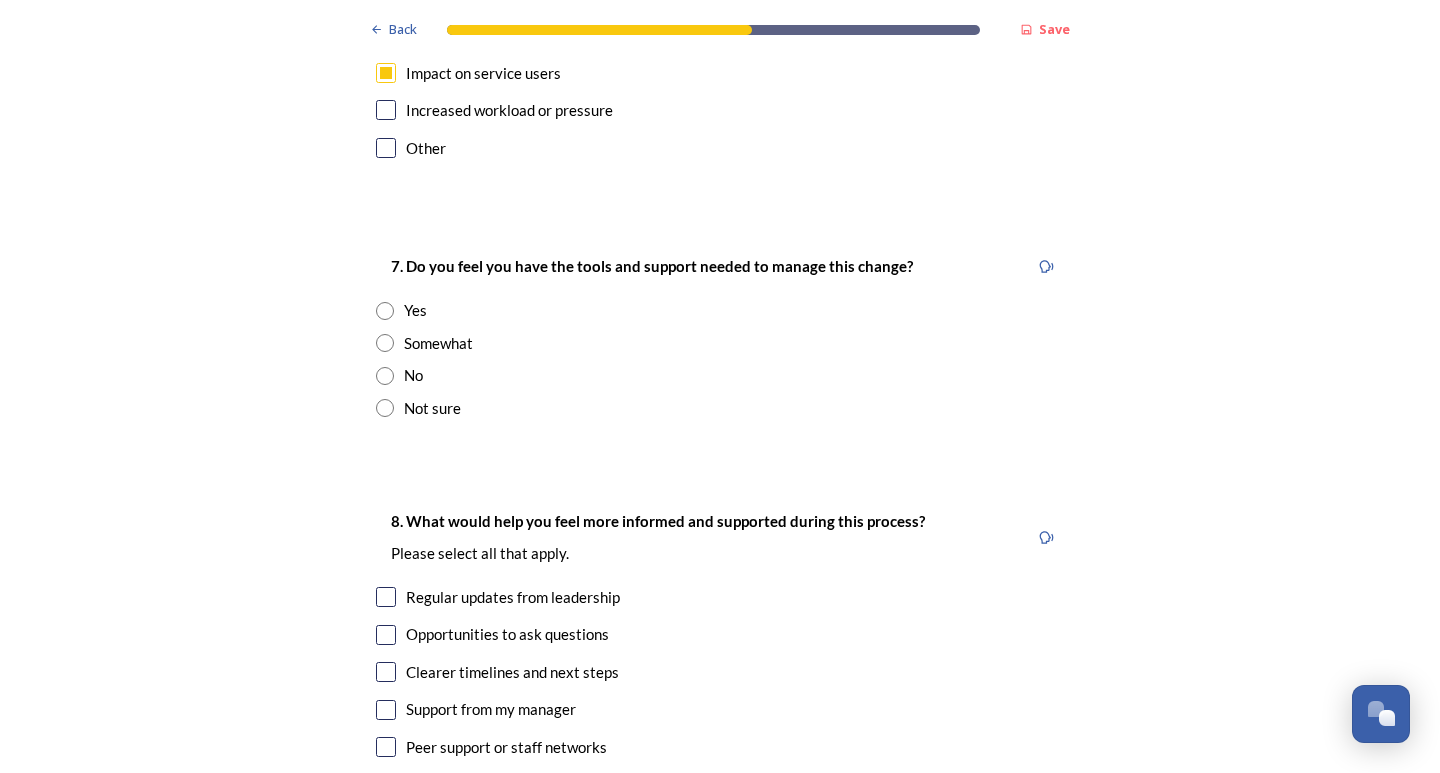 scroll, scrollTop: 4100, scrollLeft: 0, axis: vertical 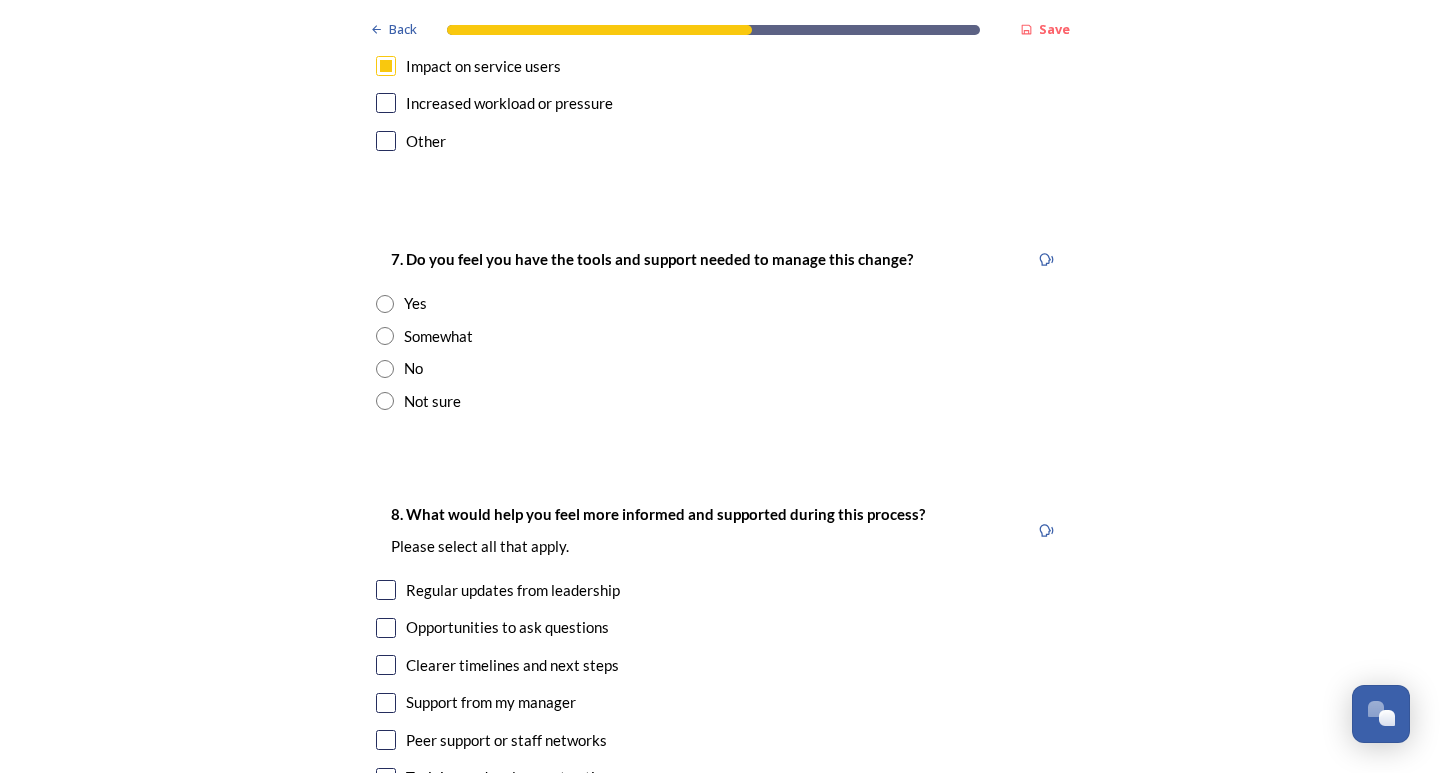 click at bounding box center (385, 369) 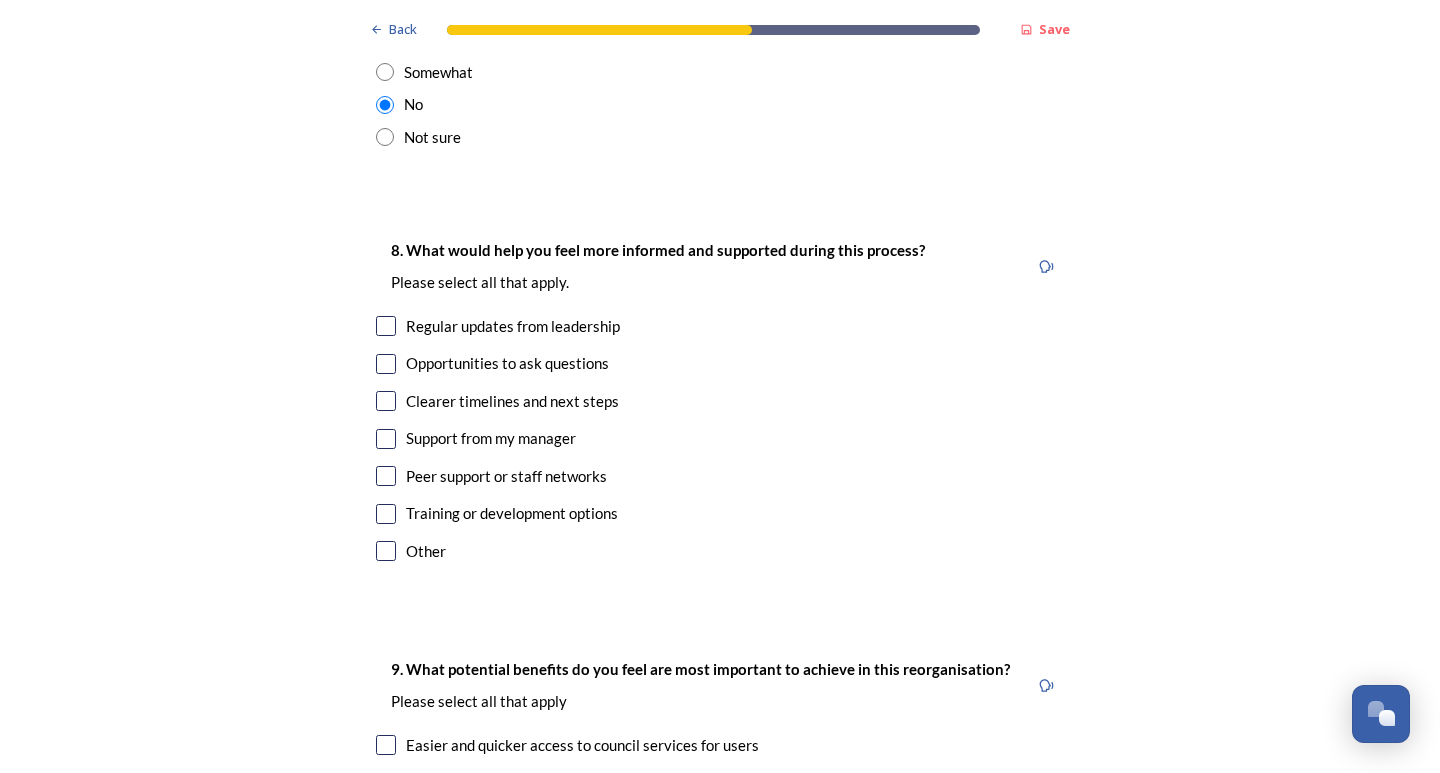 scroll, scrollTop: 4400, scrollLeft: 0, axis: vertical 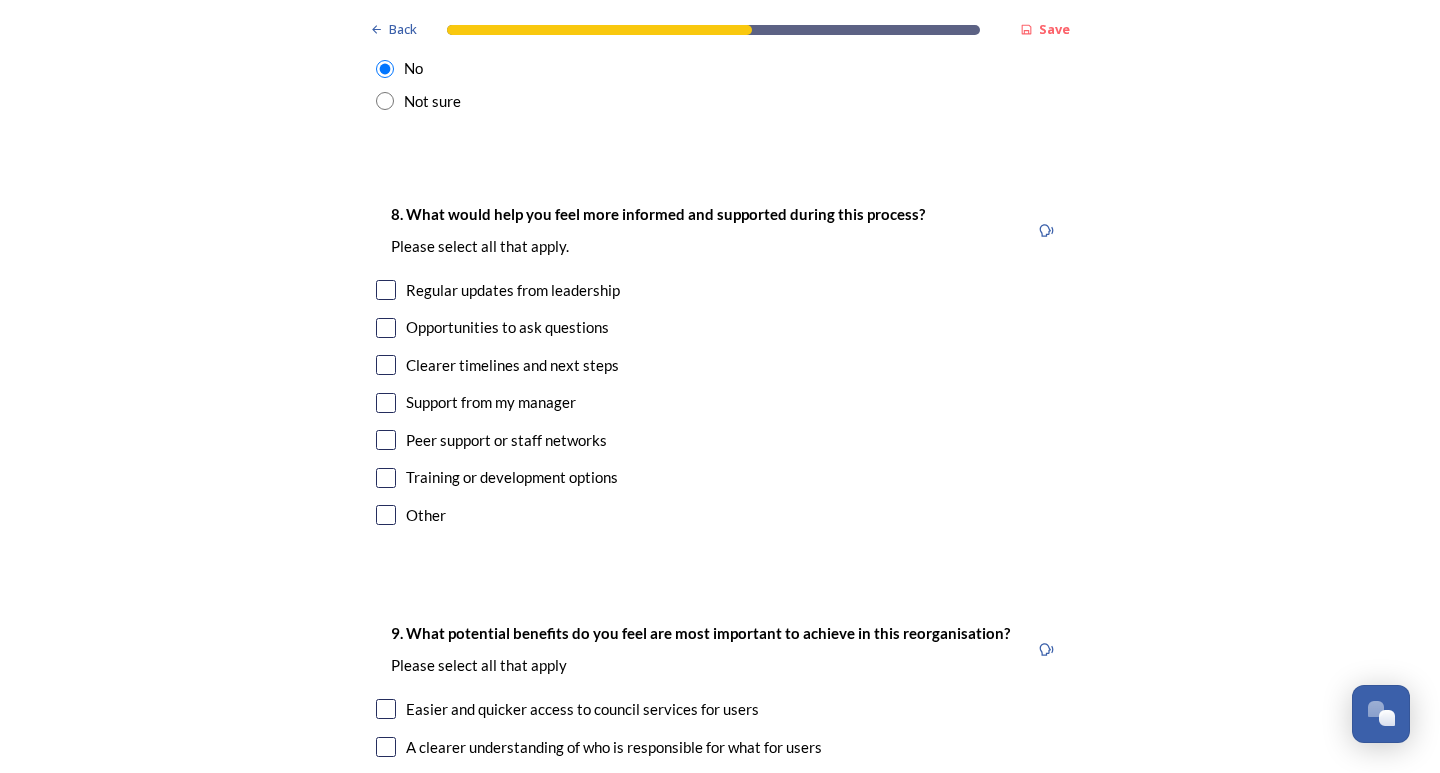 click at bounding box center [386, 365] 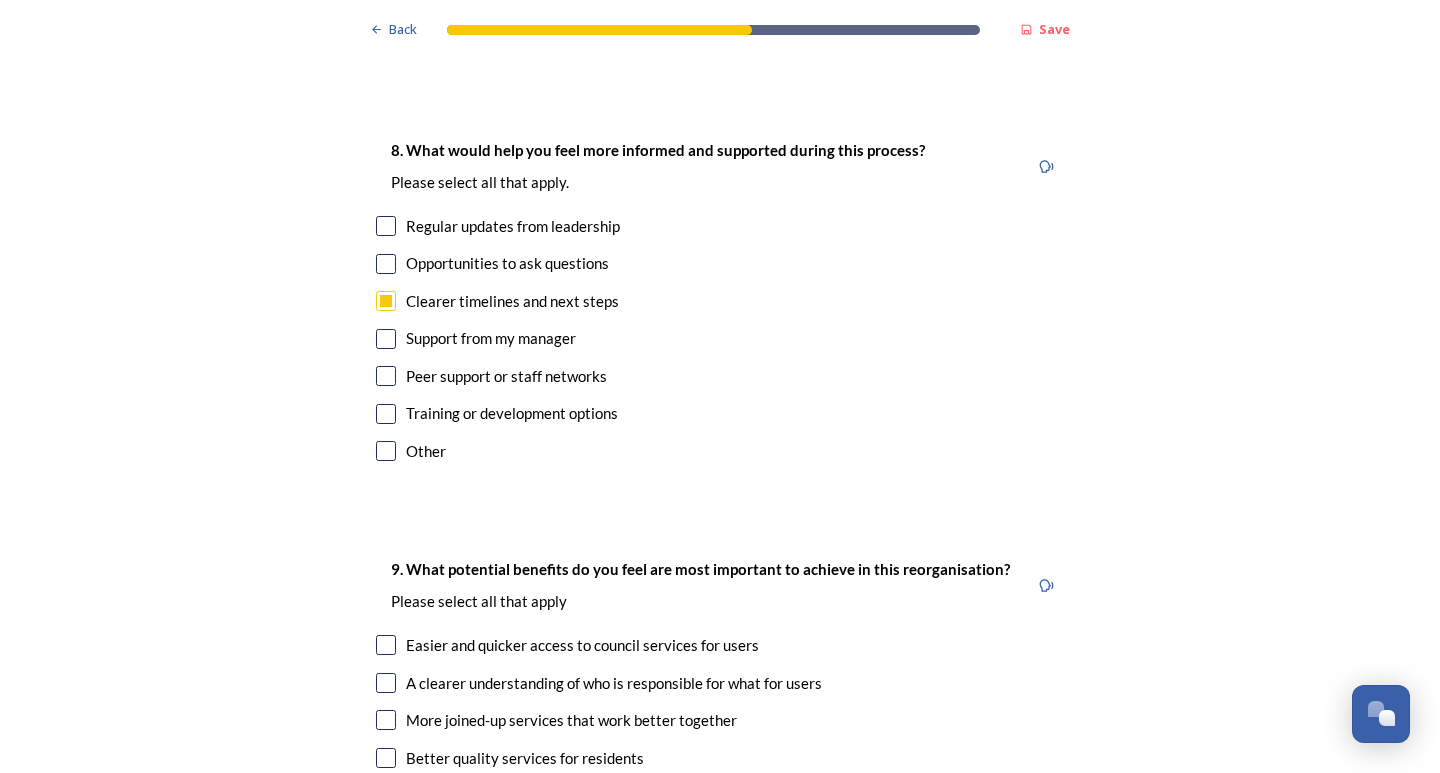 scroll, scrollTop: 4500, scrollLeft: 0, axis: vertical 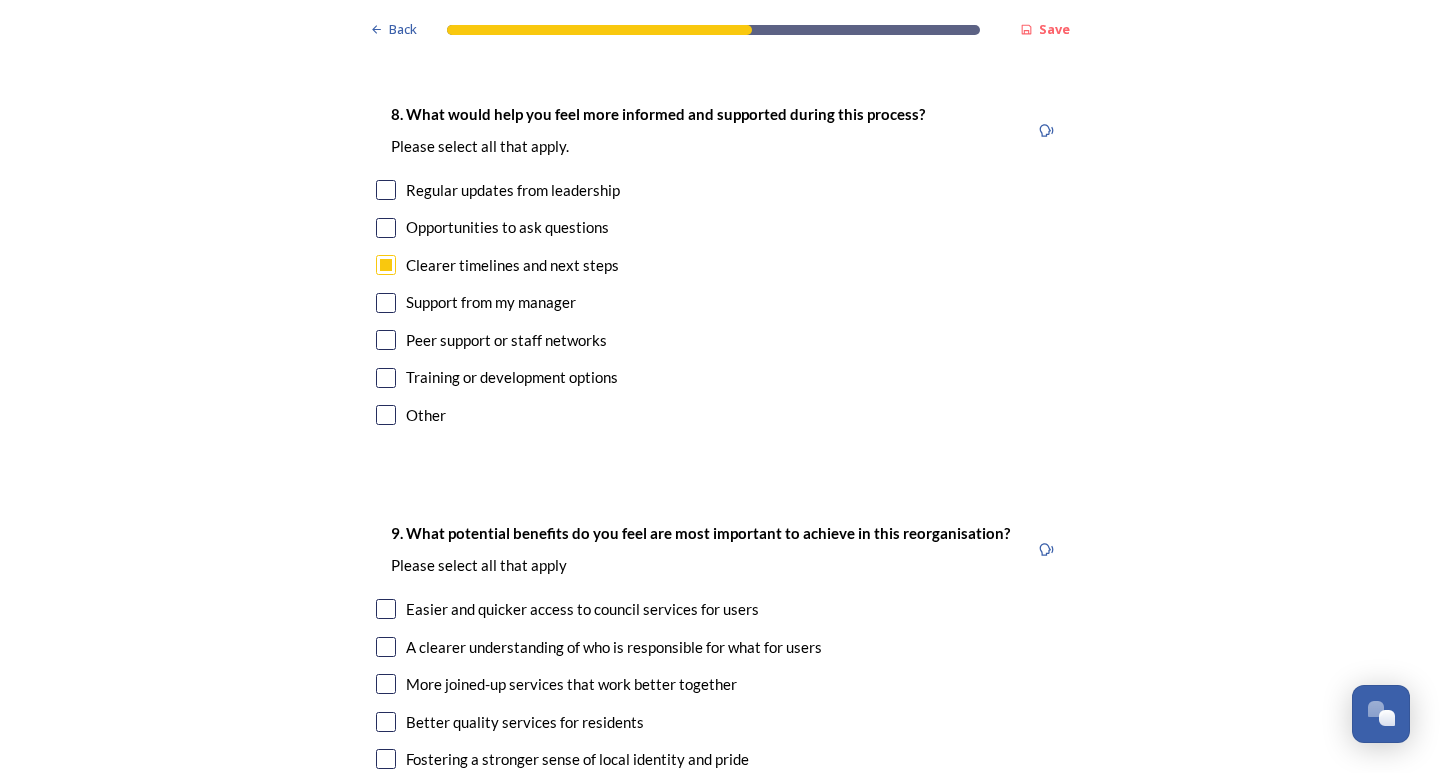 click at bounding box center [386, 303] 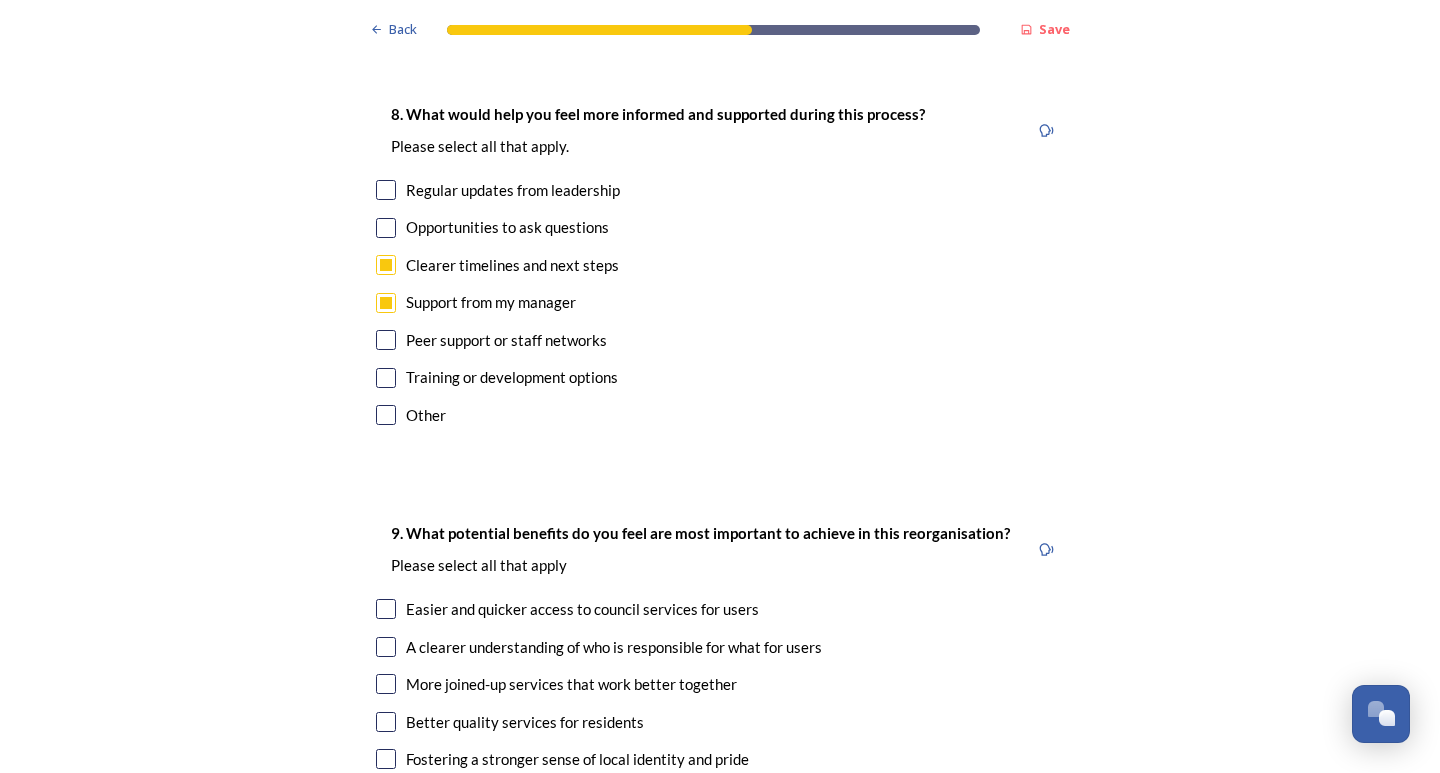 click at bounding box center (386, 340) 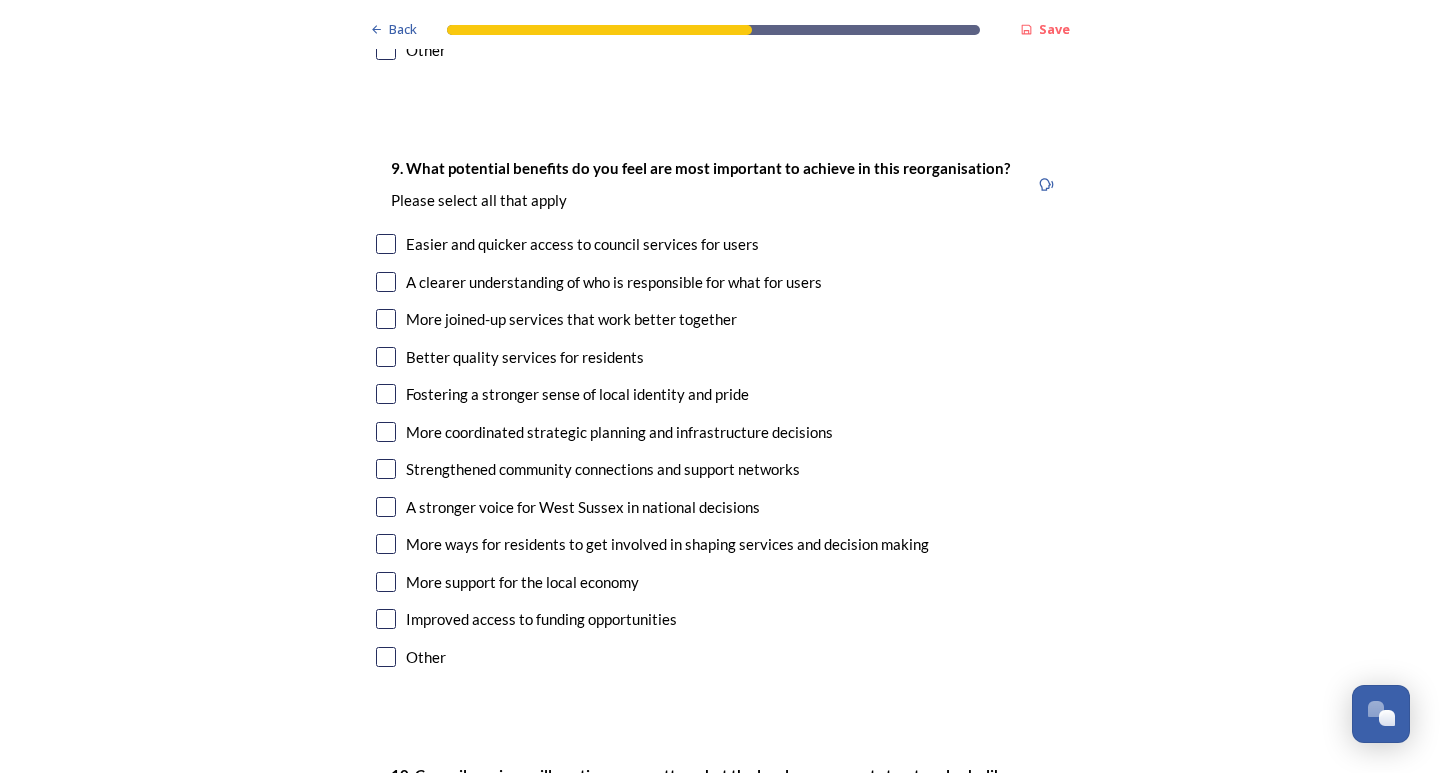 scroll, scrollTop: 4900, scrollLeft: 0, axis: vertical 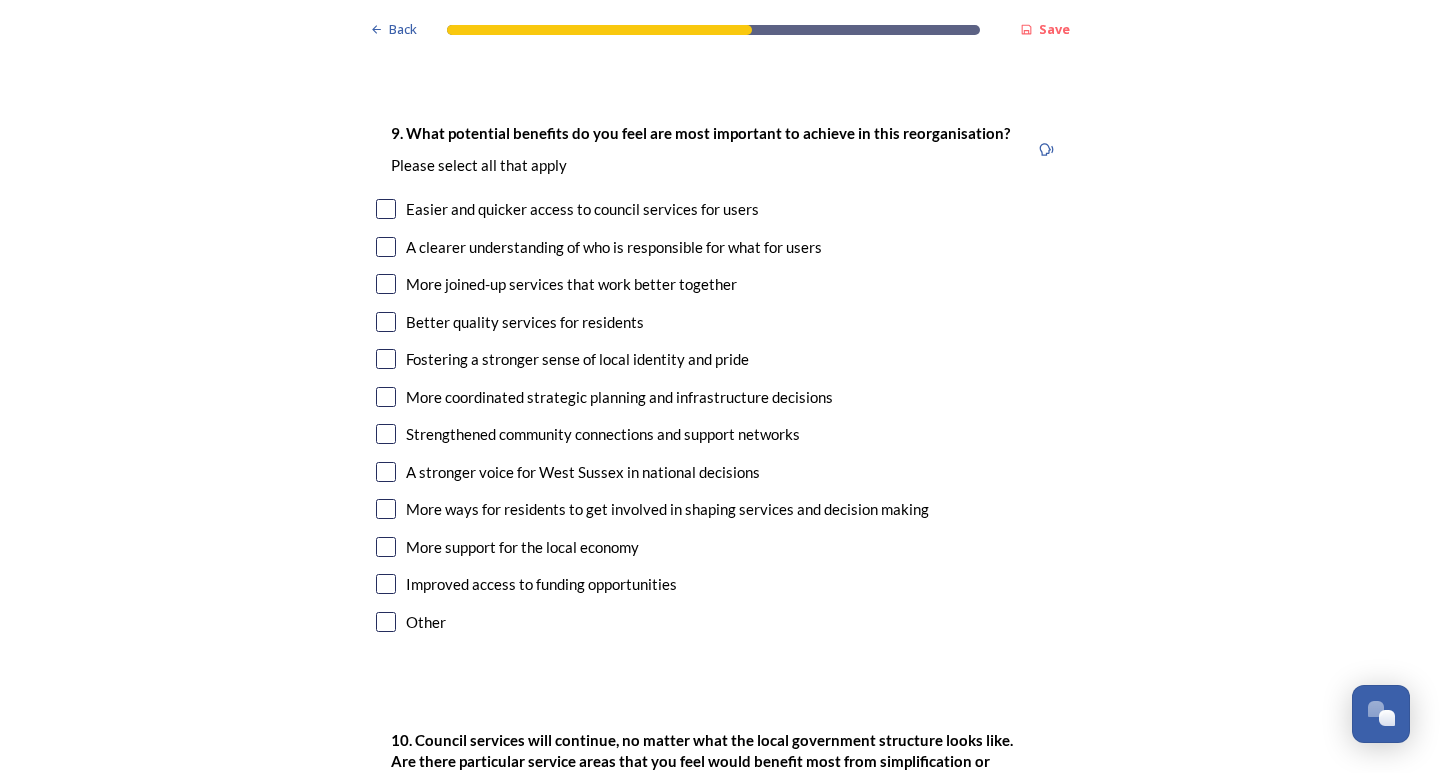 click at bounding box center (386, 284) 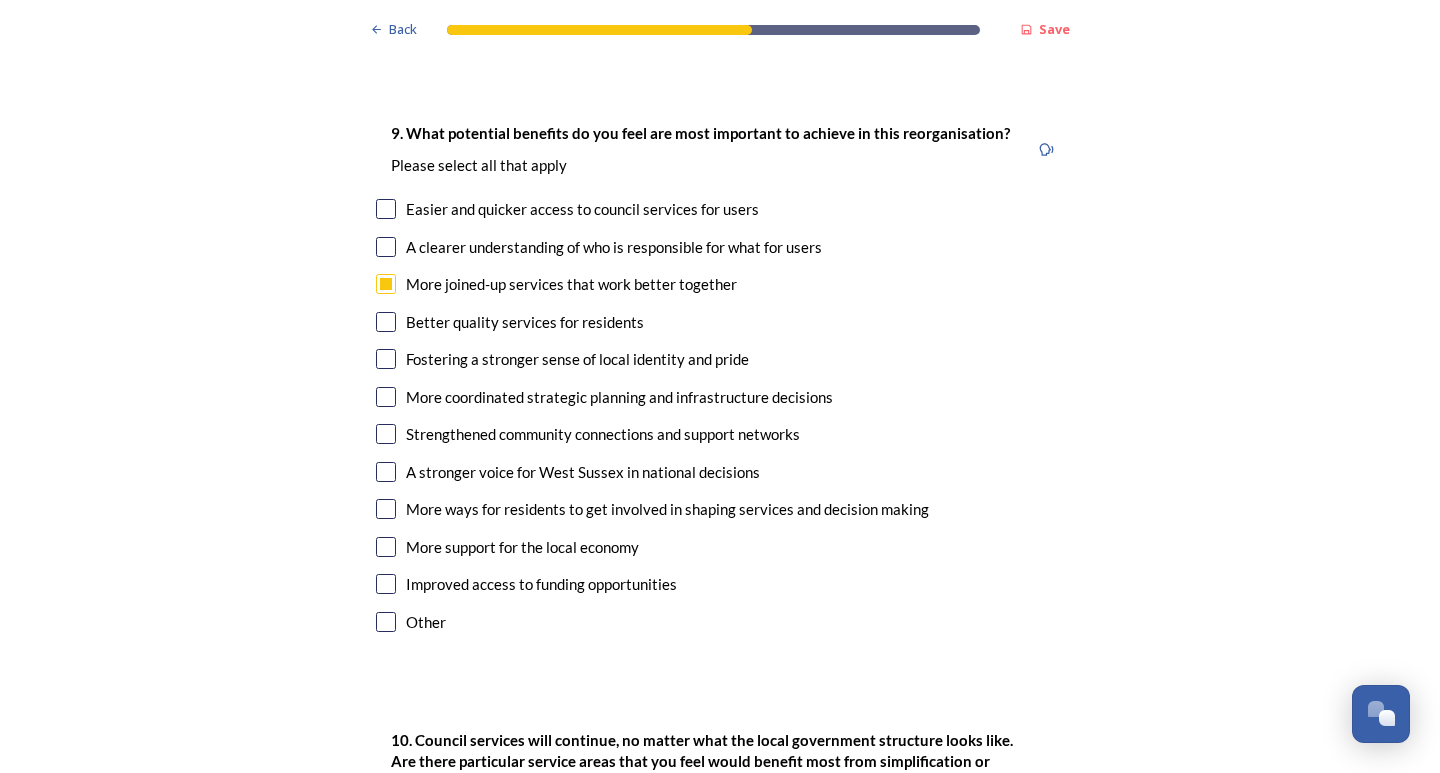 scroll, scrollTop: 5000, scrollLeft: 0, axis: vertical 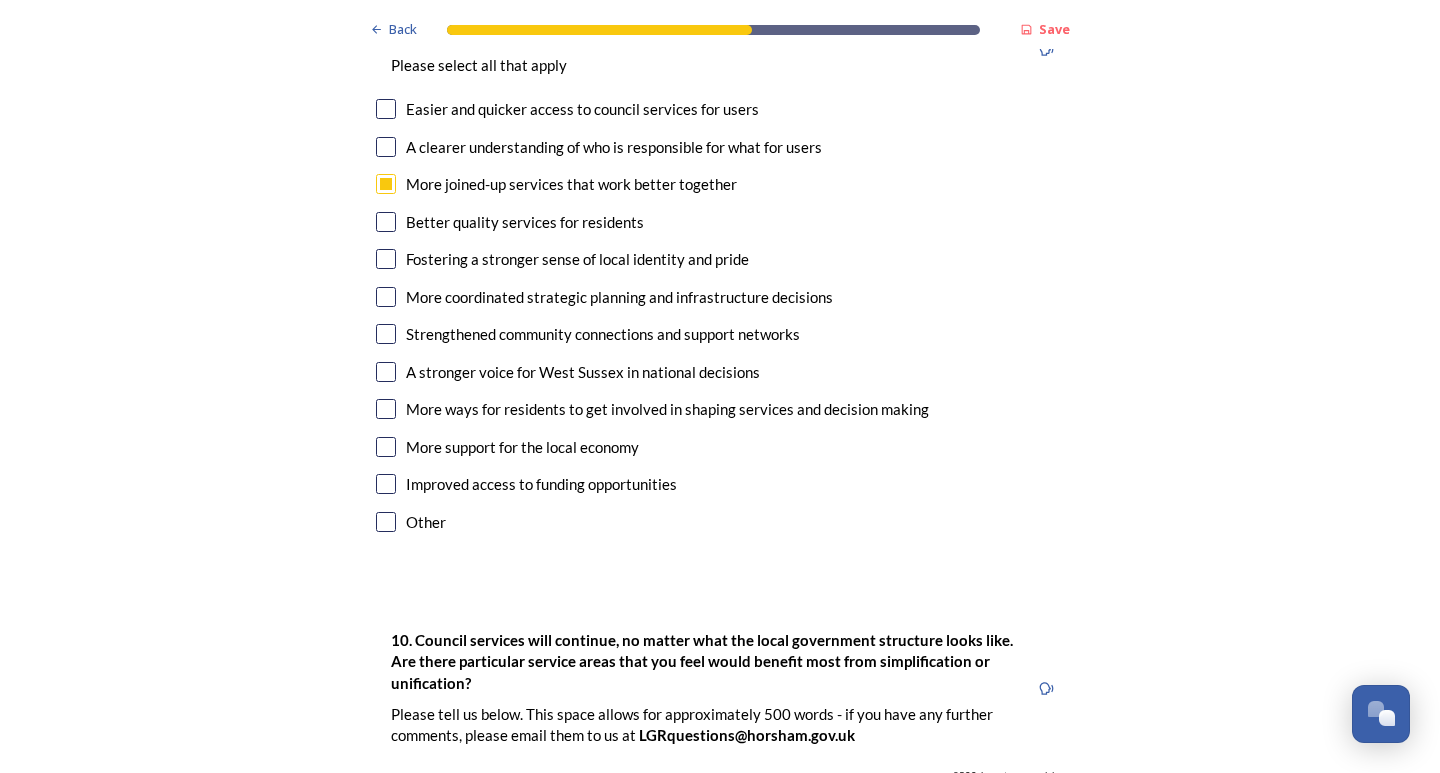 click at bounding box center [386, 259] 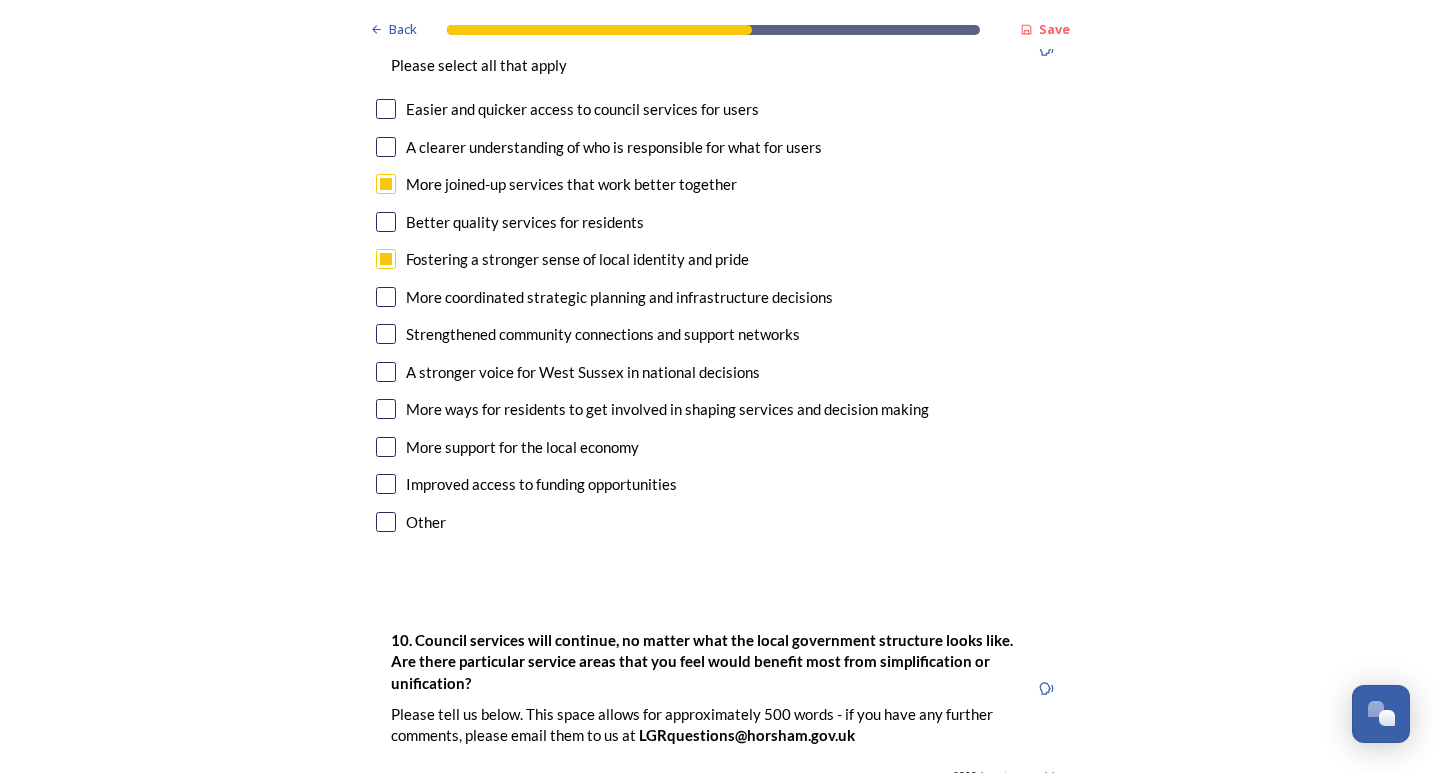 click at bounding box center [386, 259] 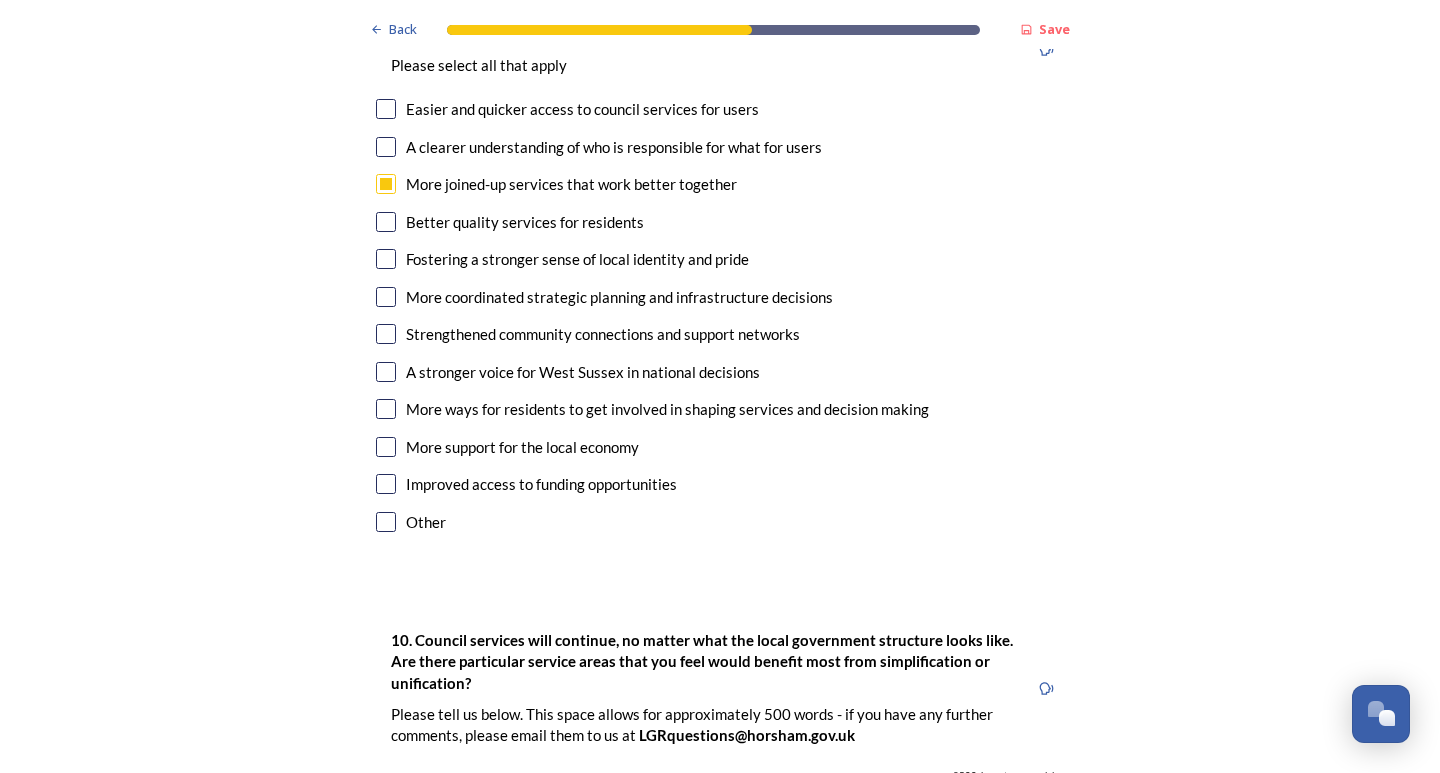 click at bounding box center [386, 222] 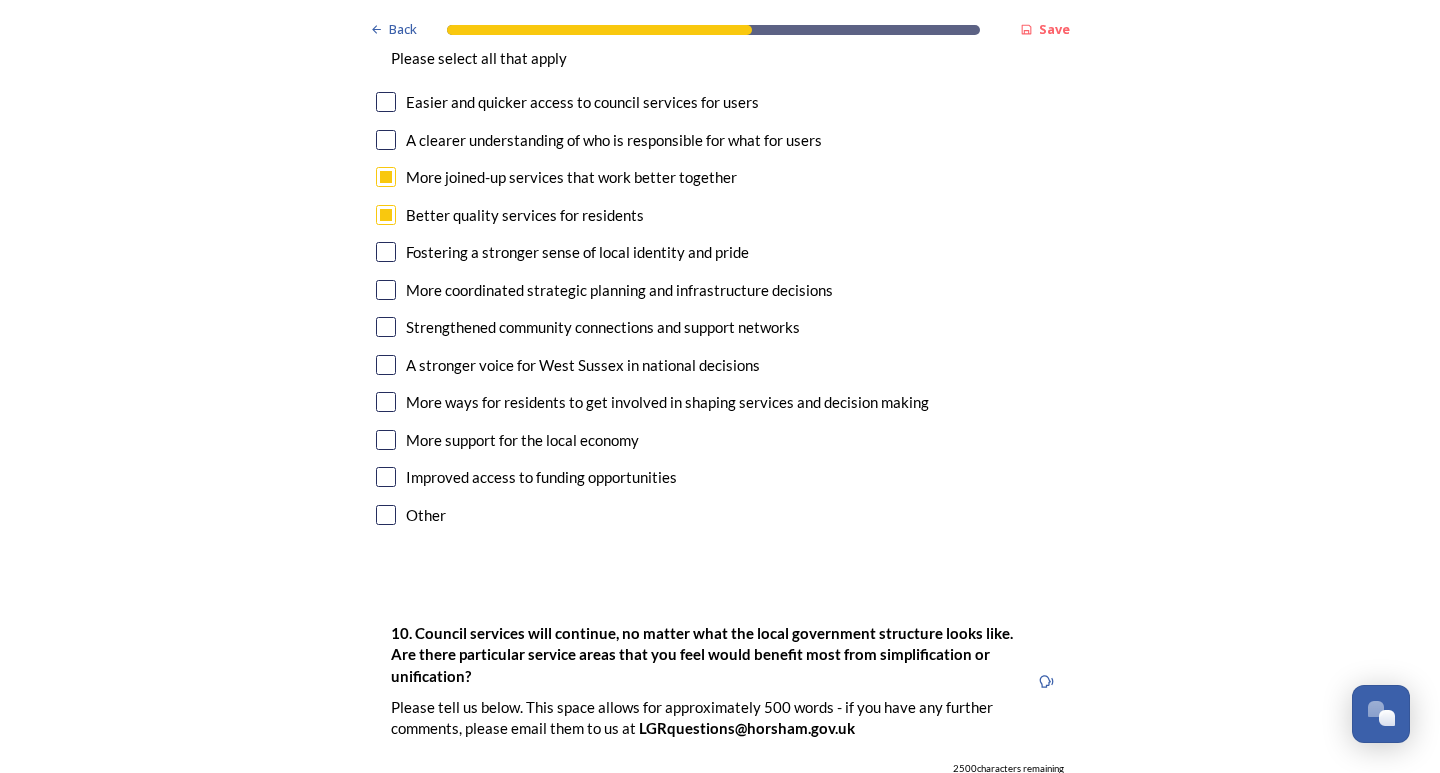 scroll, scrollTop: 5000, scrollLeft: 0, axis: vertical 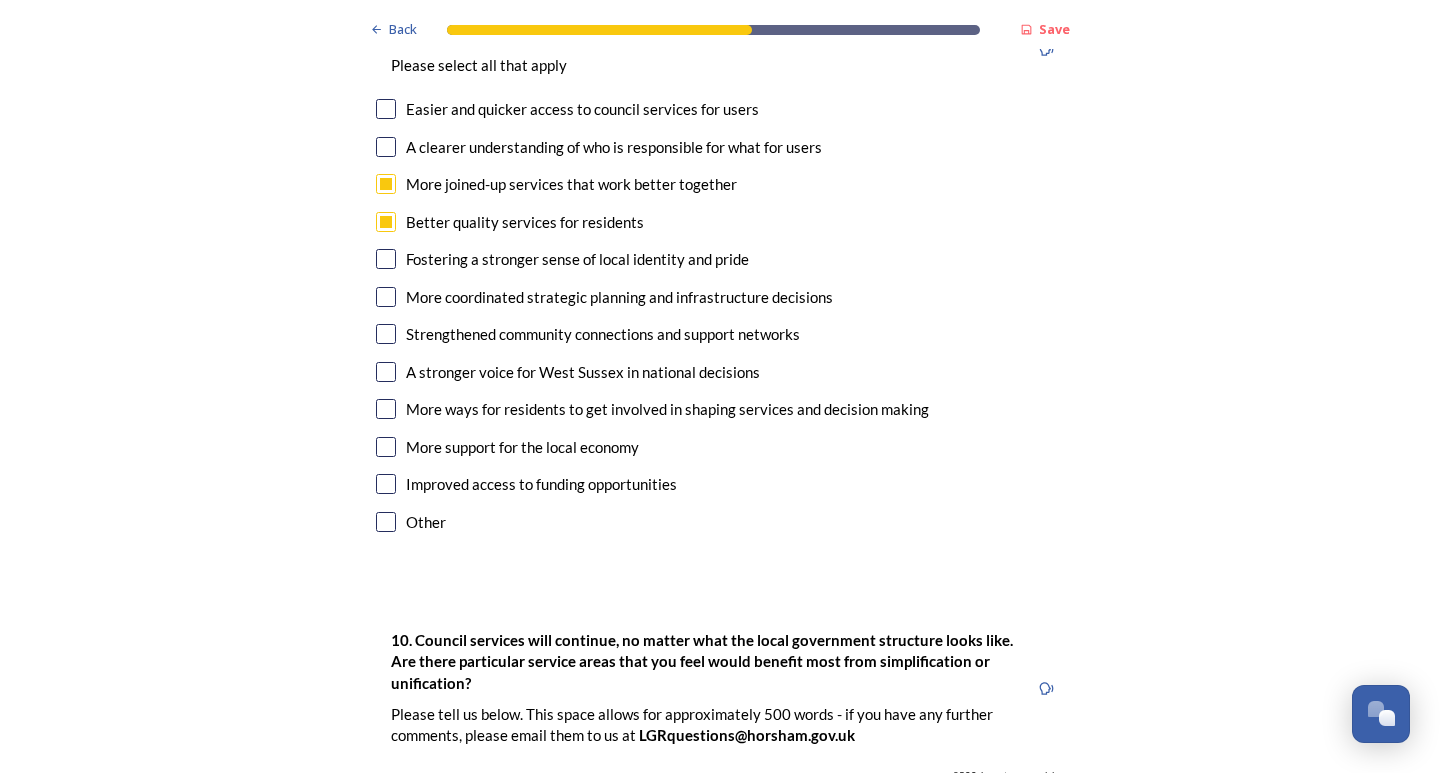 click at bounding box center (386, 297) 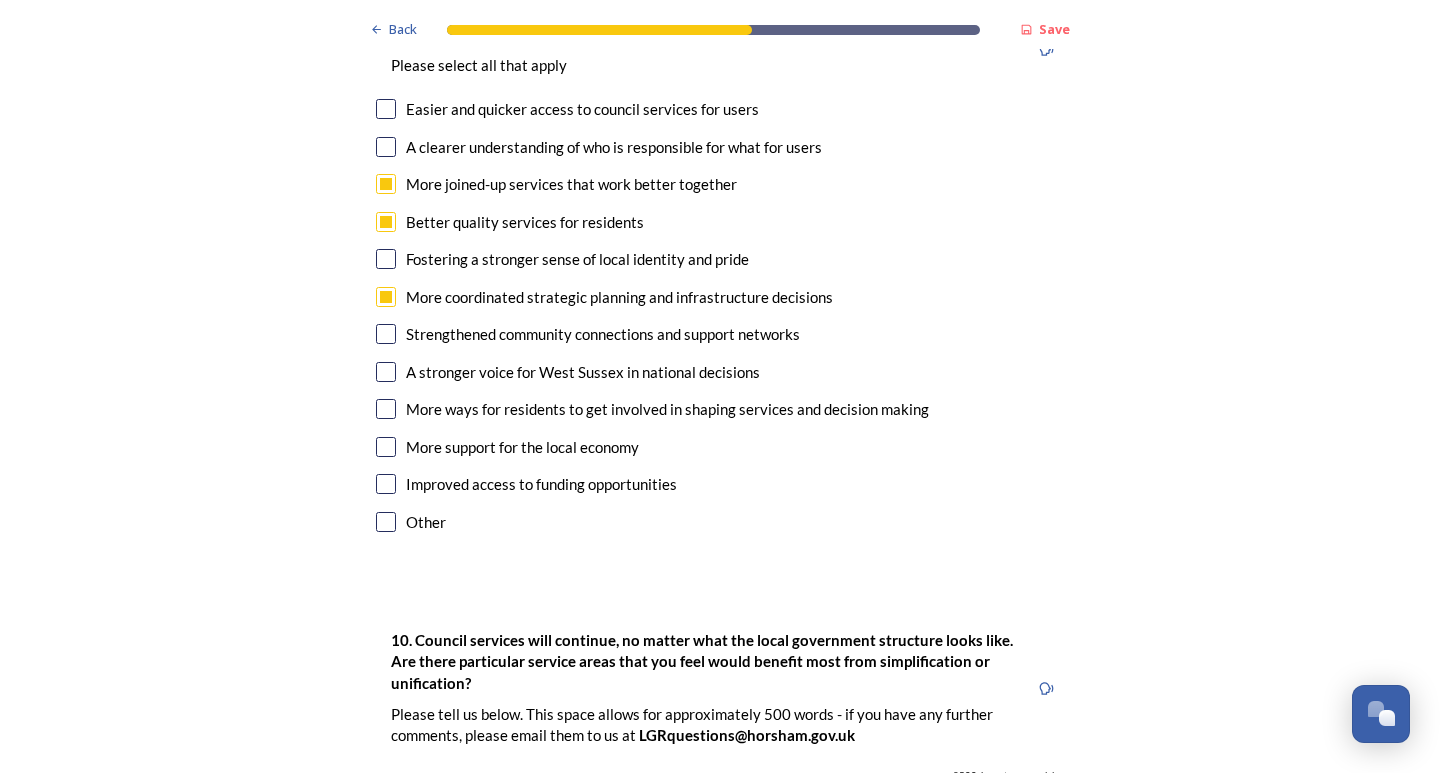 scroll, scrollTop: 5100, scrollLeft: 0, axis: vertical 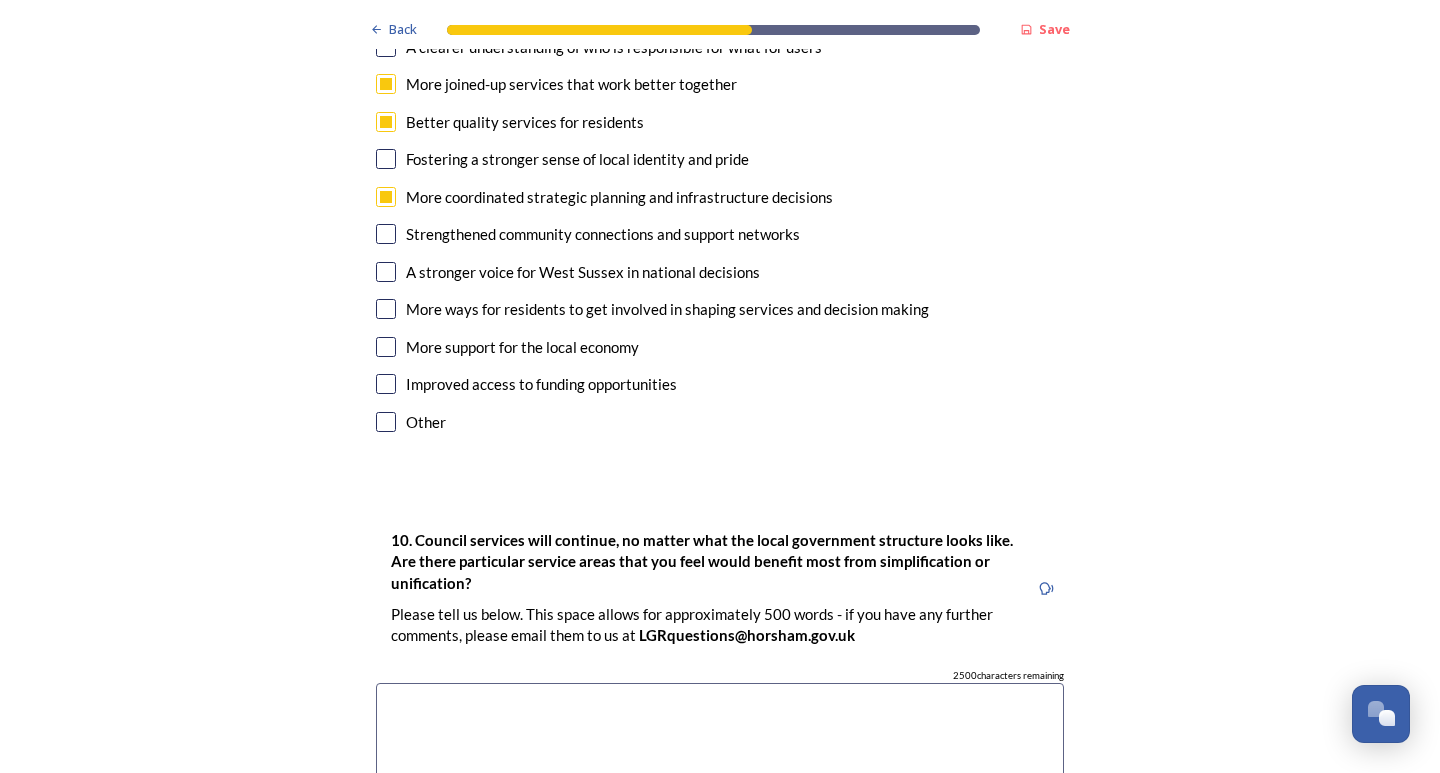 click at bounding box center (386, 272) 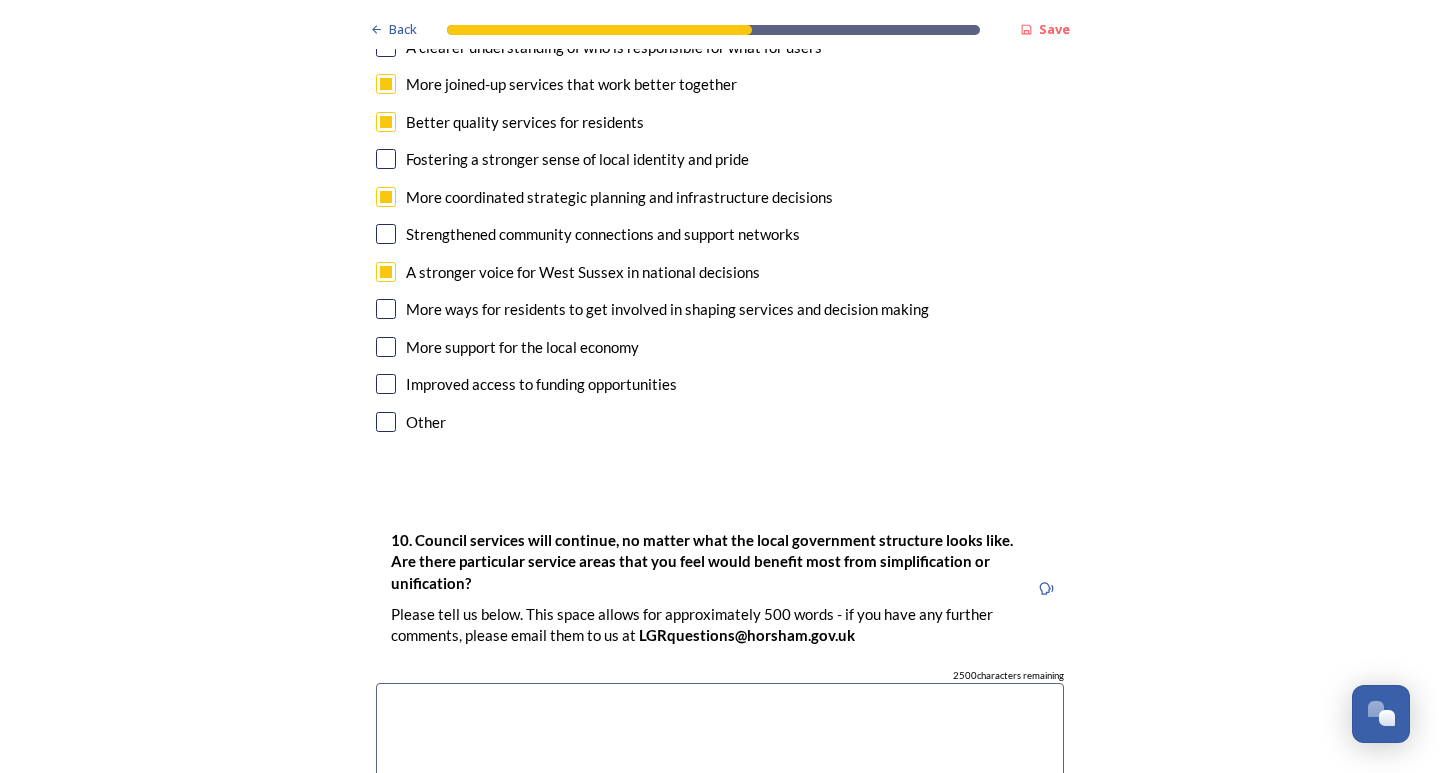 click at bounding box center (386, 384) 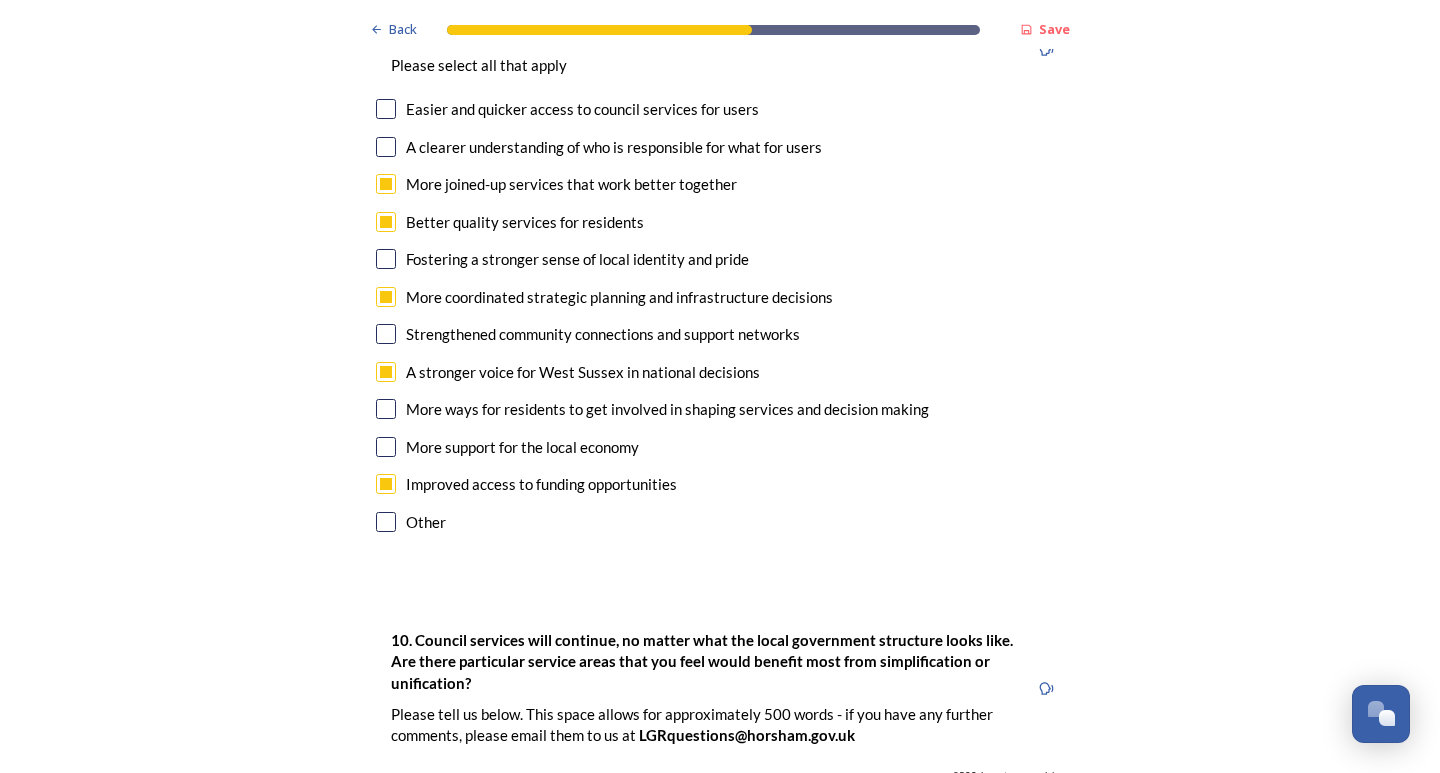 scroll, scrollTop: 5300, scrollLeft: 0, axis: vertical 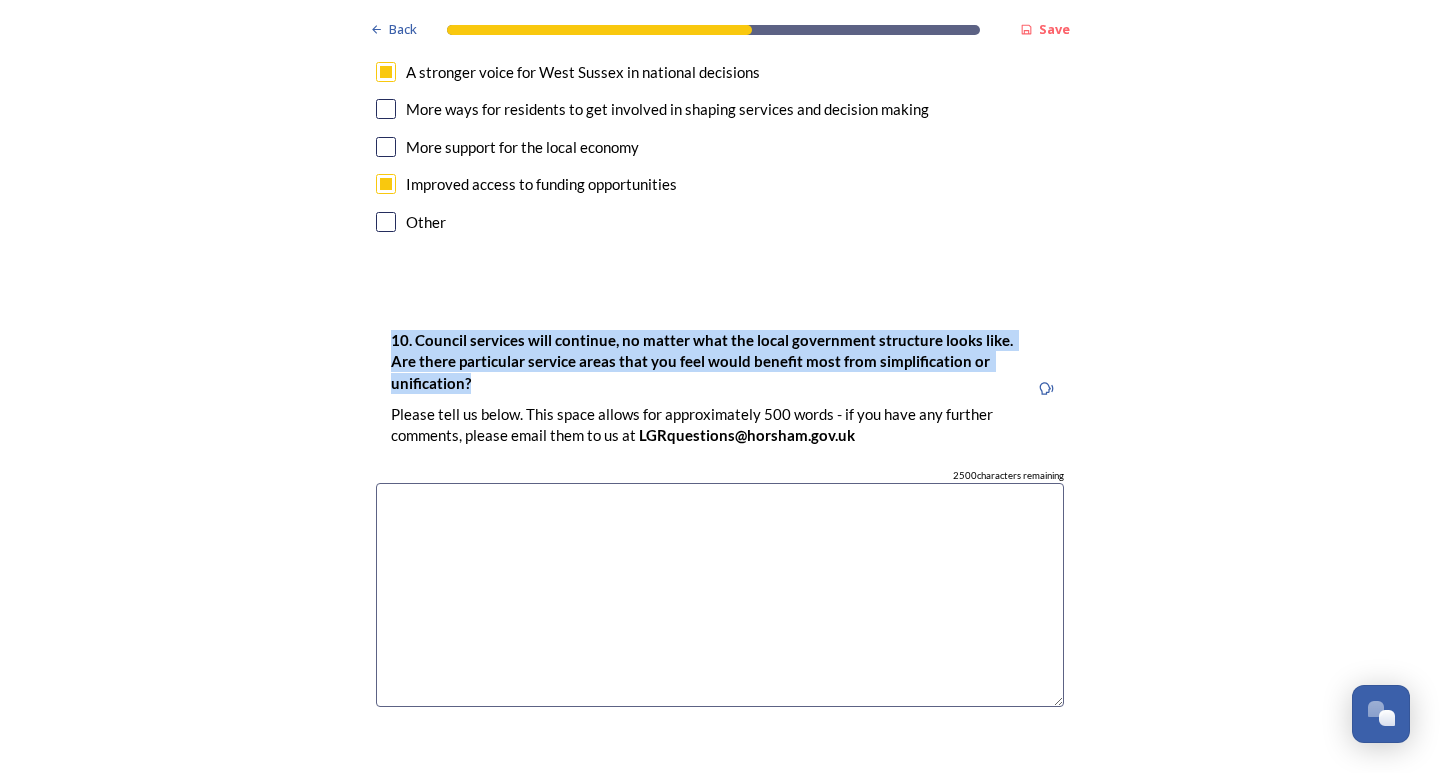 drag, startPoint x: 468, startPoint y: 382, endPoint x: 374, endPoint y: 330, distance: 107.42439 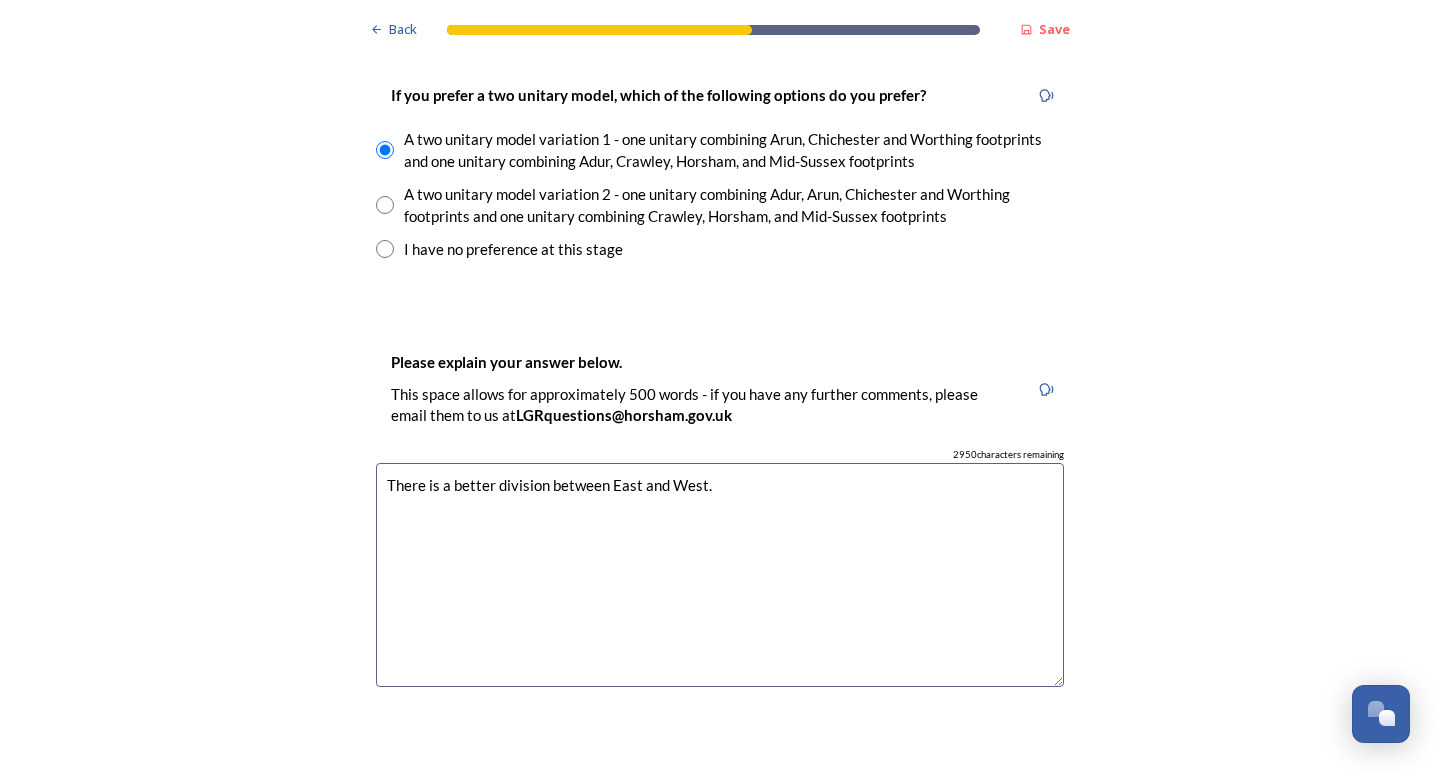 scroll, scrollTop: 3000, scrollLeft: 0, axis: vertical 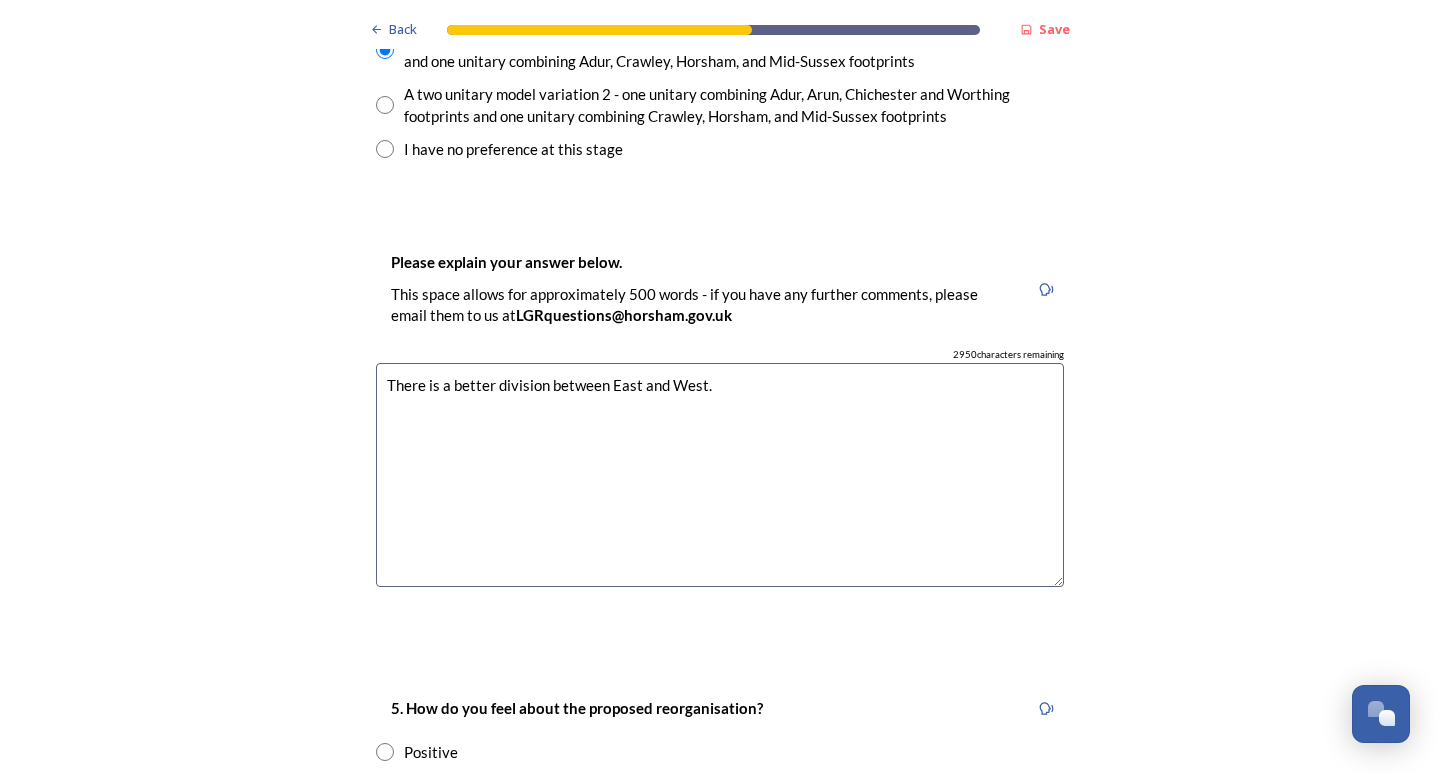 click on "There is a better division between East and West." at bounding box center [720, 475] 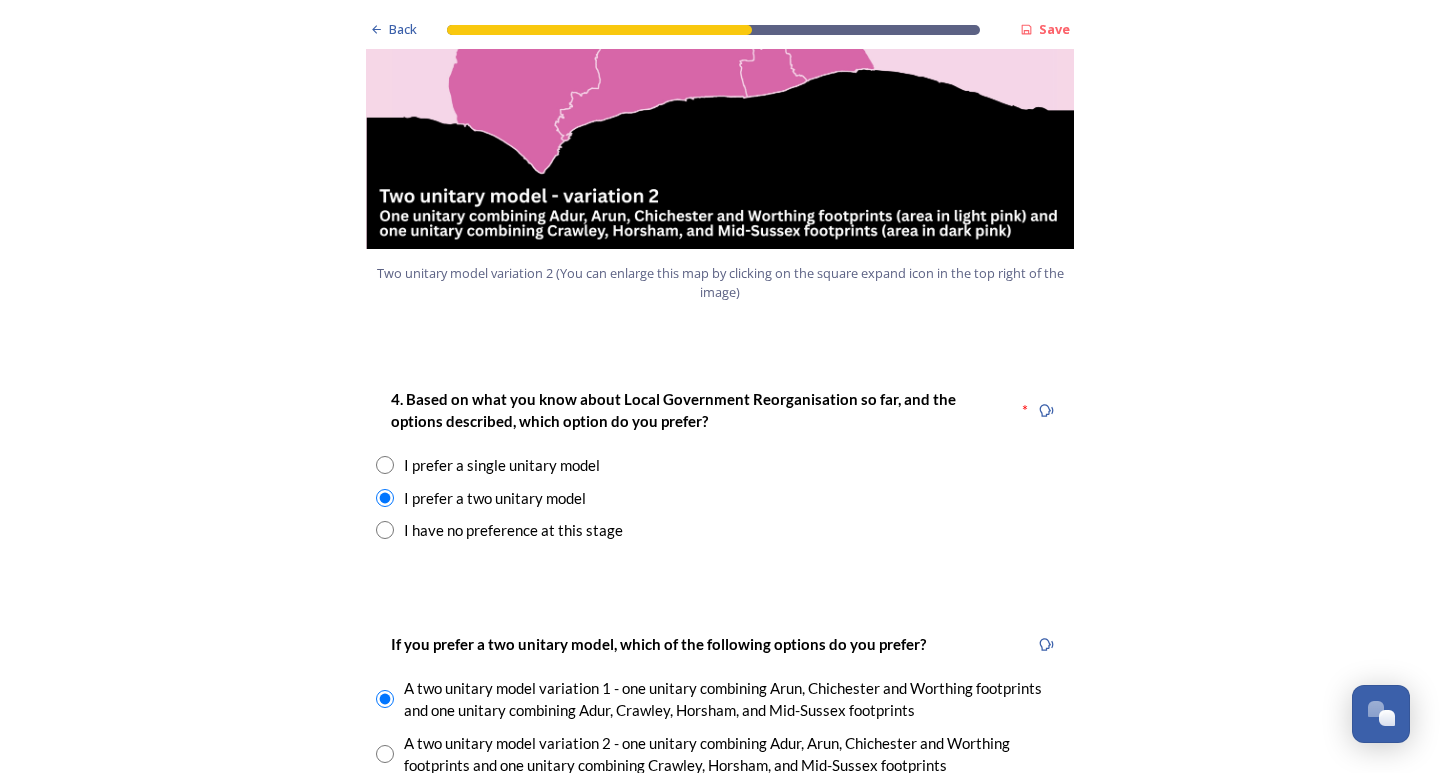 scroll, scrollTop: 2500, scrollLeft: 0, axis: vertical 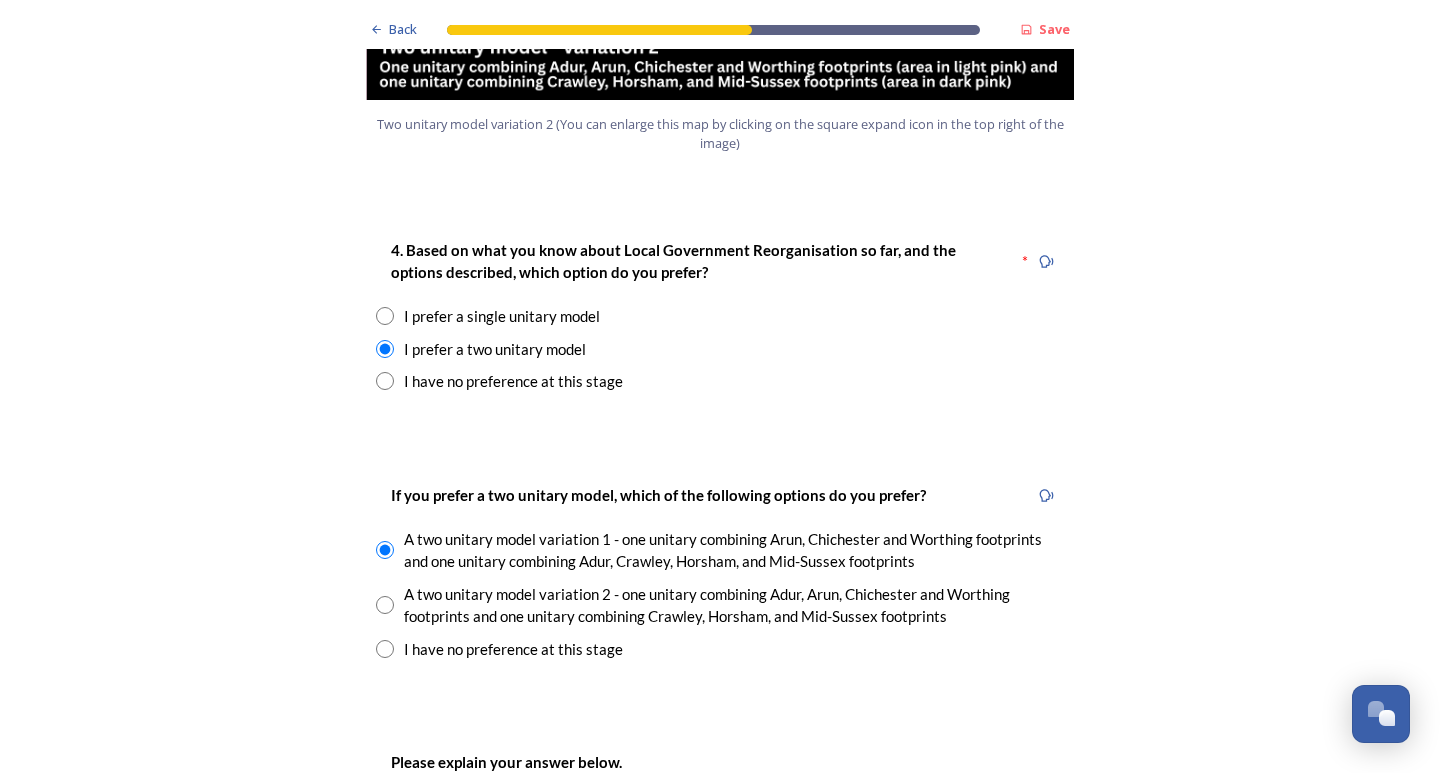 click at bounding box center [385, 605] 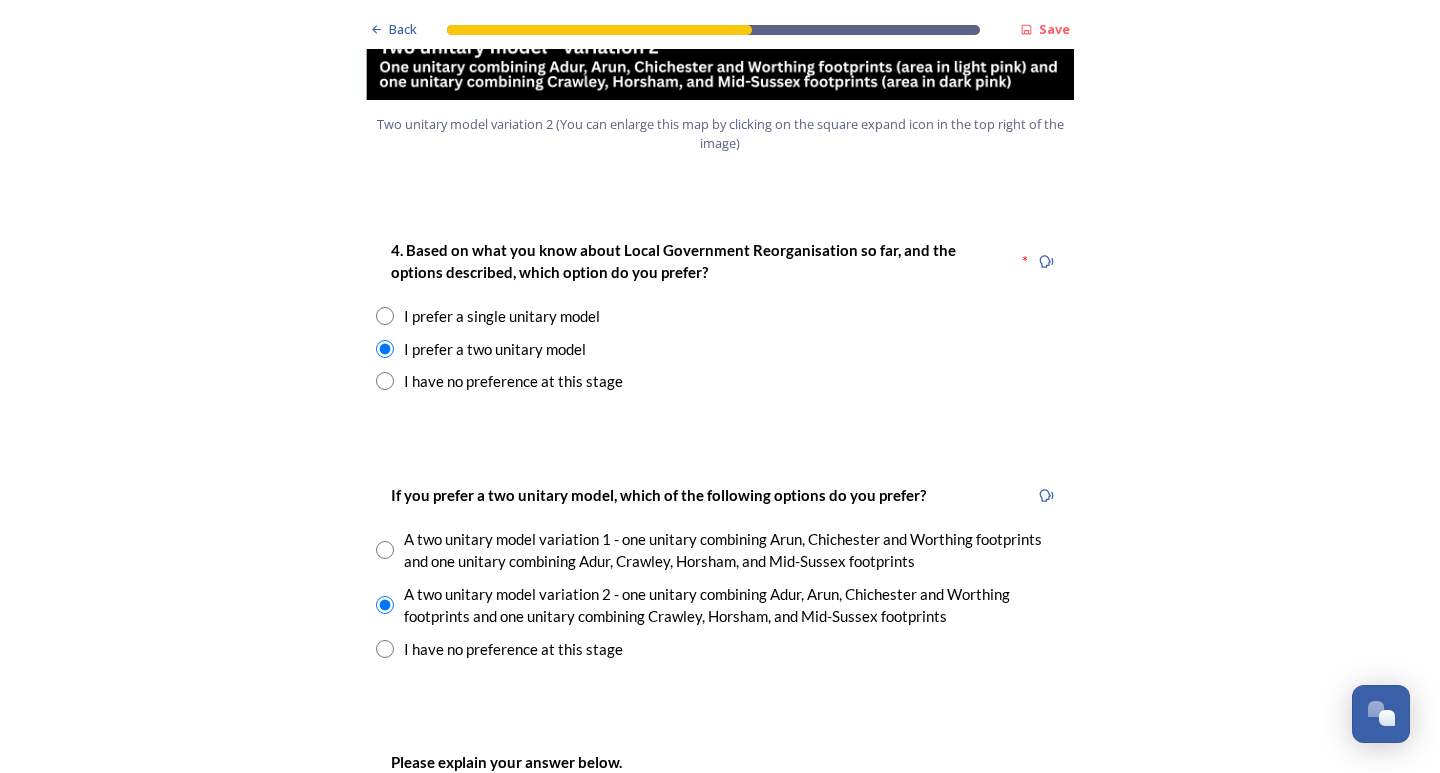 scroll, scrollTop: 3000, scrollLeft: 0, axis: vertical 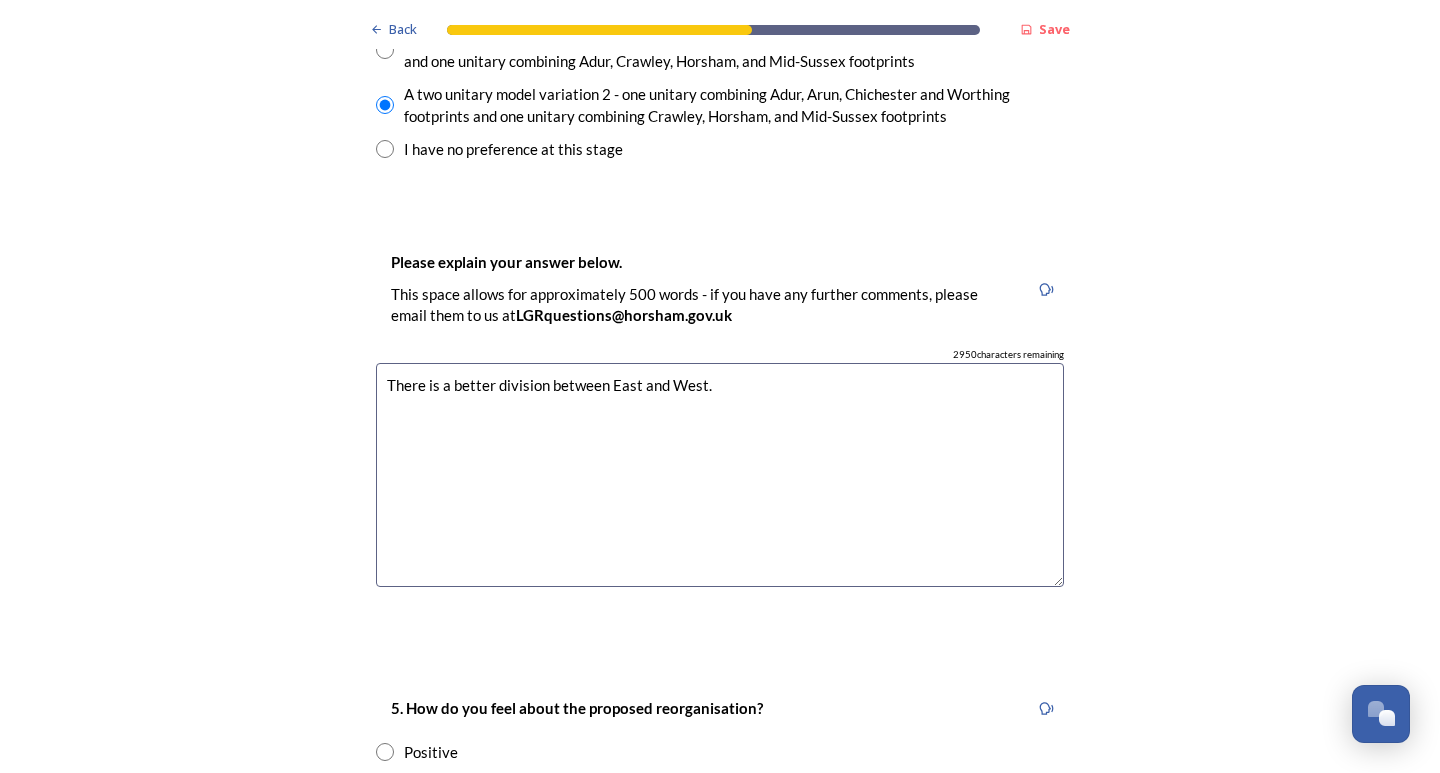 click on "There is a better division between East and West." at bounding box center [720, 475] 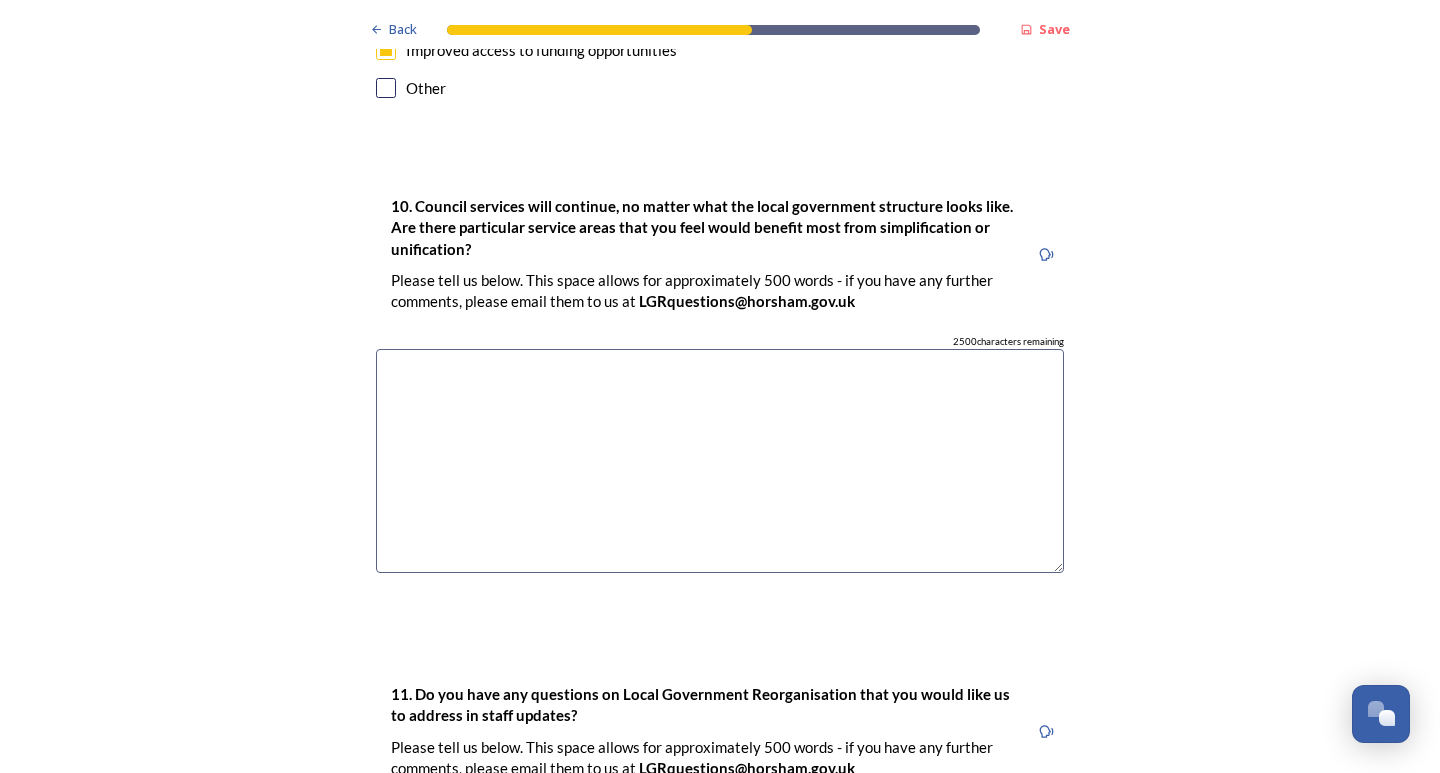 scroll, scrollTop: 5400, scrollLeft: 0, axis: vertical 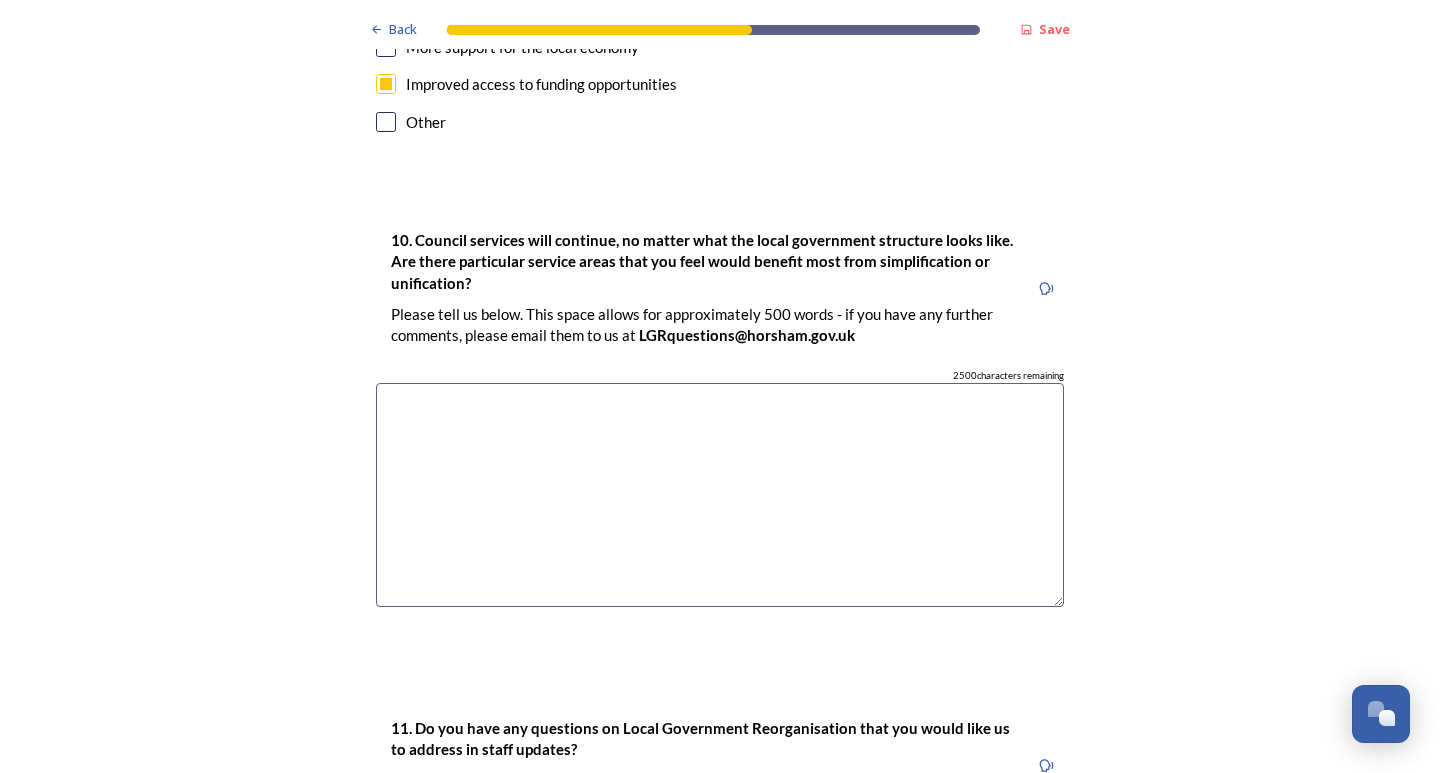 type on "There is a better division between East and West.
[PLACE] Residents are more likely to have a stronger voice with other coastal authorities that better understand the issues that face residents in those areas." 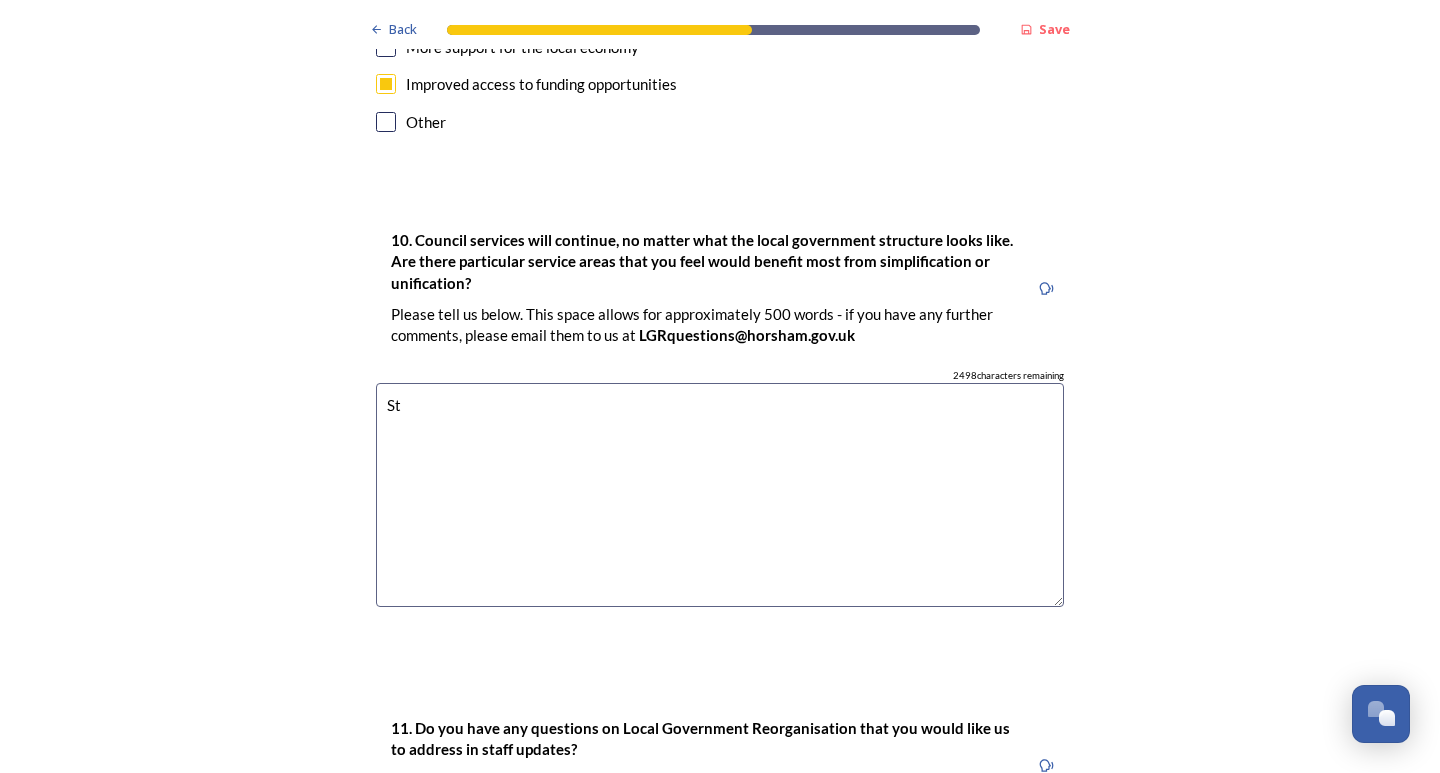 type on "S" 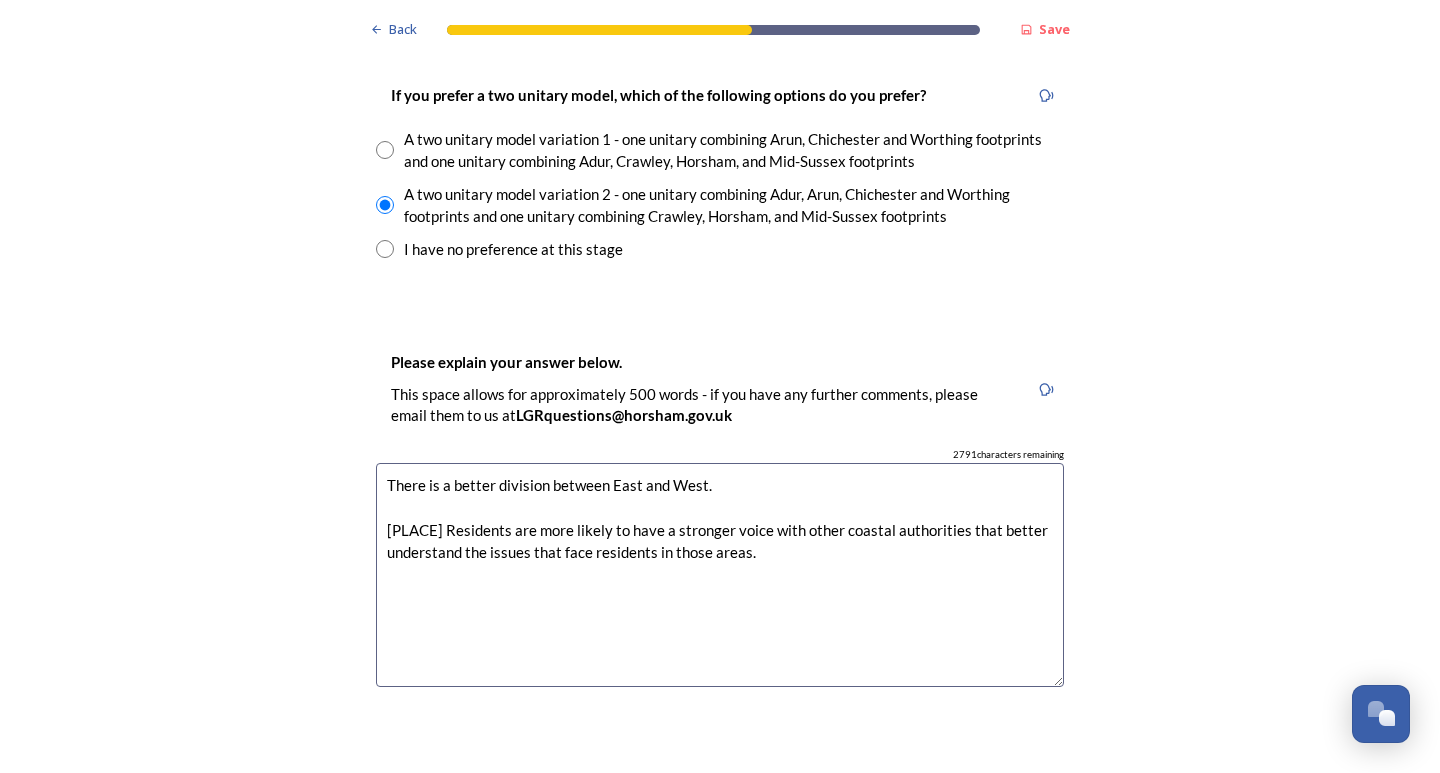 scroll, scrollTop: 3000, scrollLeft: 0, axis: vertical 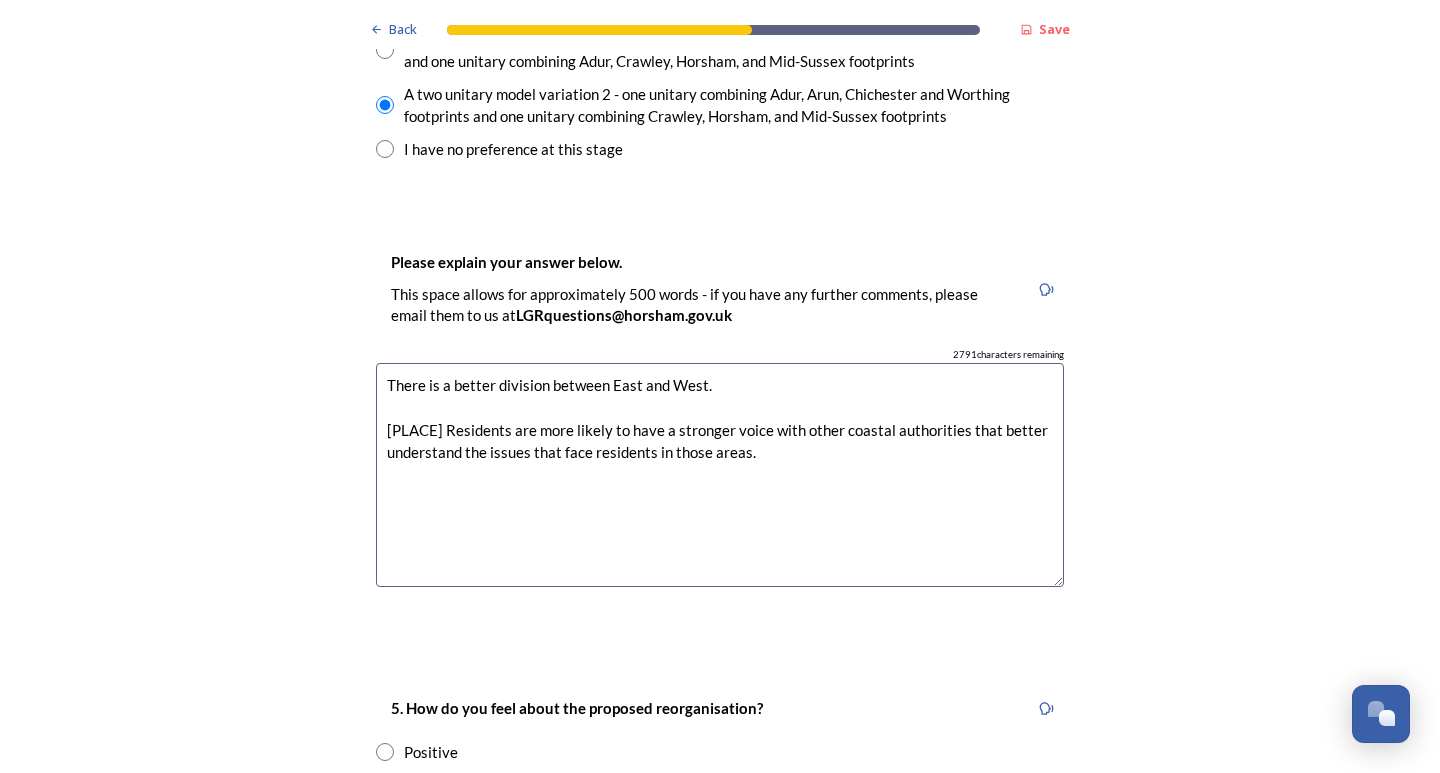 type on "Highways
Planning
Transport" 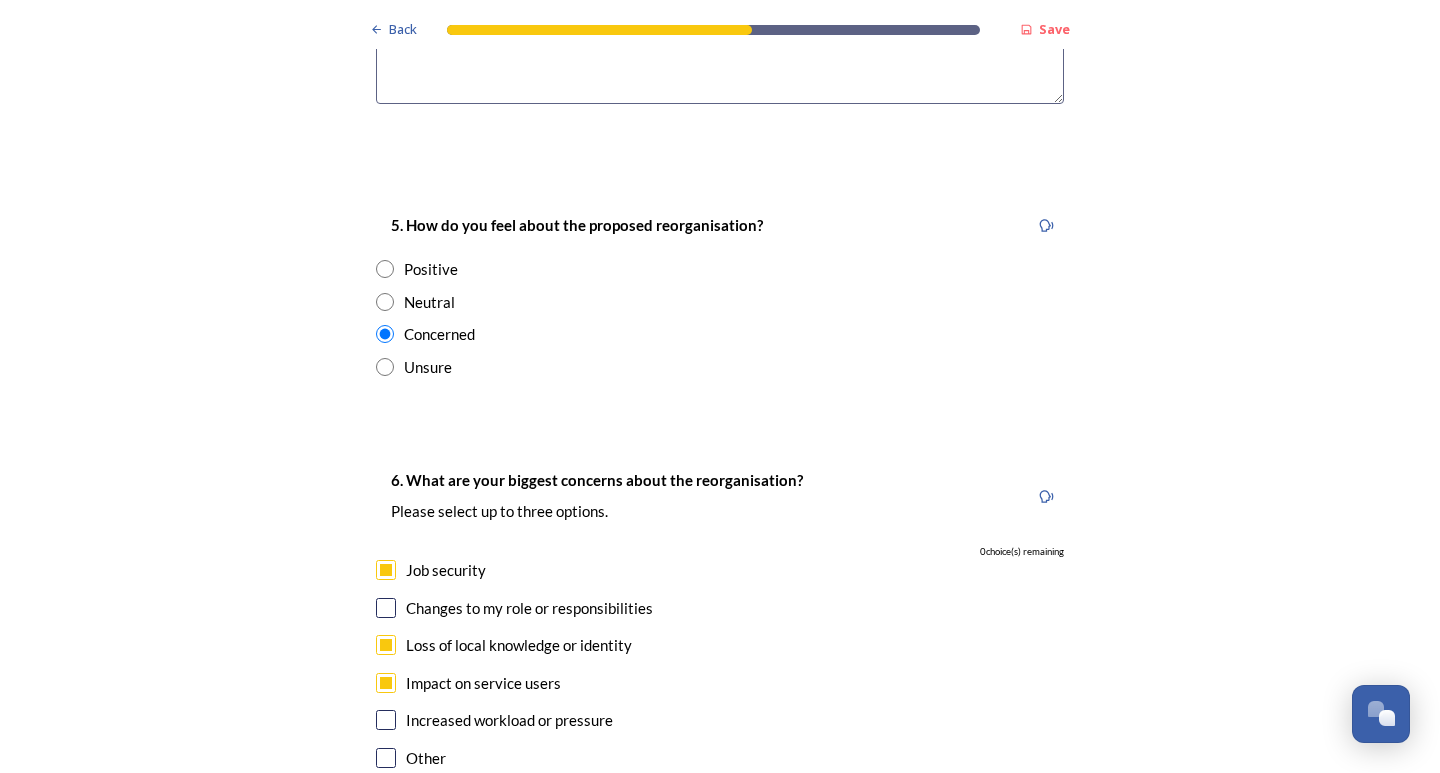 scroll, scrollTop: 3200, scrollLeft: 0, axis: vertical 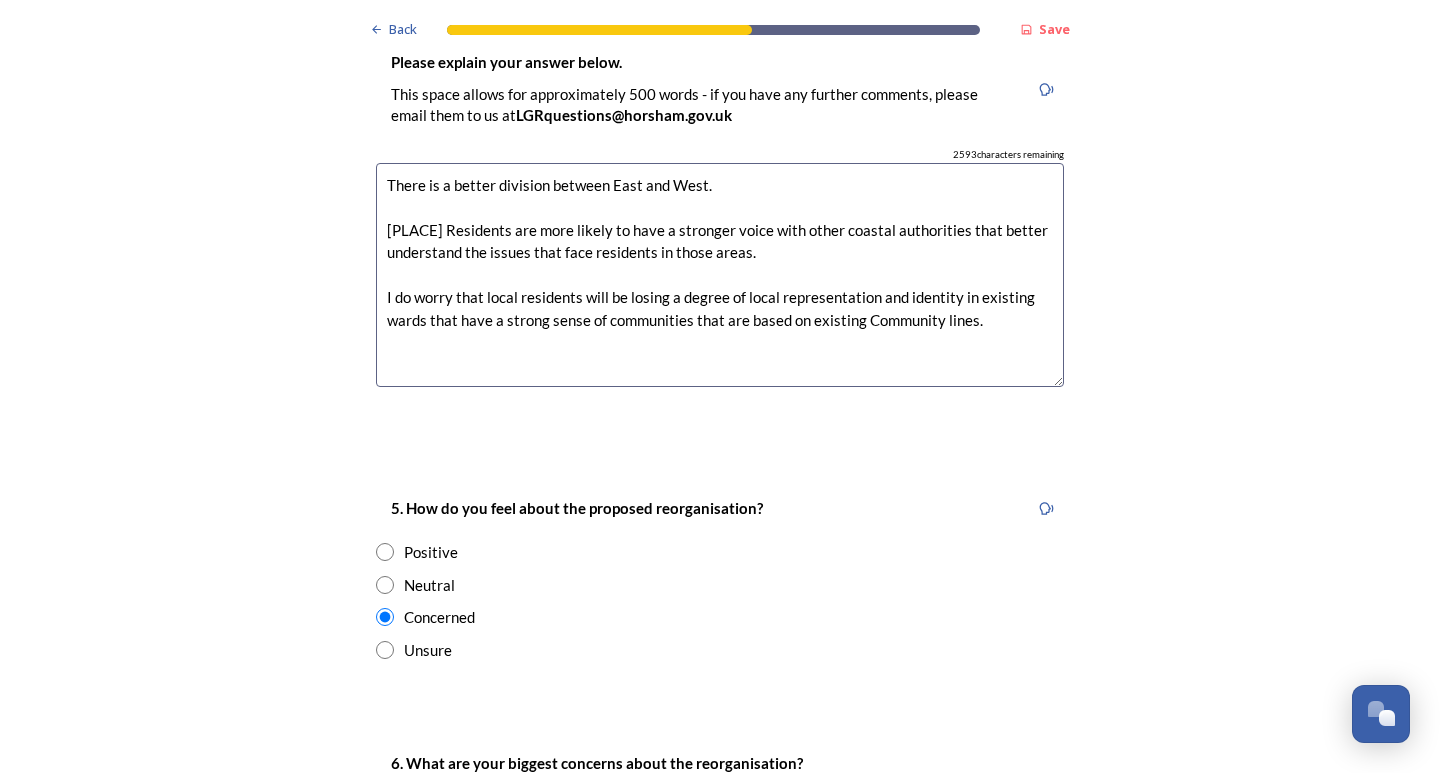 click on "There is a better division between East and West.
[PLACE] Residents are more likely to have a stronger voice with other coastal authorities that better understand the issues that face residents in those areas.
I do worry that local residents will be losing a degree of local representation and identity in existing wards that have a strong sense of communities that are based on existing Community lines." at bounding box center (720, 275) 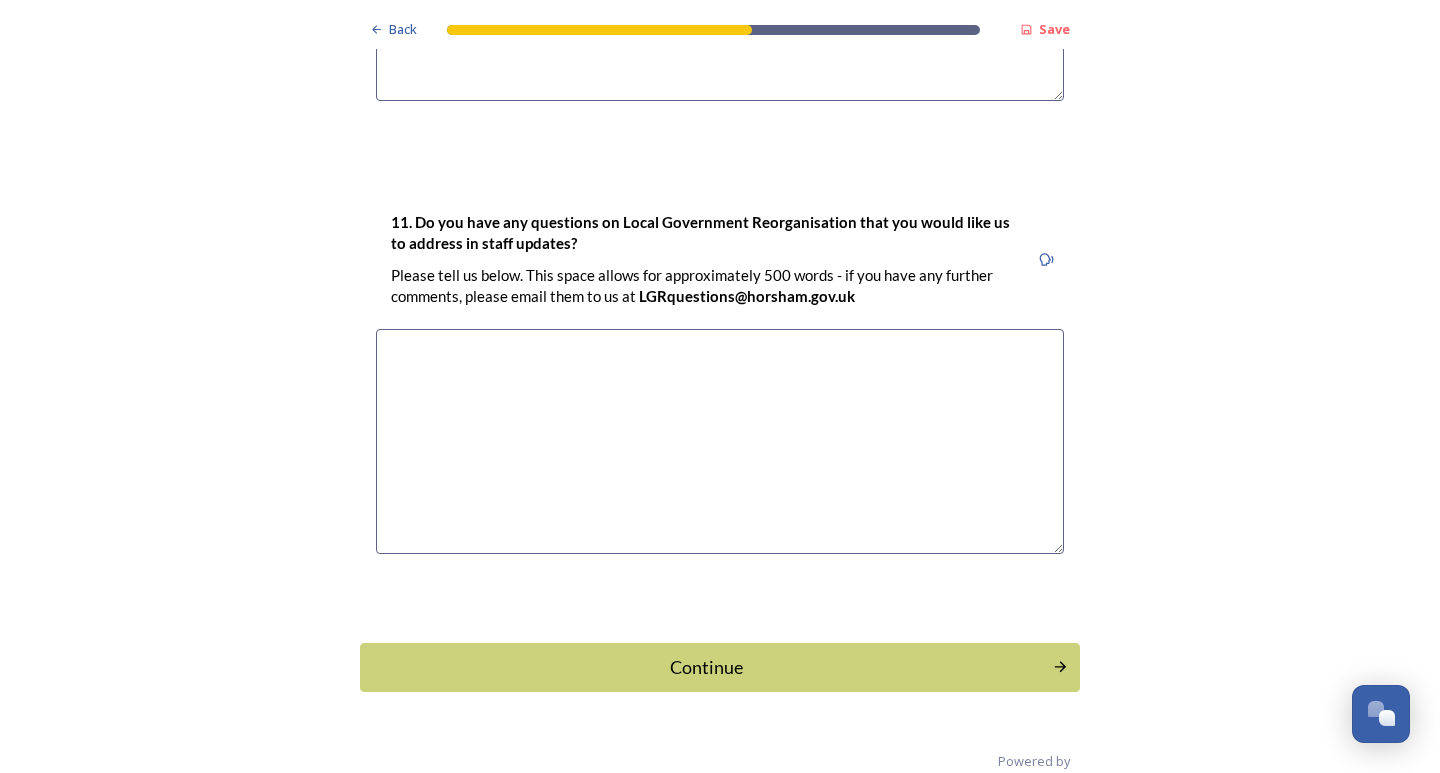 scroll, scrollTop: 5941, scrollLeft: 0, axis: vertical 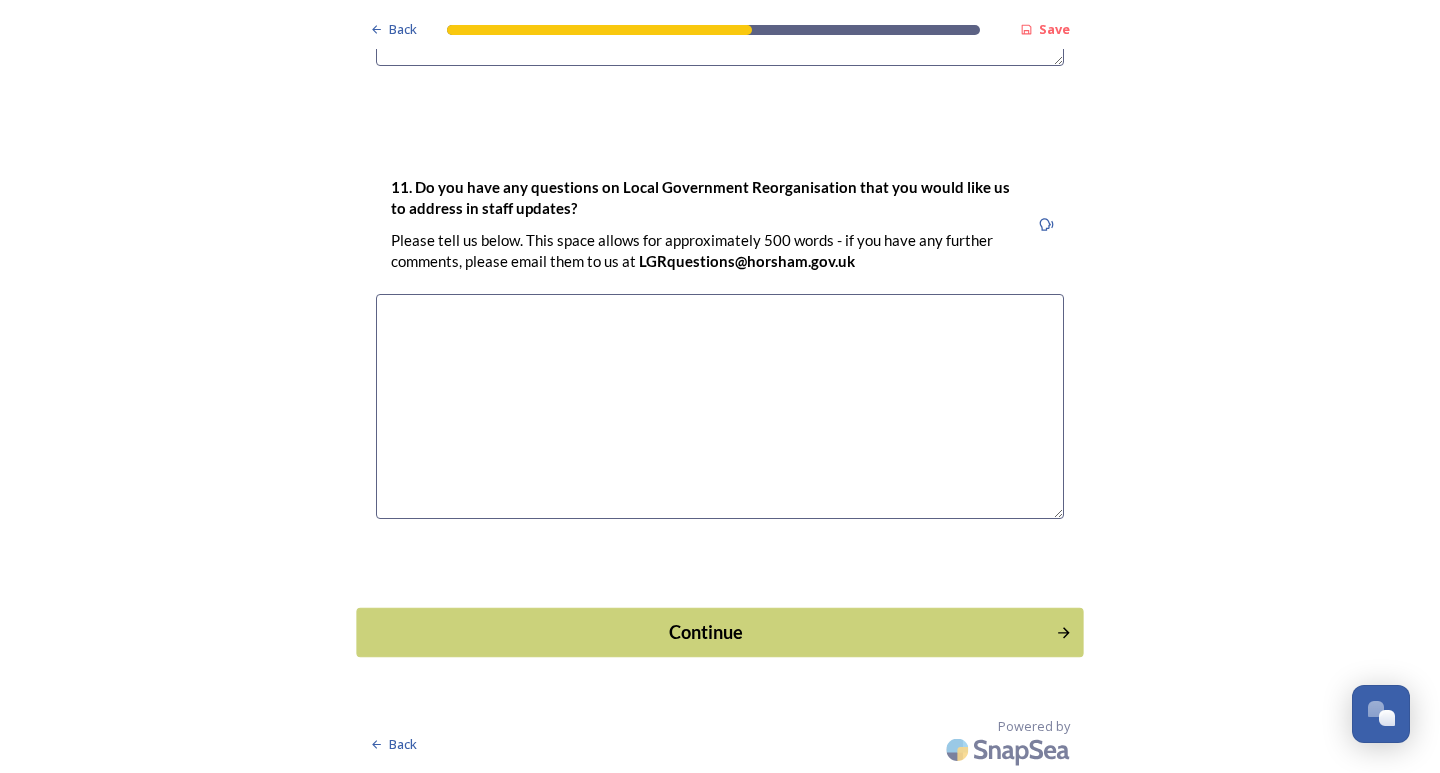 type on "There is a better division between East and West.
Adur Residents are more likely to have a stronger voice with other coastal authorities that better understand the issues that face residents in those areas by the Sea.
I do worry that local residents will be losing a degree of local representation and identity in existing wards that have a strong sense of communities that are based on existing Community lines." 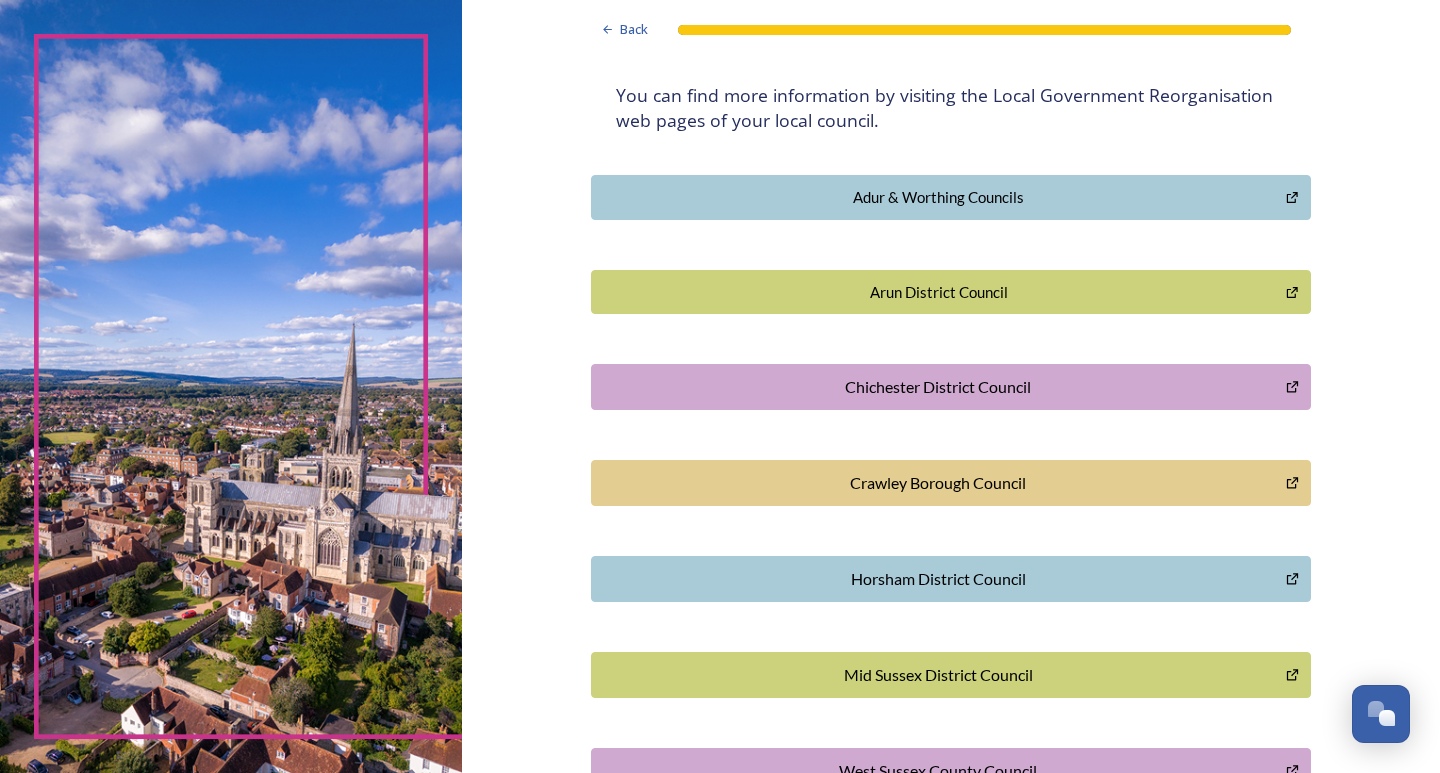 scroll, scrollTop: 400, scrollLeft: 0, axis: vertical 